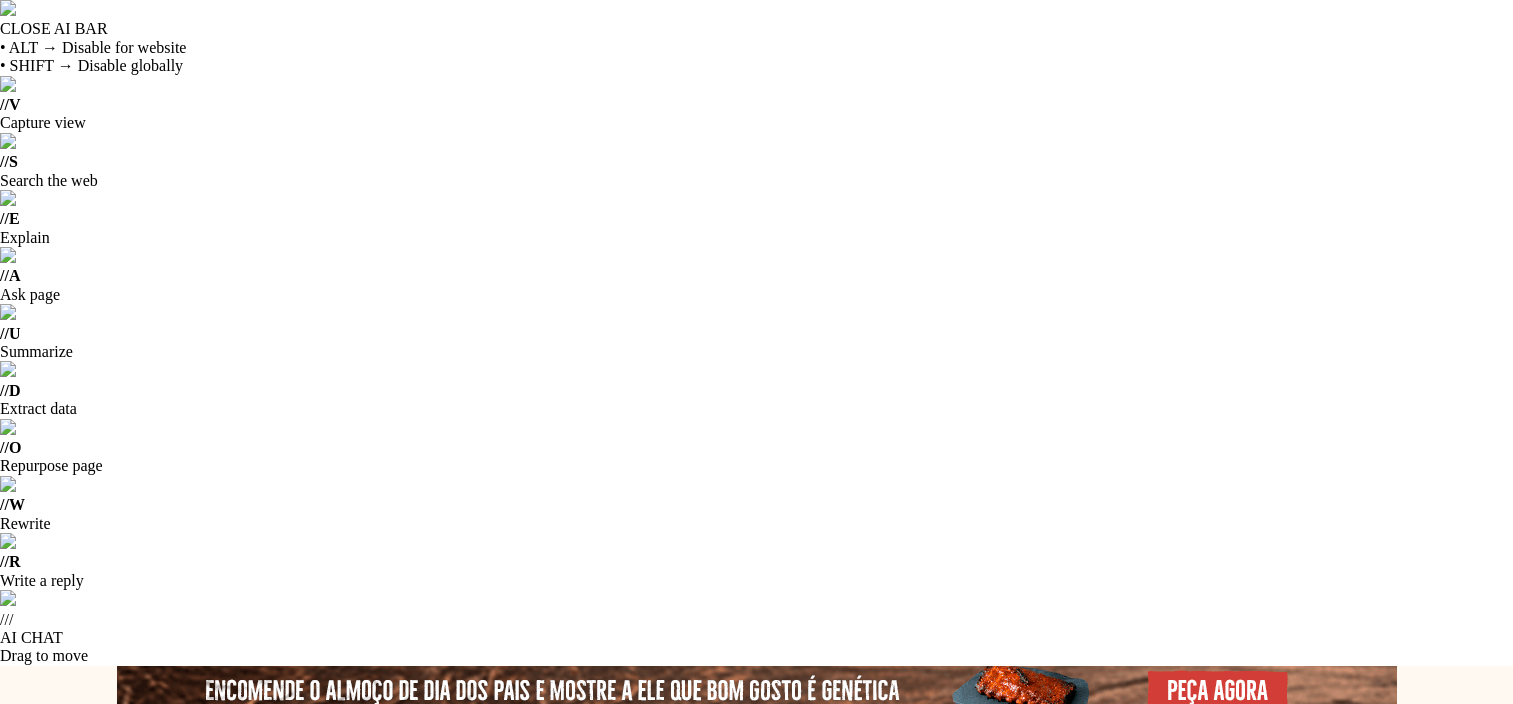 scroll, scrollTop: 0, scrollLeft: 0, axis: both 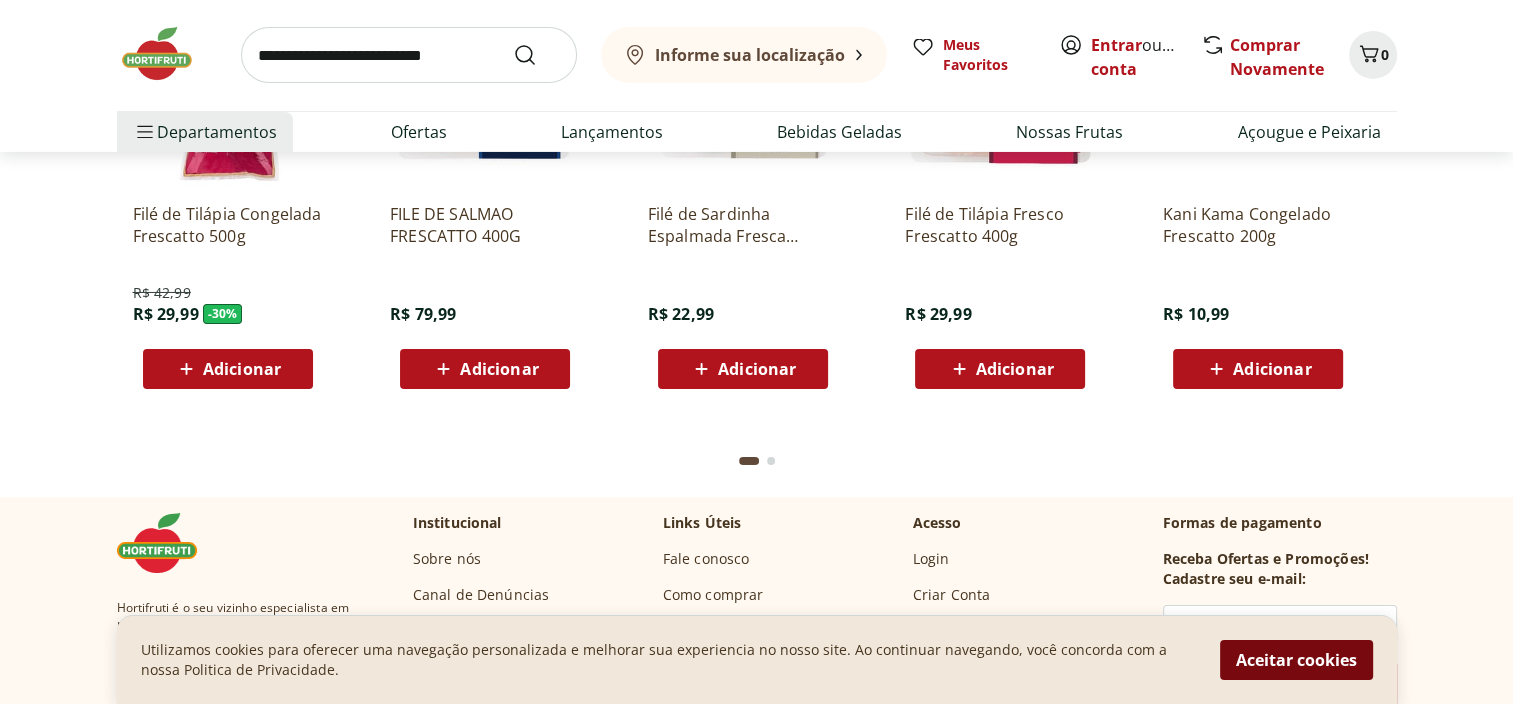 click on "Aceitar cookies" at bounding box center (1296, 660) 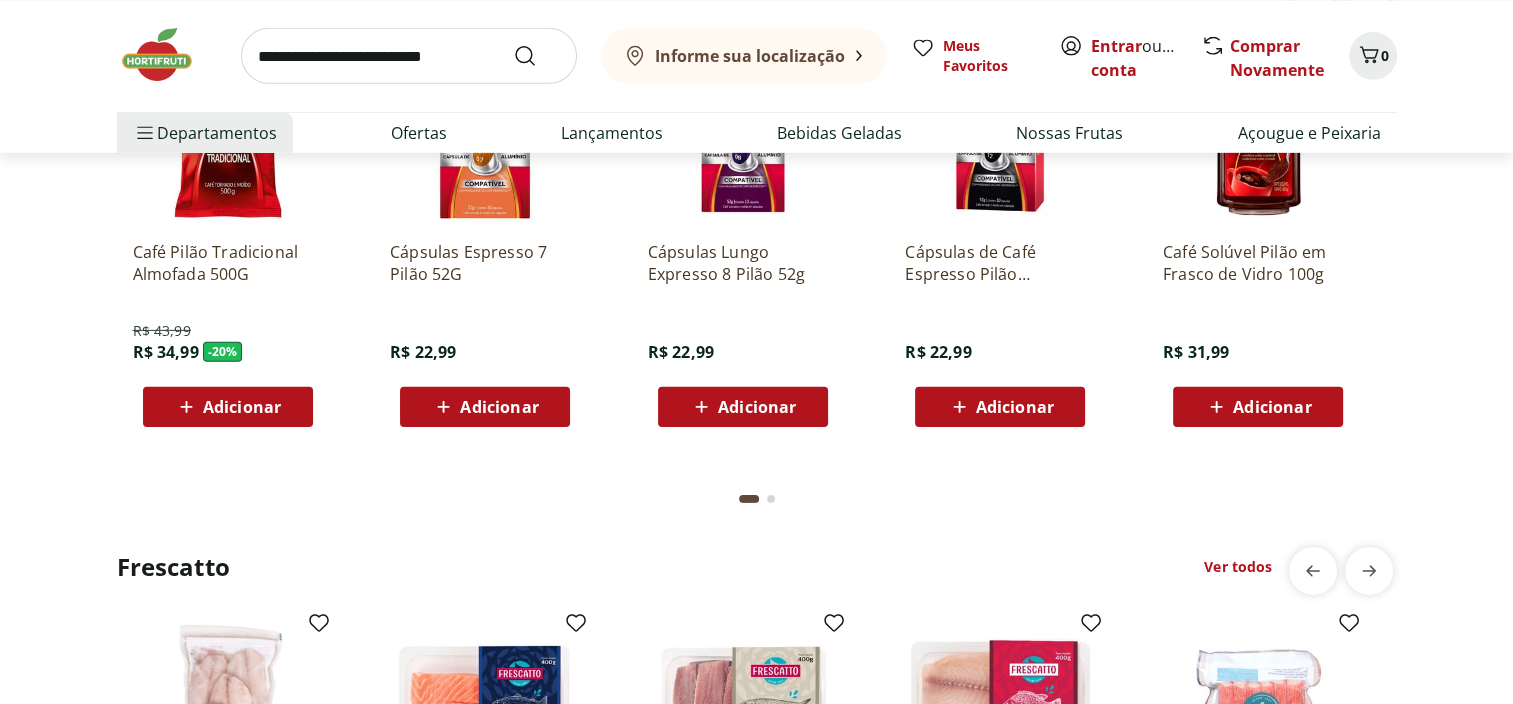 scroll, scrollTop: 6265, scrollLeft: 0, axis: vertical 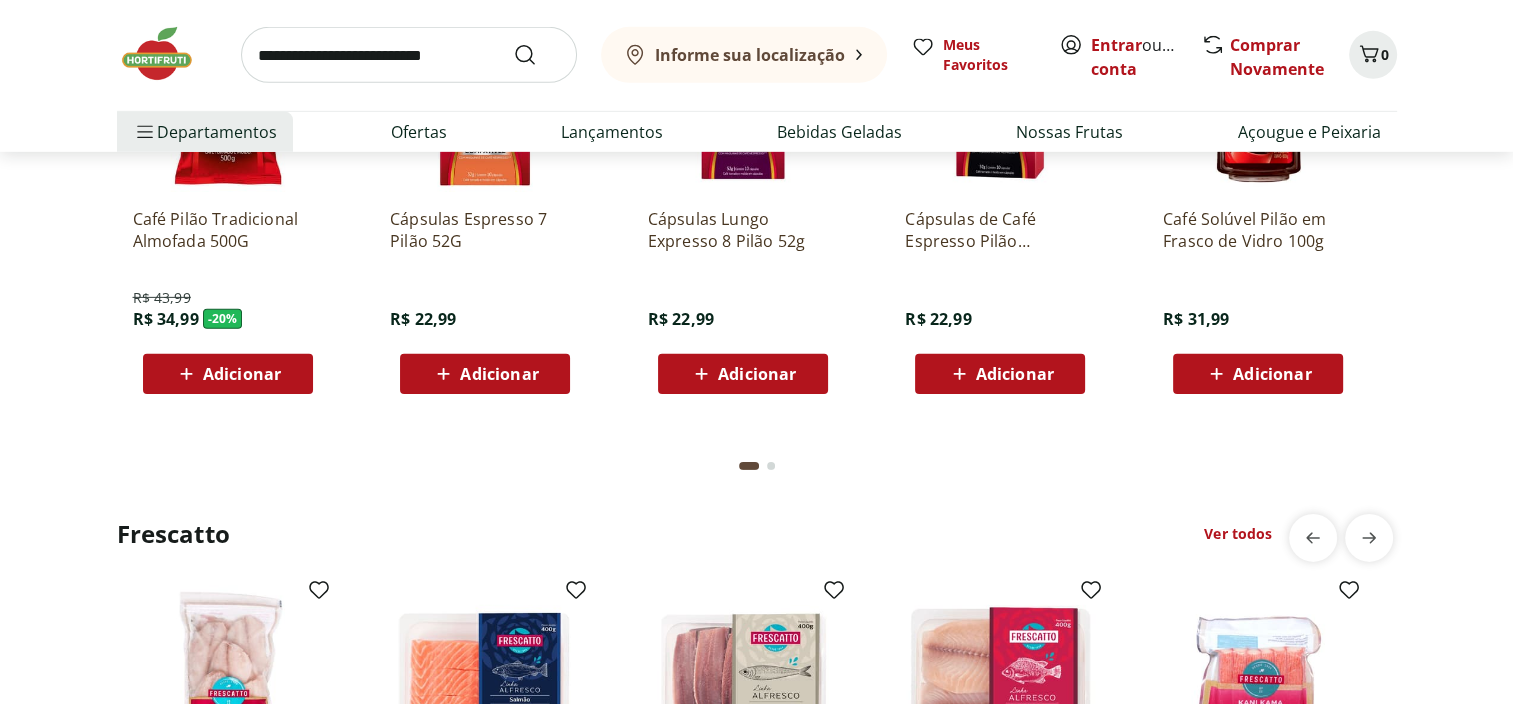 click on "Nossas Lojas" at bounding box center (457, 1292) 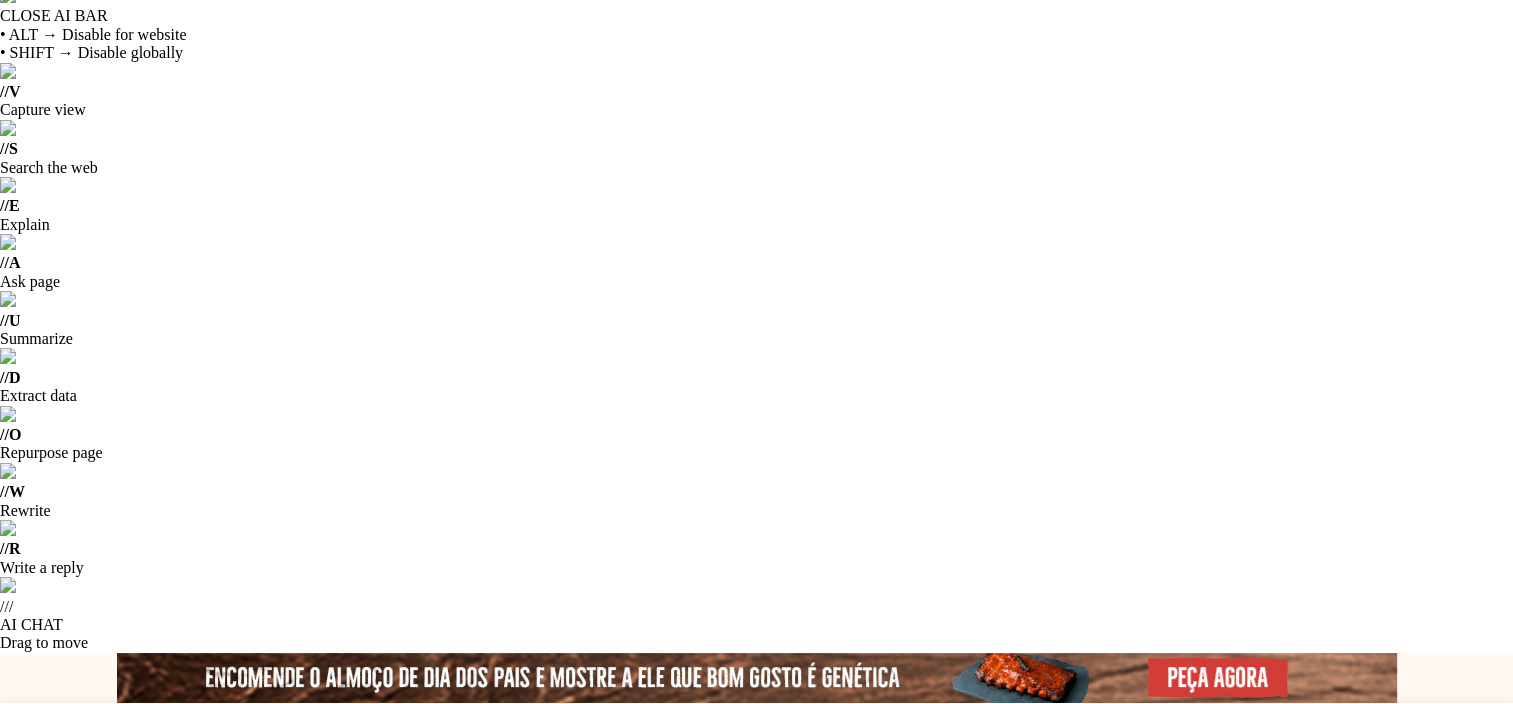 scroll, scrollTop: 200, scrollLeft: 0, axis: vertical 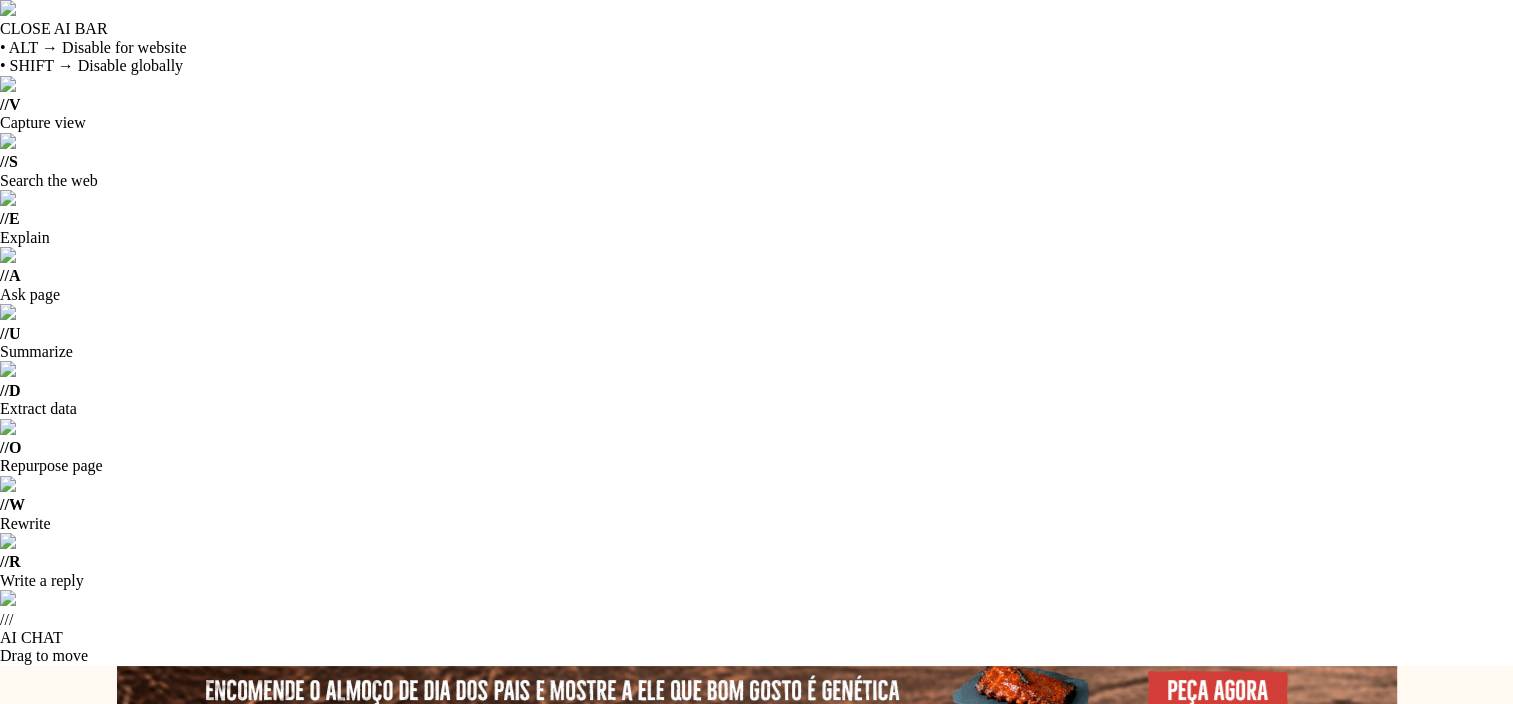 click on "Nossas Frutas" at bounding box center (1069, 848) 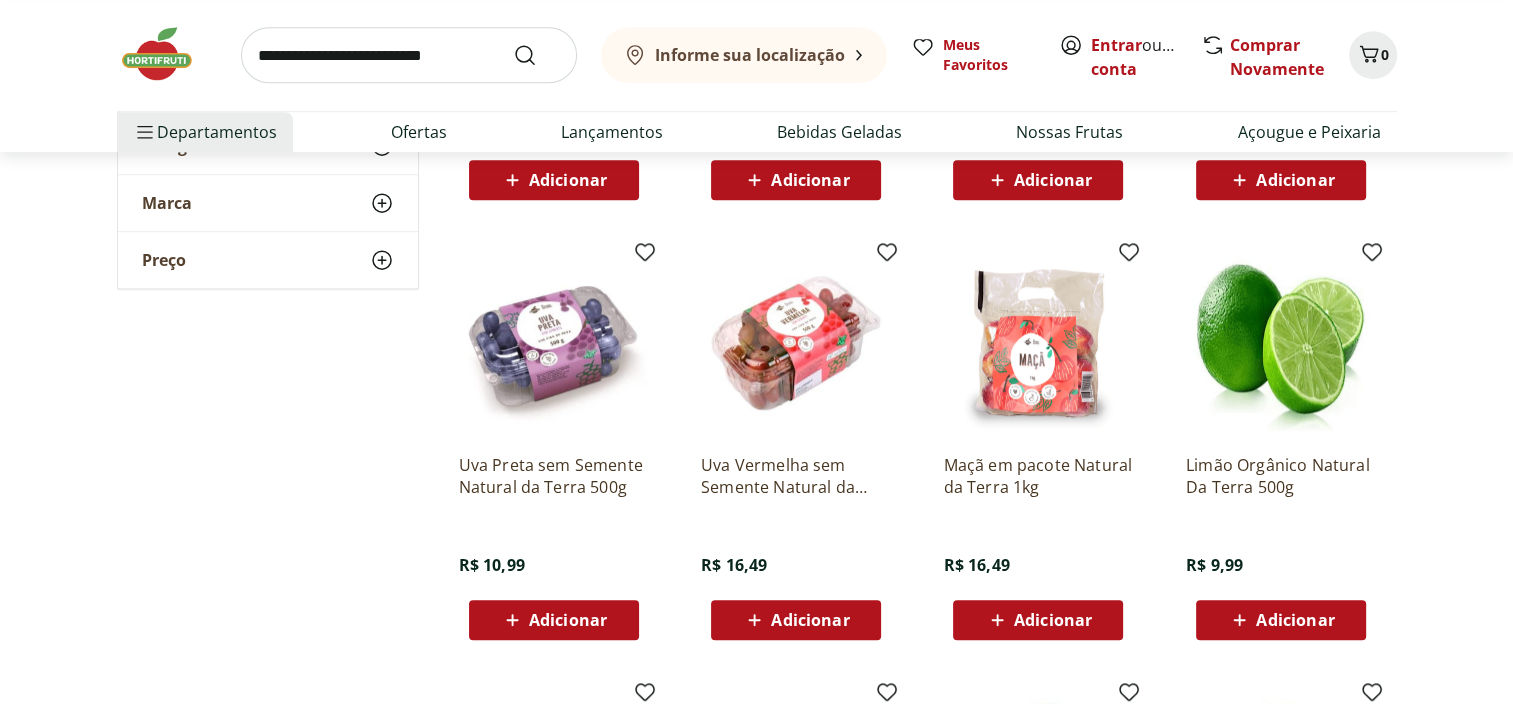 scroll, scrollTop: 1200, scrollLeft: 0, axis: vertical 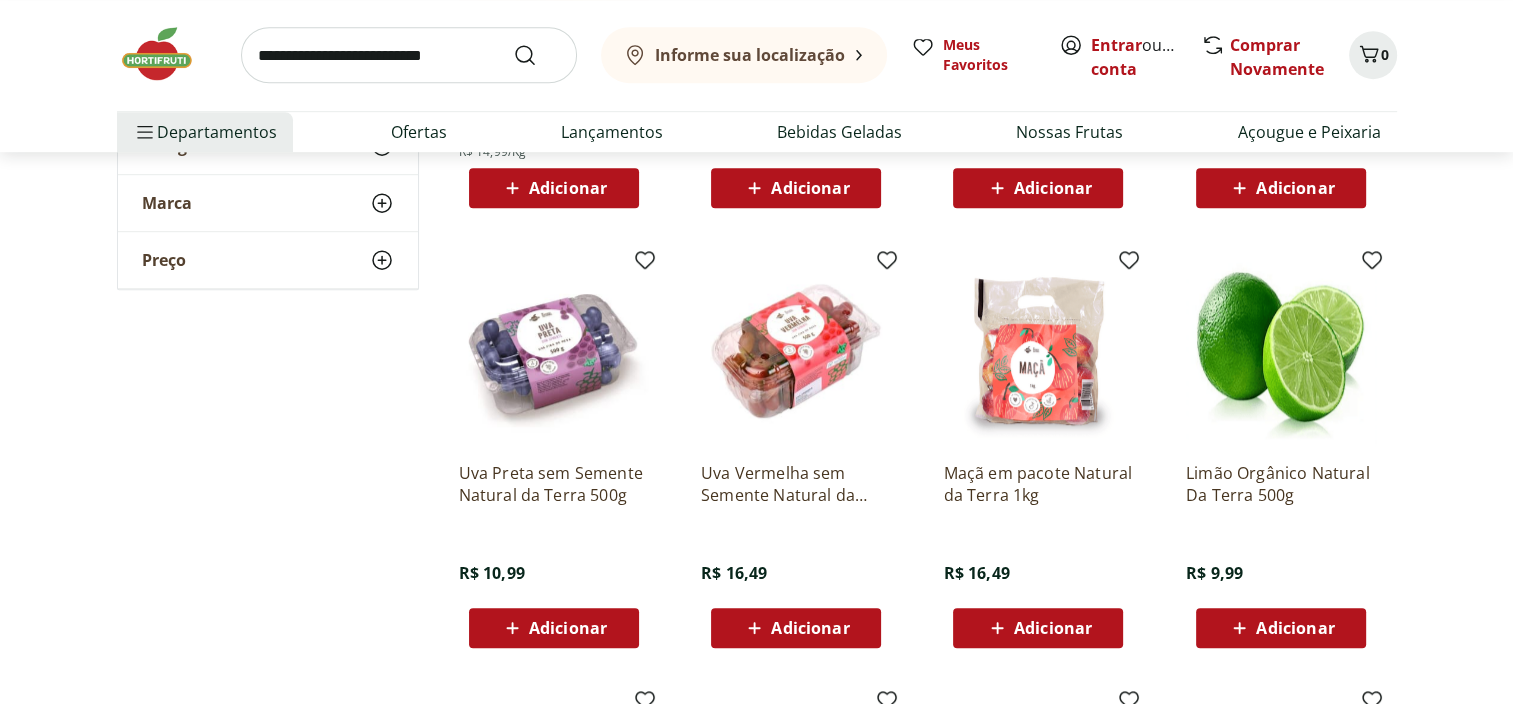 click on "Carregar mais produtos" at bounding box center (919, 1156) 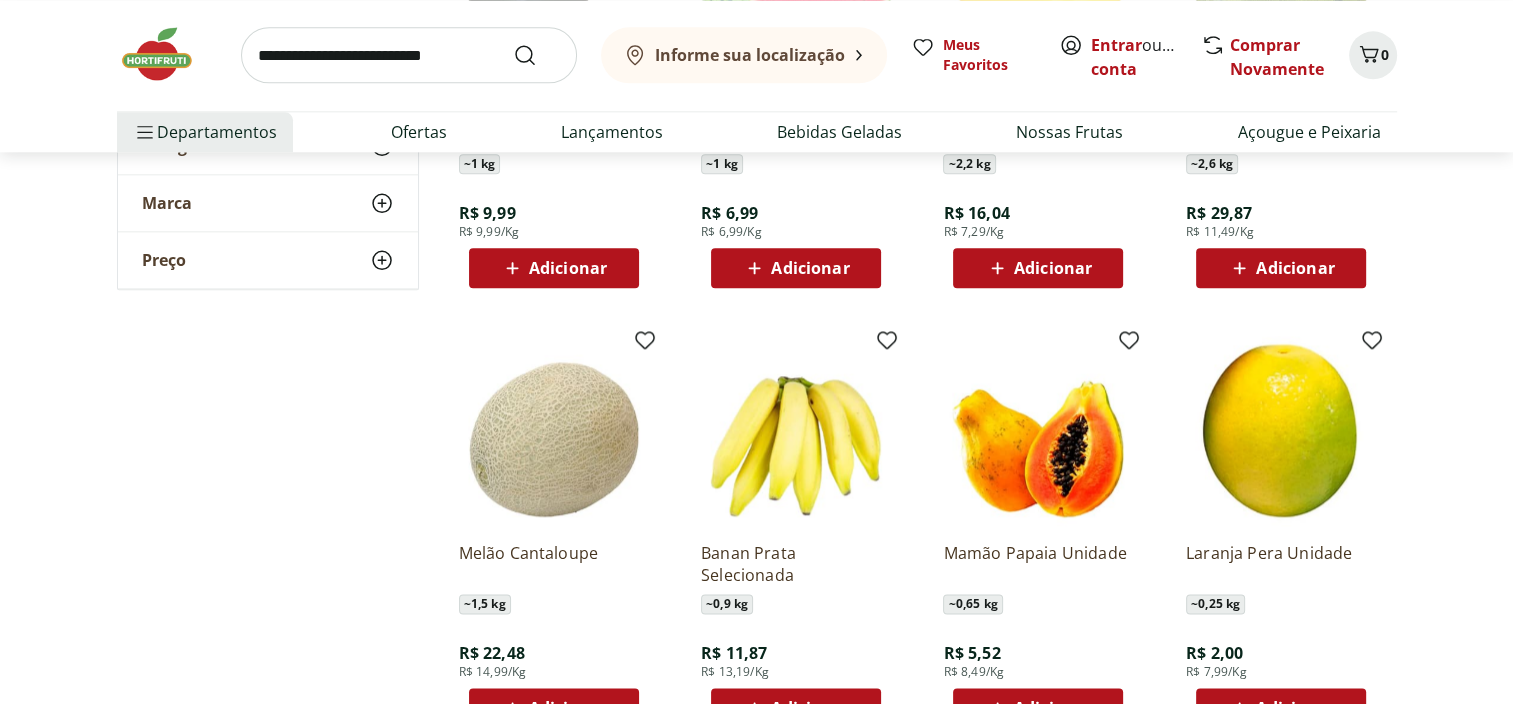 scroll, scrollTop: 2500, scrollLeft: 0, axis: vertical 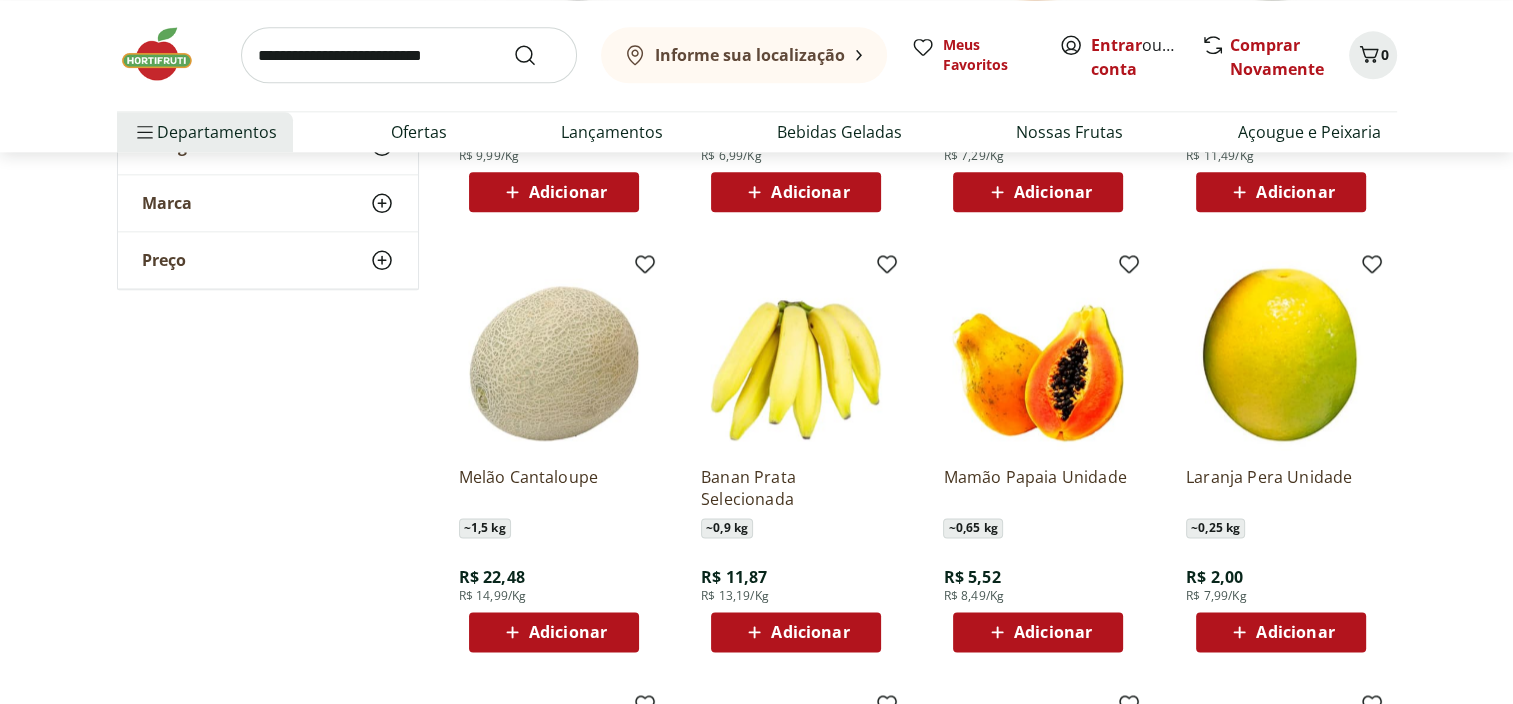 click on "Carregar mais produtos" at bounding box center [919, 1160] 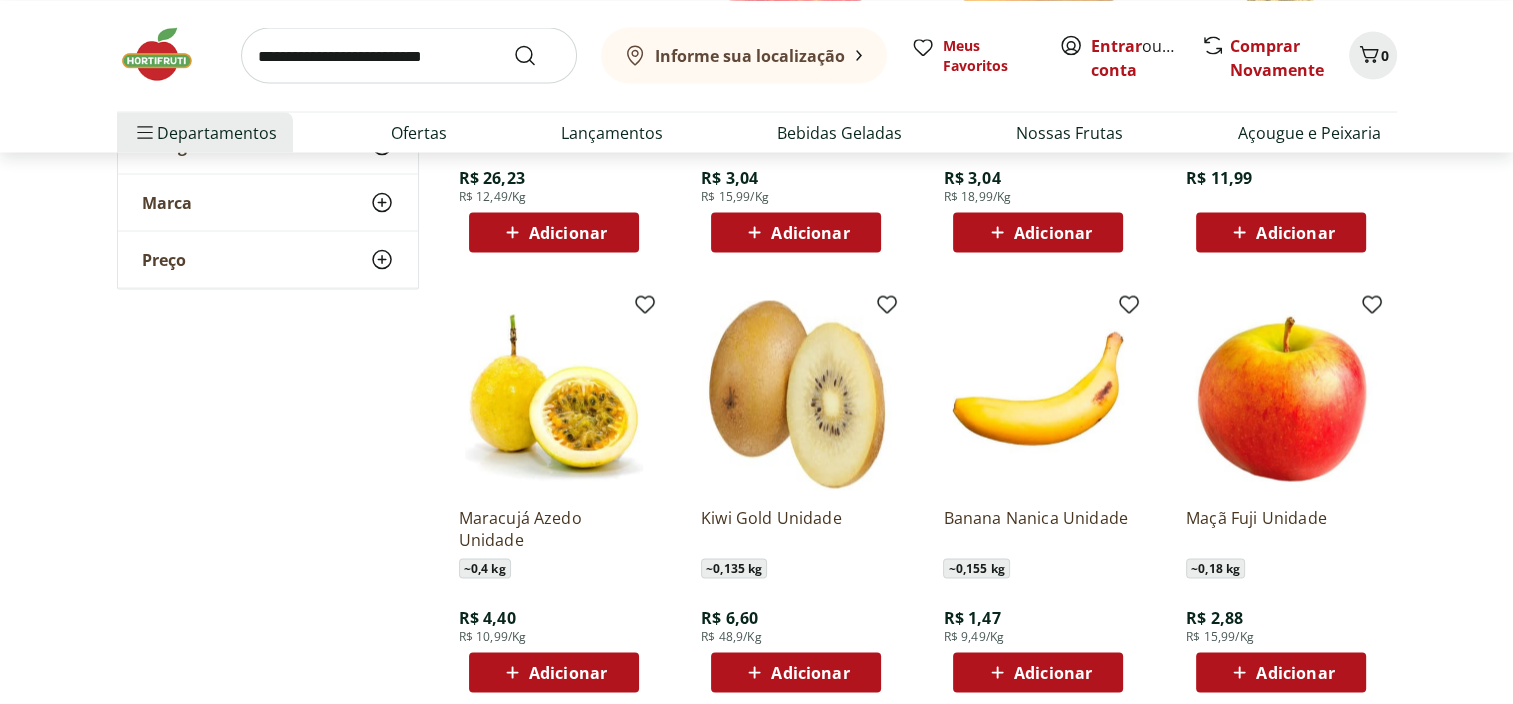 scroll, scrollTop: 3900, scrollLeft: 0, axis: vertical 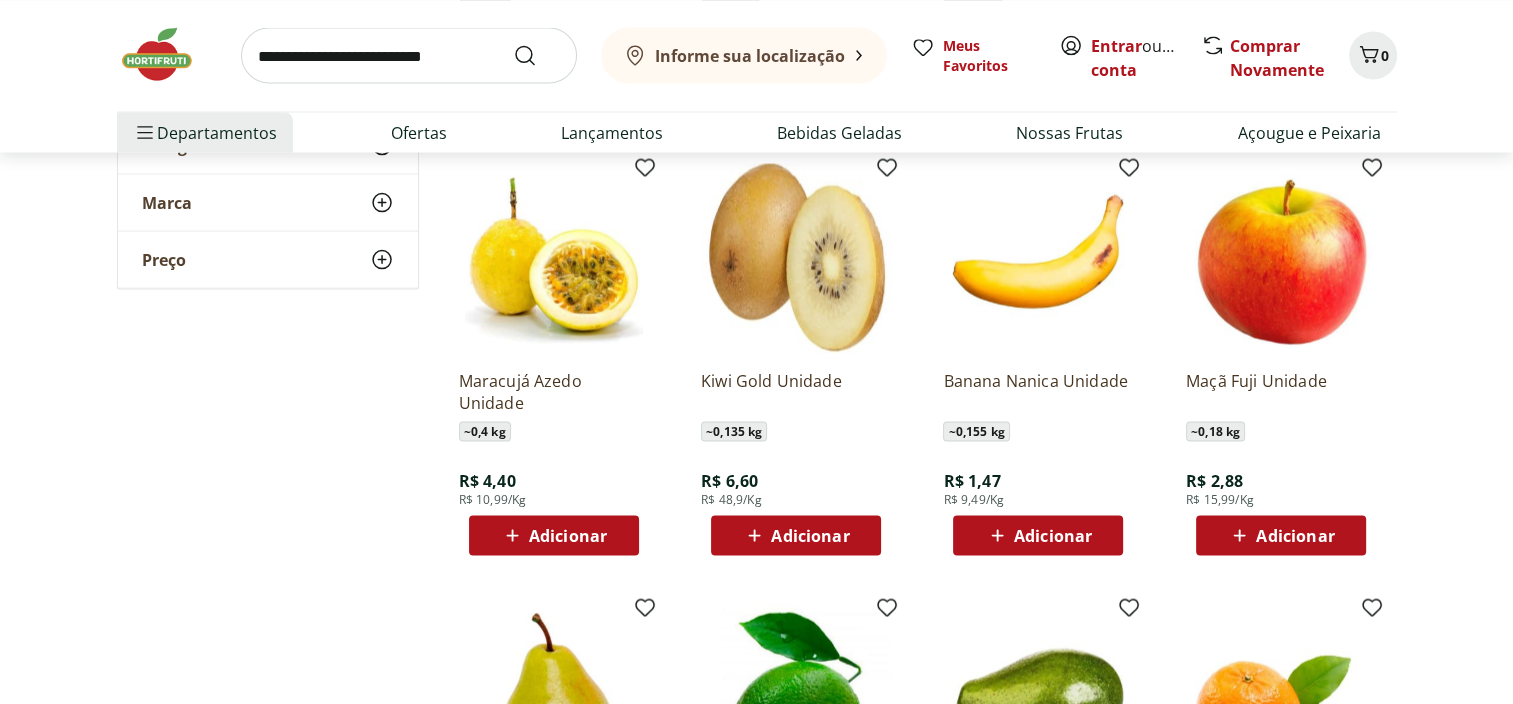 click on "Carregar mais produtos" at bounding box center (919, 1064) 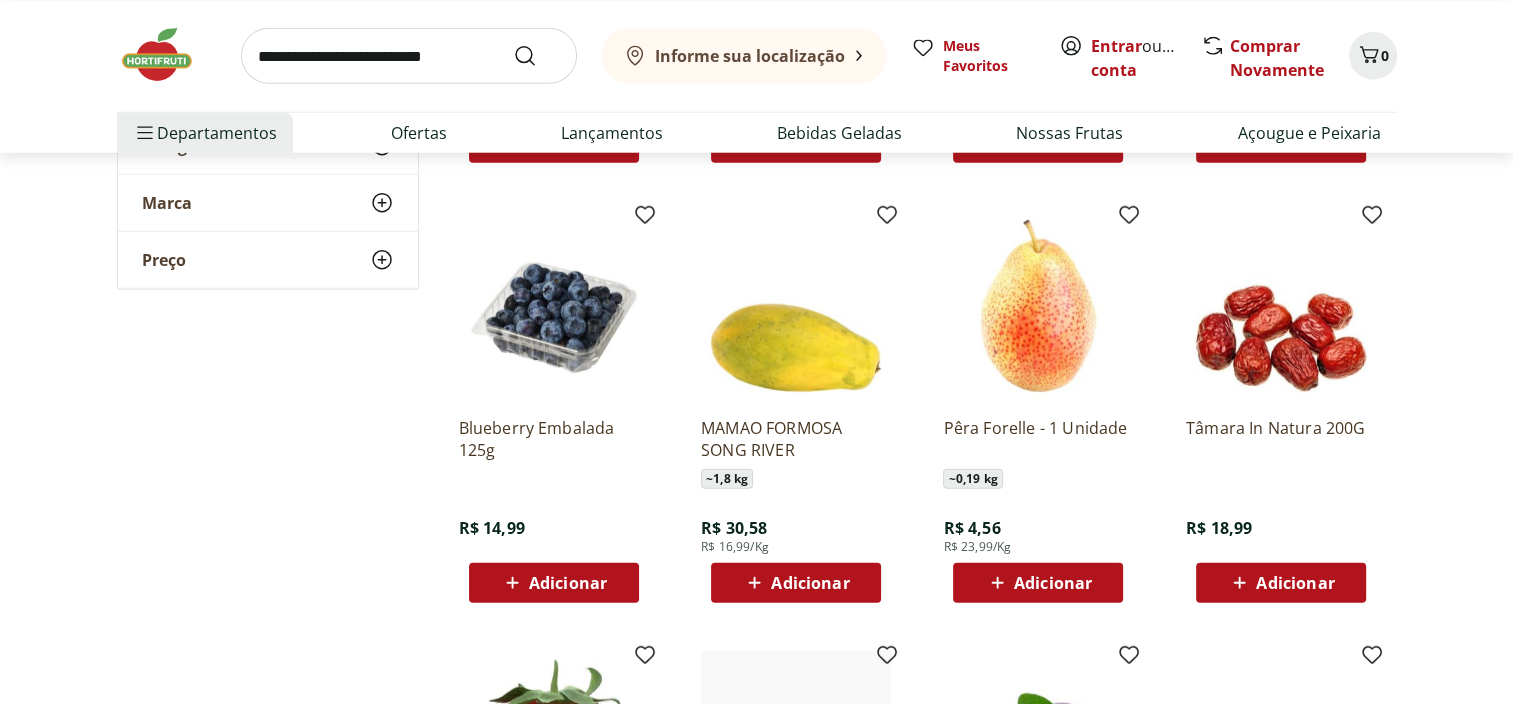 scroll, scrollTop: 5200, scrollLeft: 0, axis: vertical 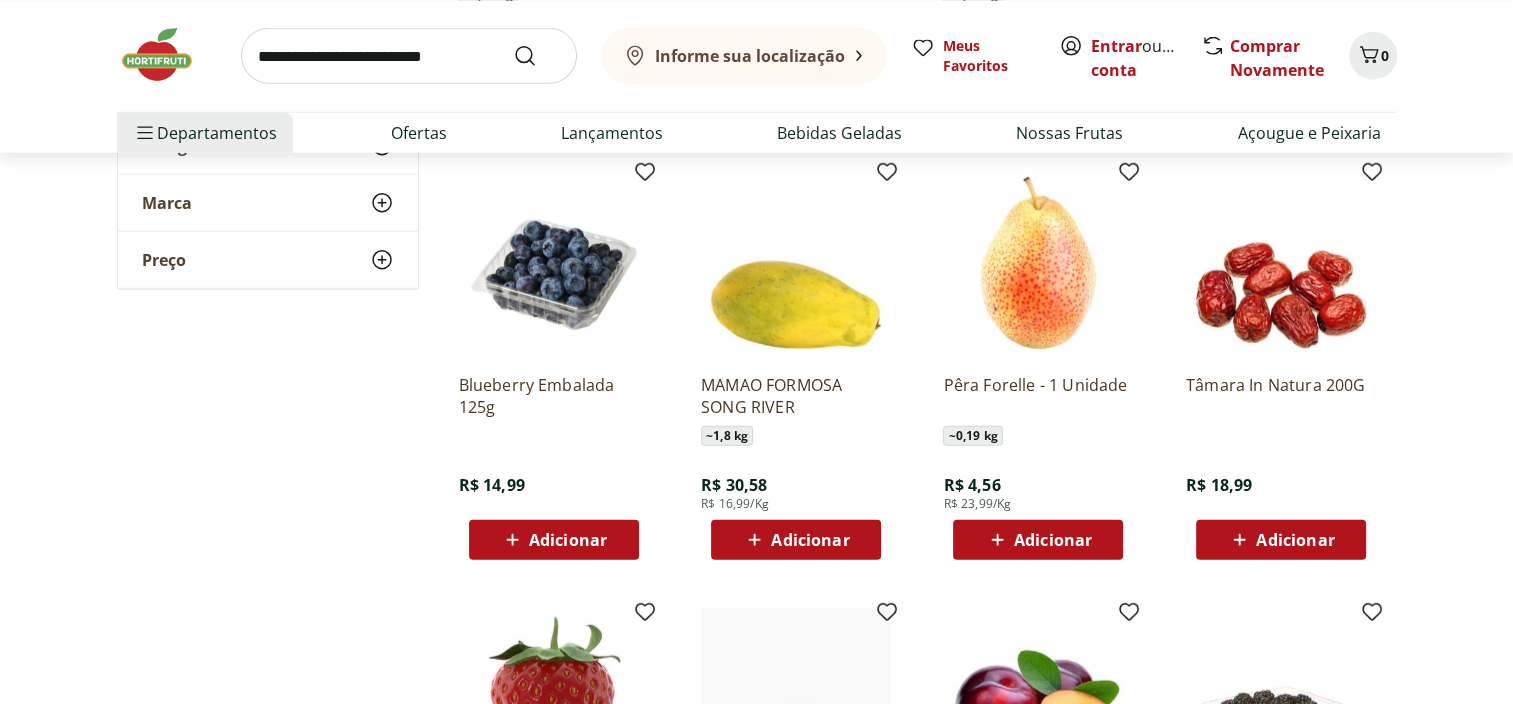 click on "Carregar mais produtos" at bounding box center (919, 1068) 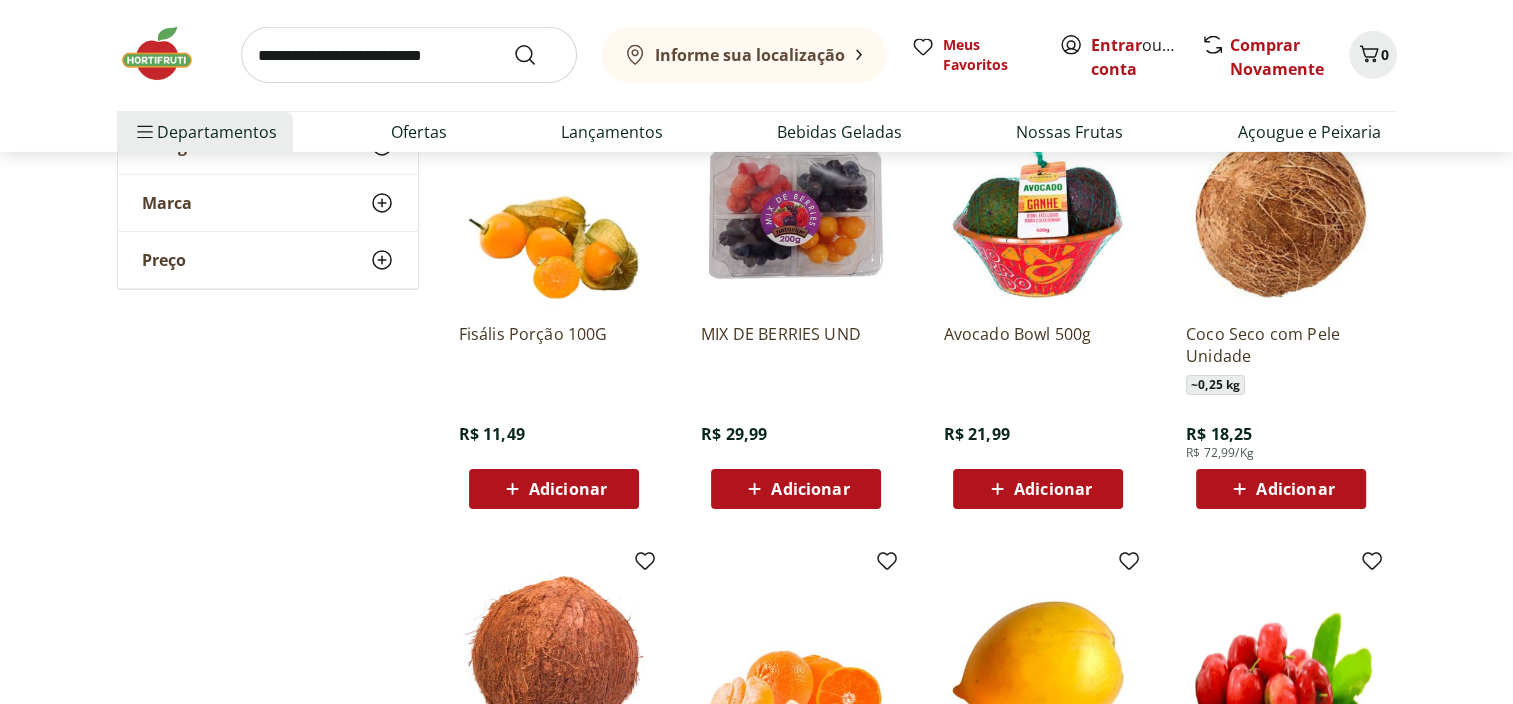 scroll, scrollTop: 6600, scrollLeft: 0, axis: vertical 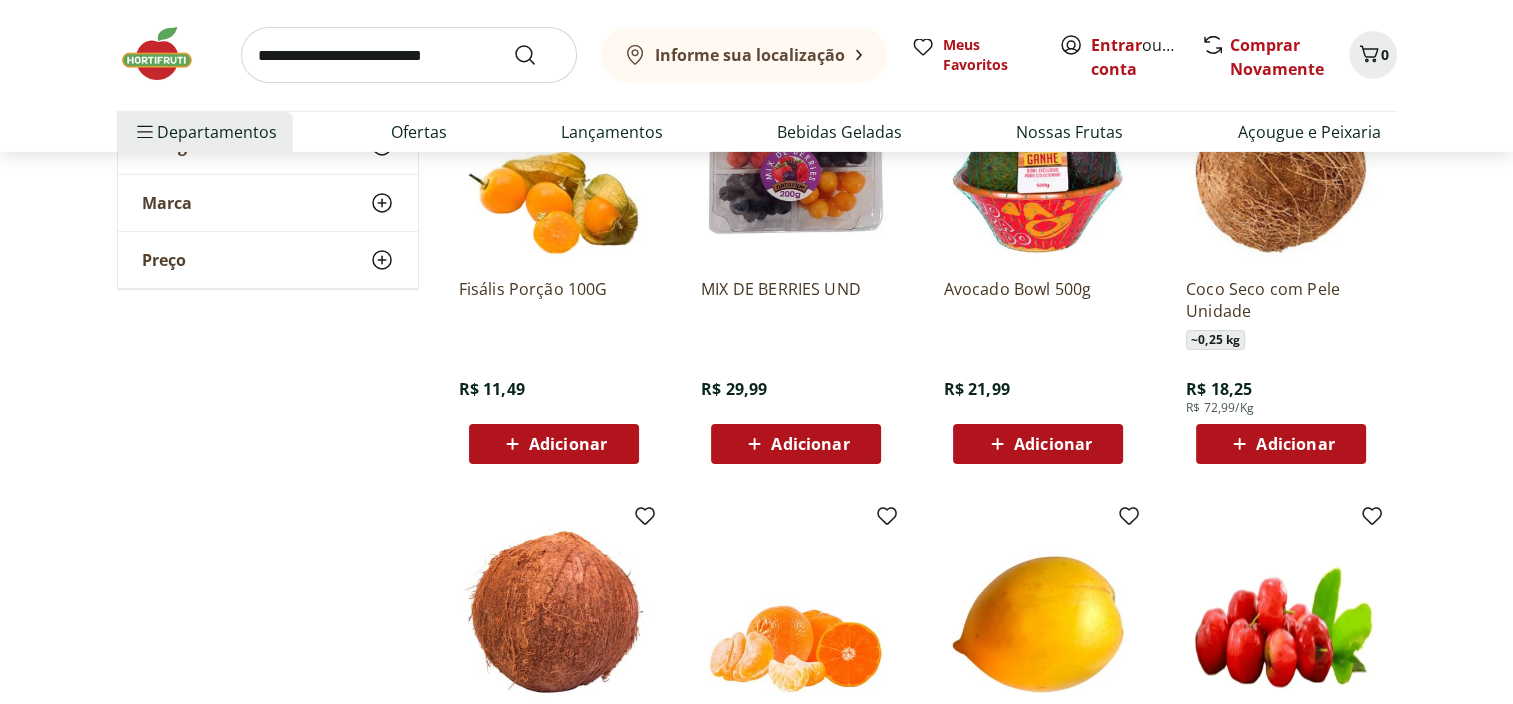 click on "Carregar mais produtos" at bounding box center (919, 972) 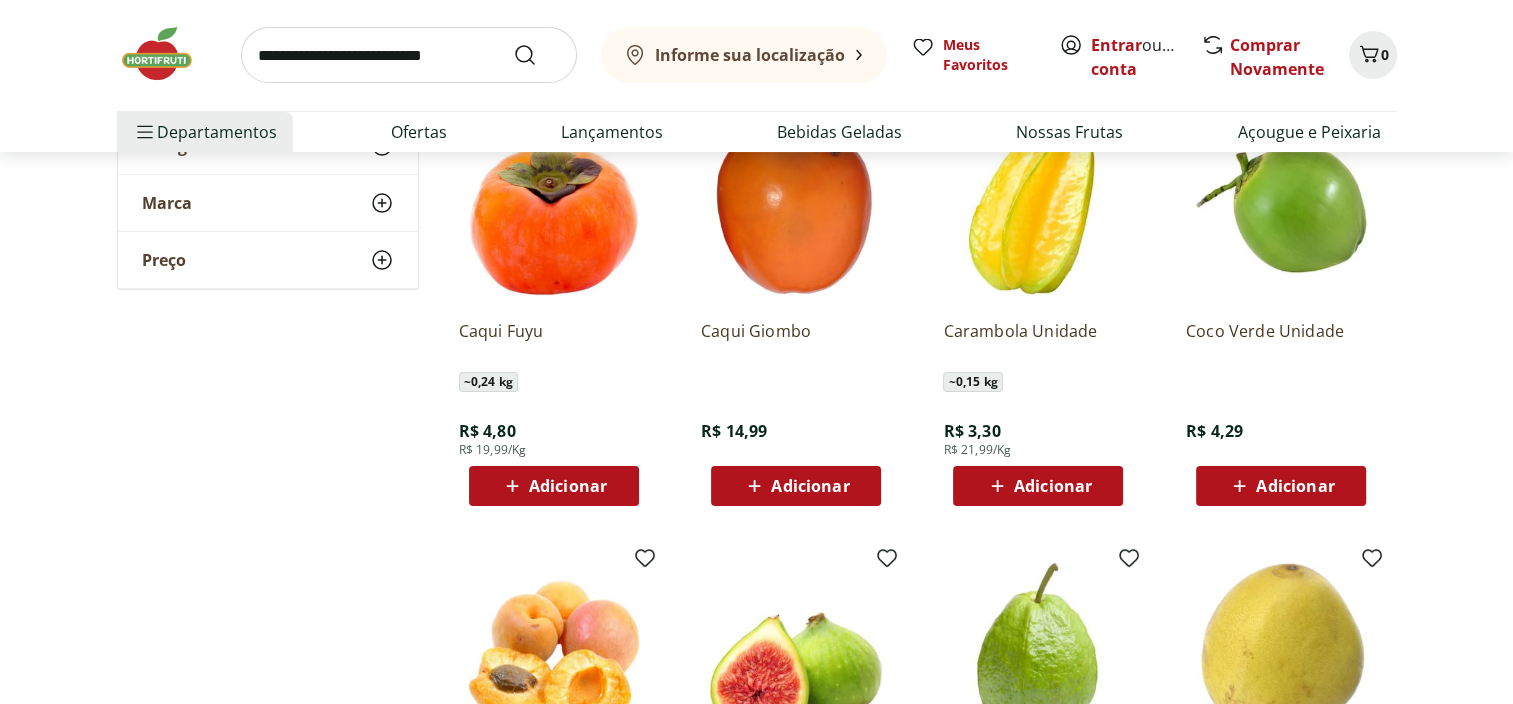 scroll, scrollTop: 7900, scrollLeft: 0, axis: vertical 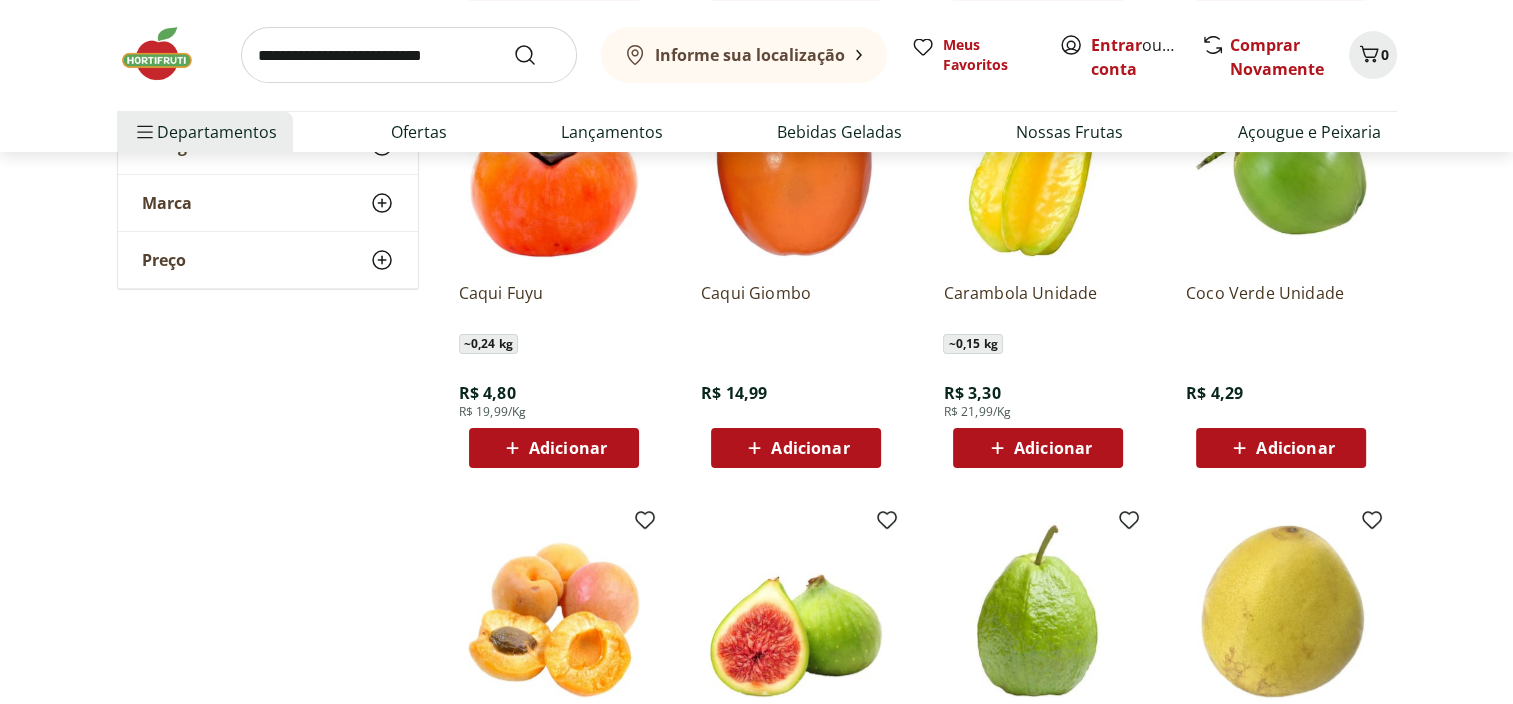 click on "Carregar mais produtos" at bounding box center [919, 976] 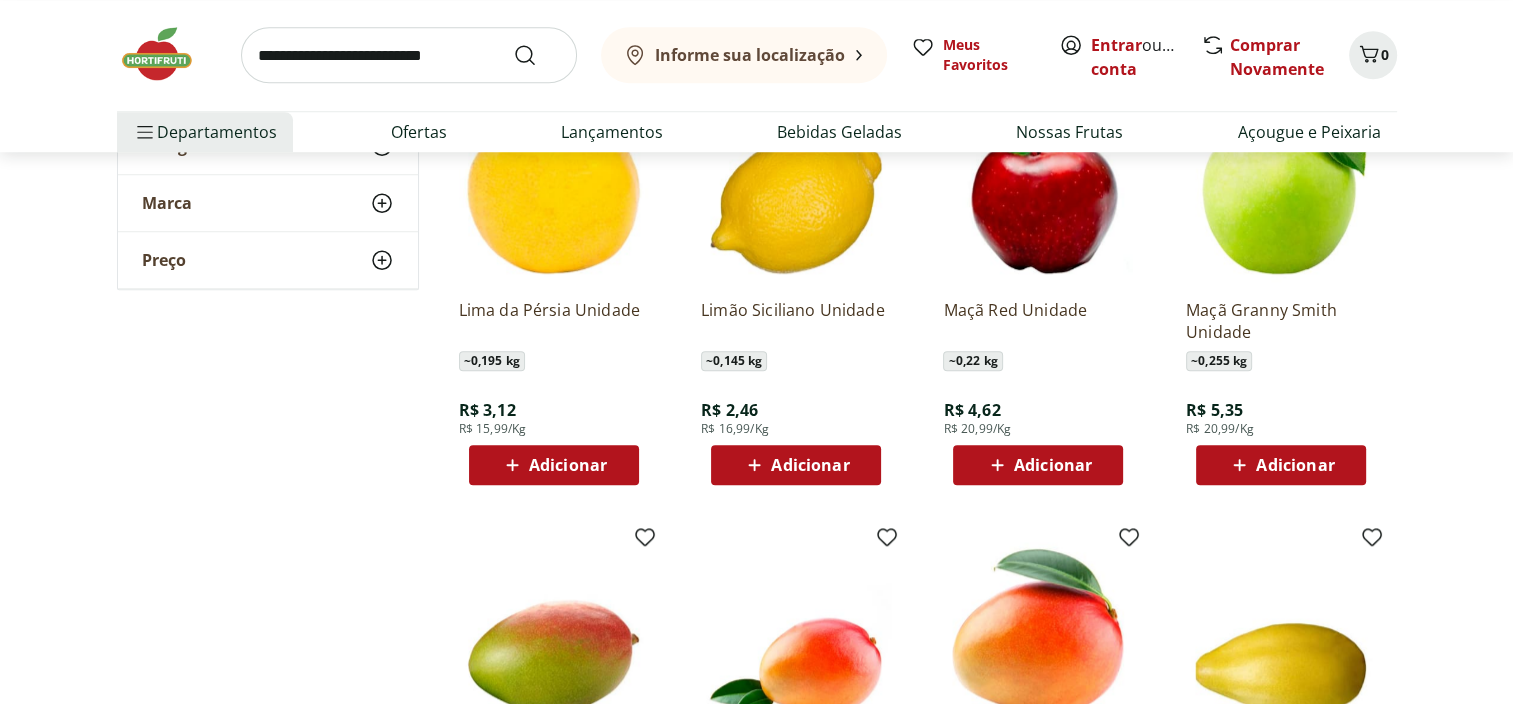 scroll, scrollTop: 9200, scrollLeft: 0, axis: vertical 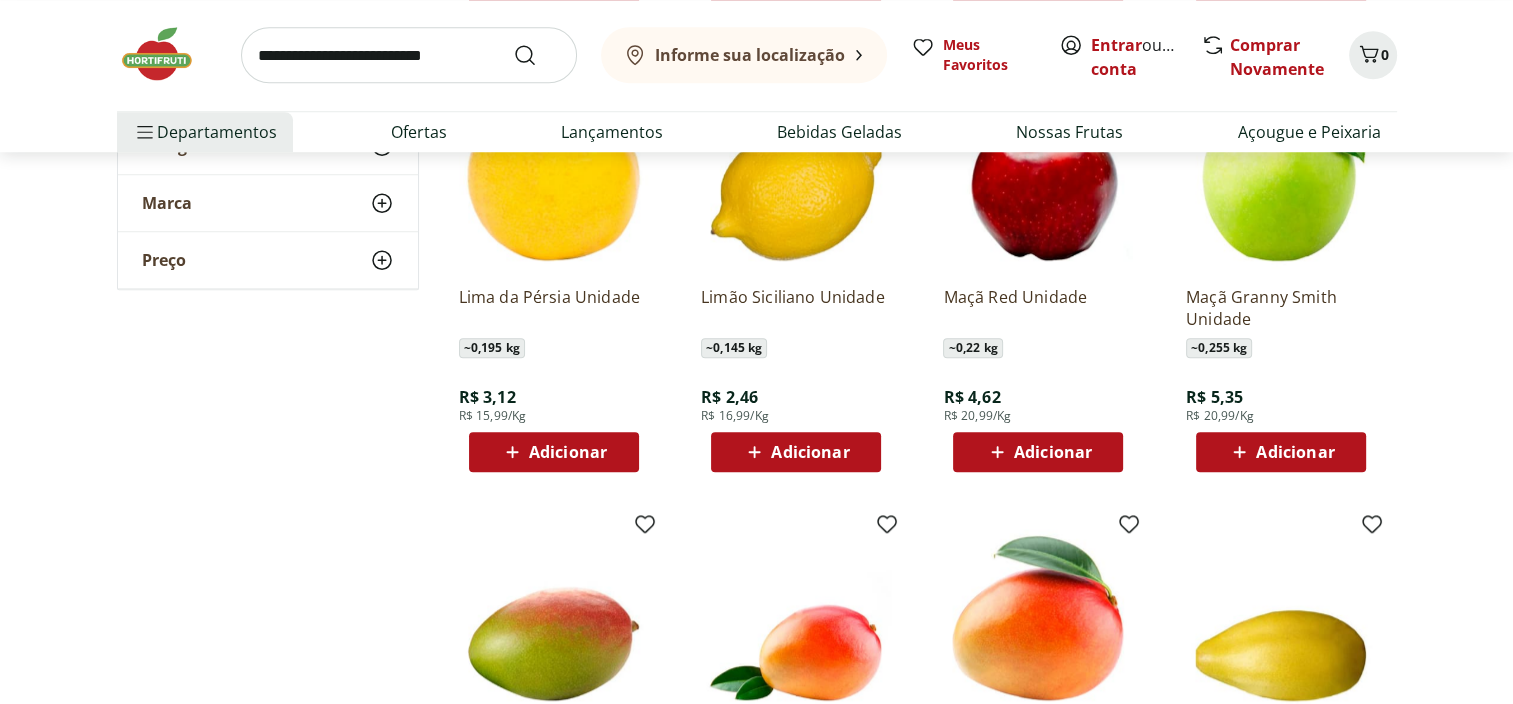 click on "Carregar mais produtos" at bounding box center (919, 980) 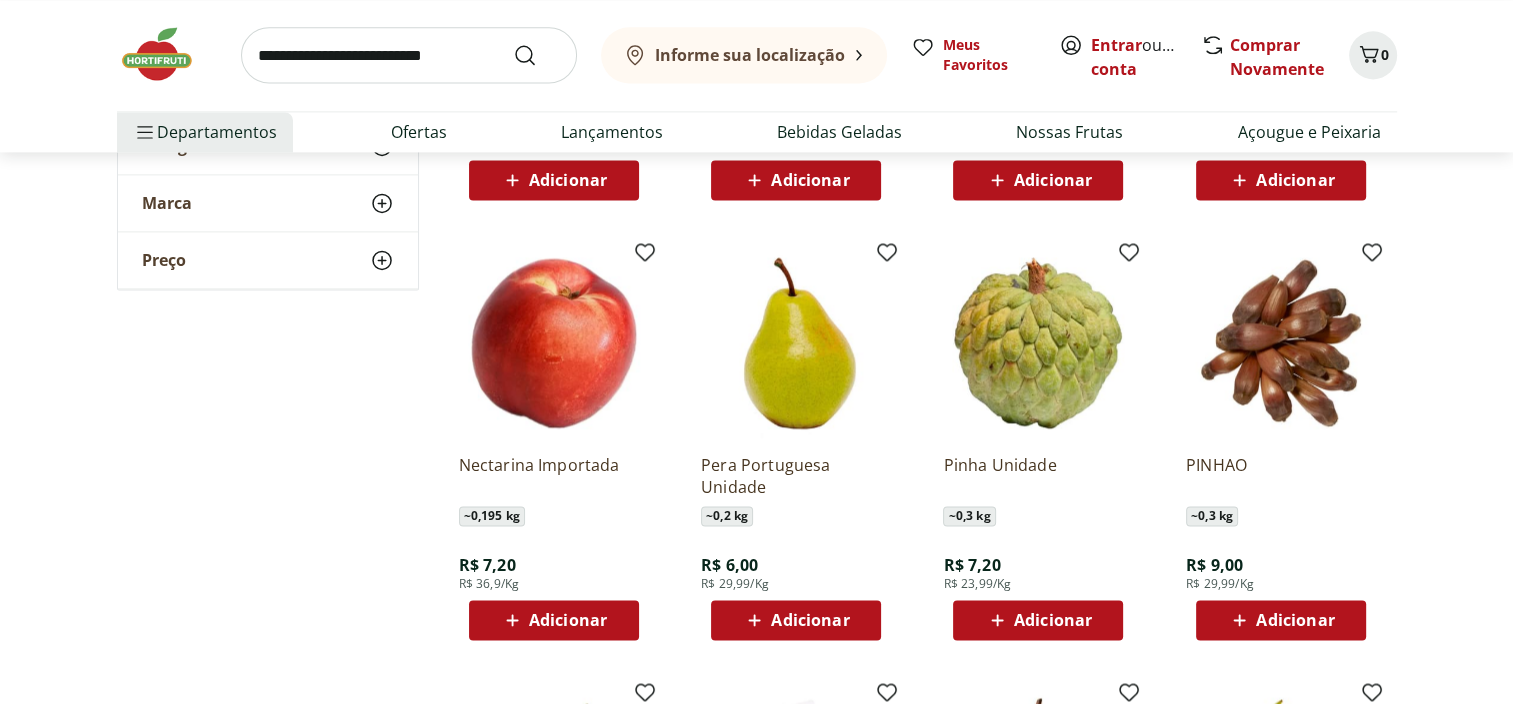 scroll, scrollTop: 10400, scrollLeft: 0, axis: vertical 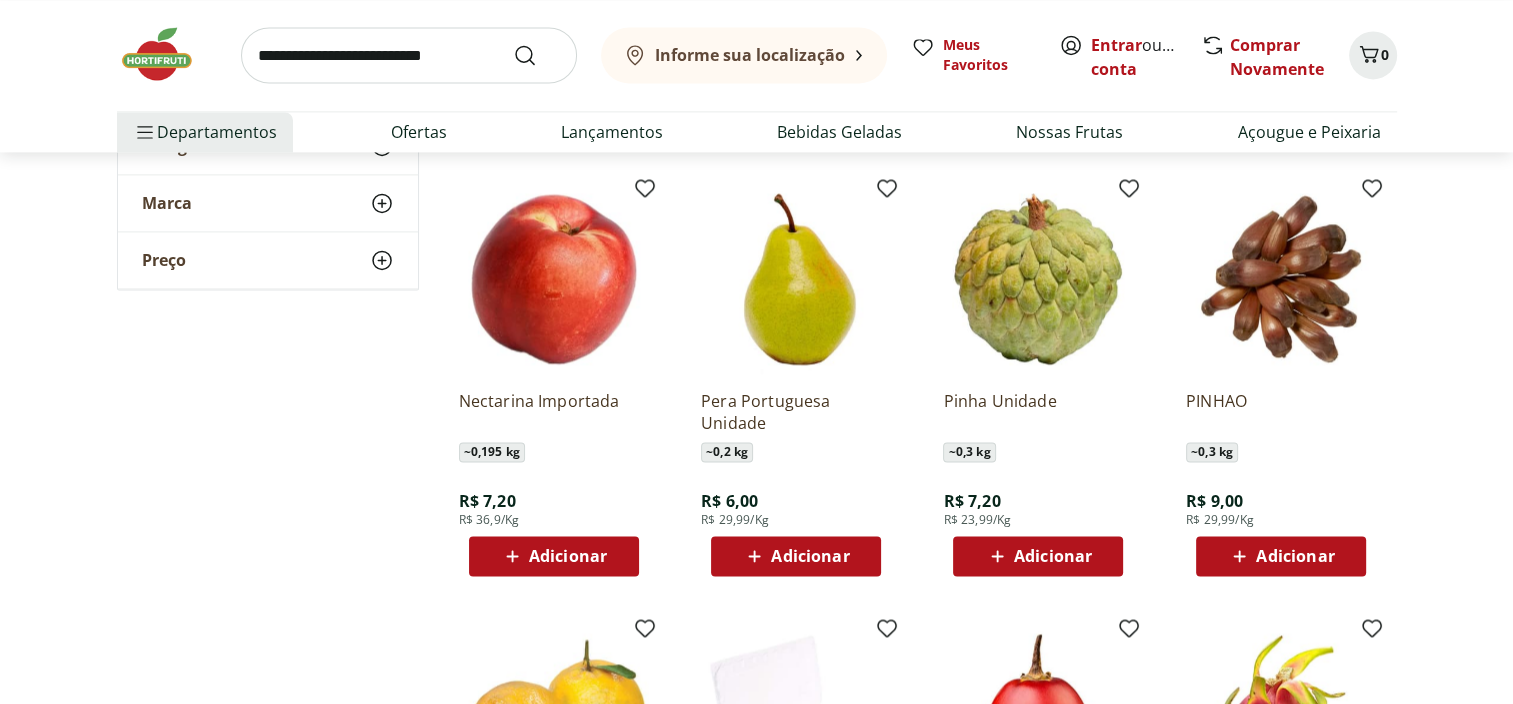 click on "Carregar mais produtos" at bounding box center [919, 1084] 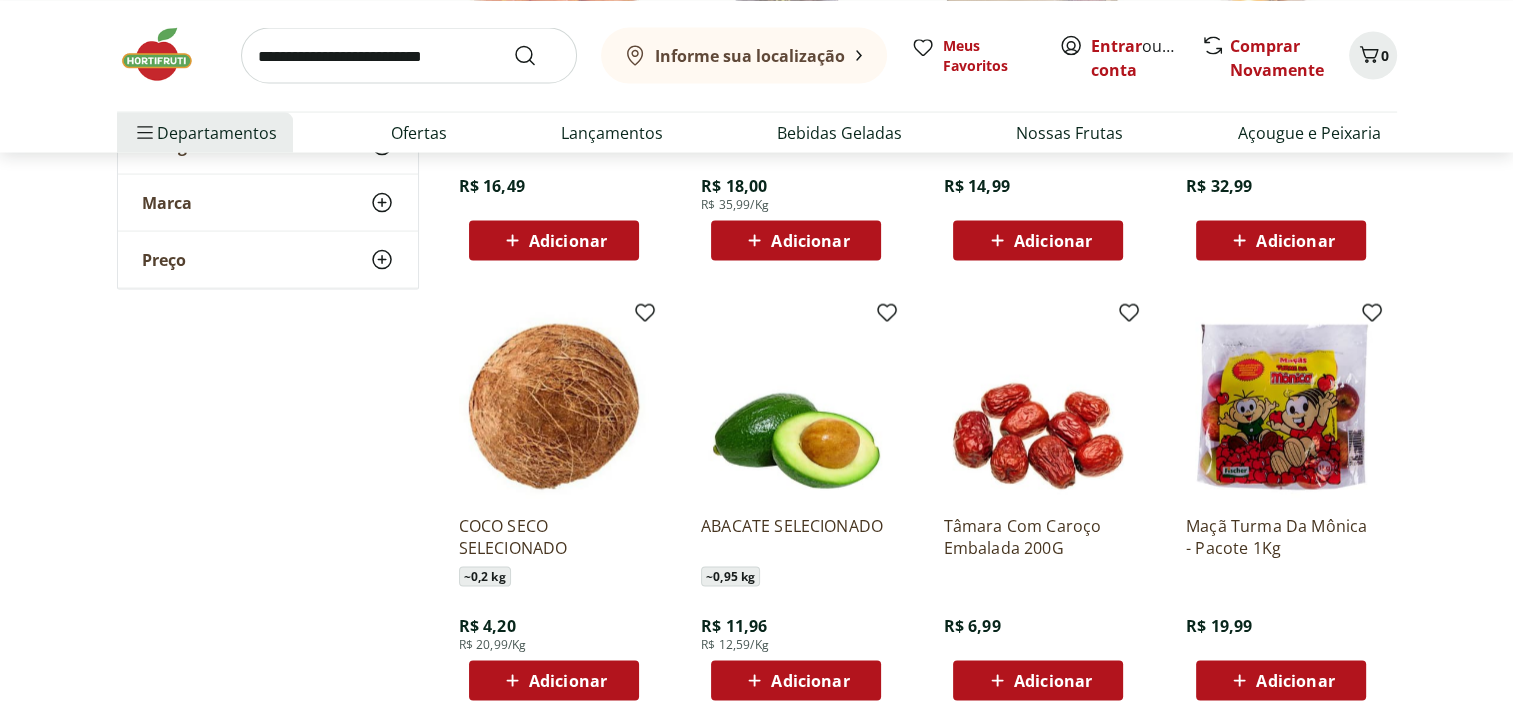 scroll, scrollTop: 11600, scrollLeft: 0, axis: vertical 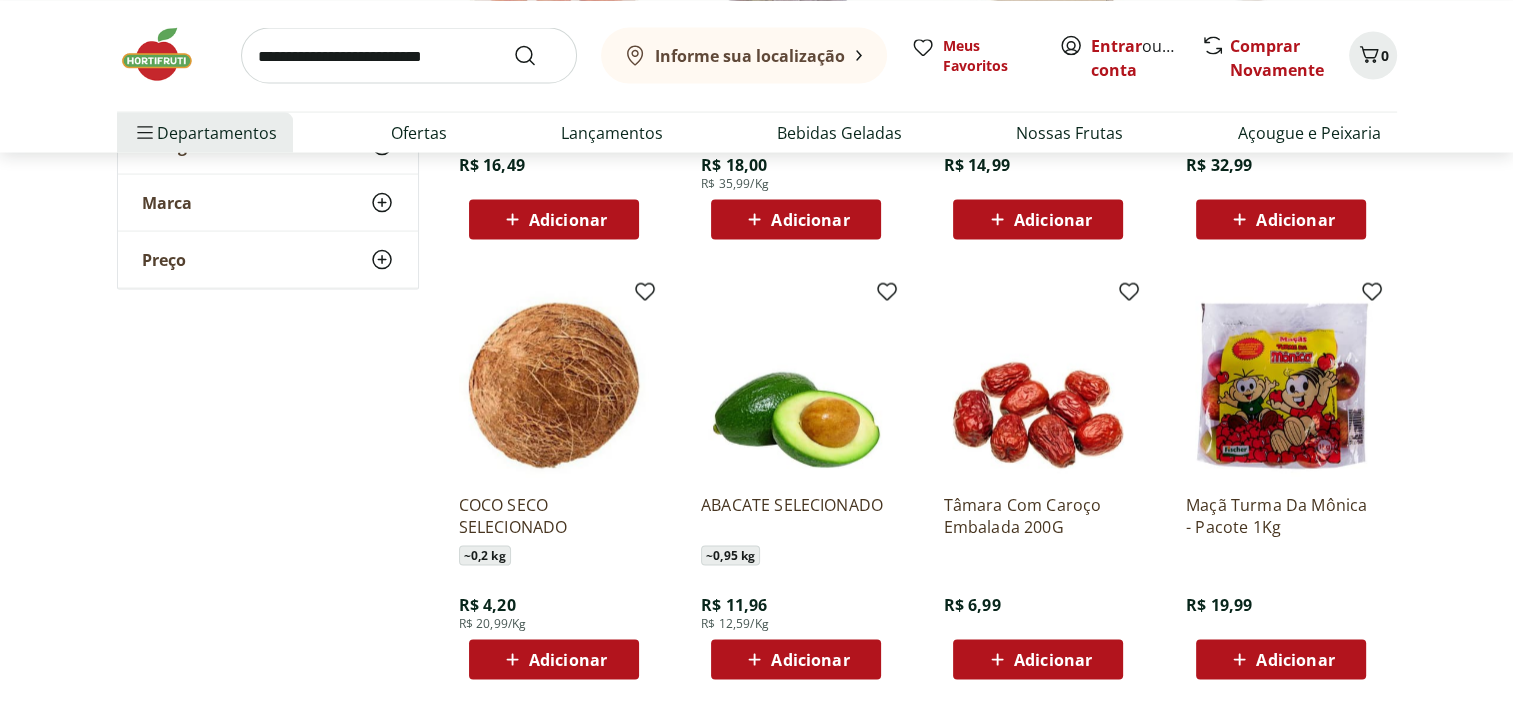 click on "Carregar mais produtos" at bounding box center (919, 1188) 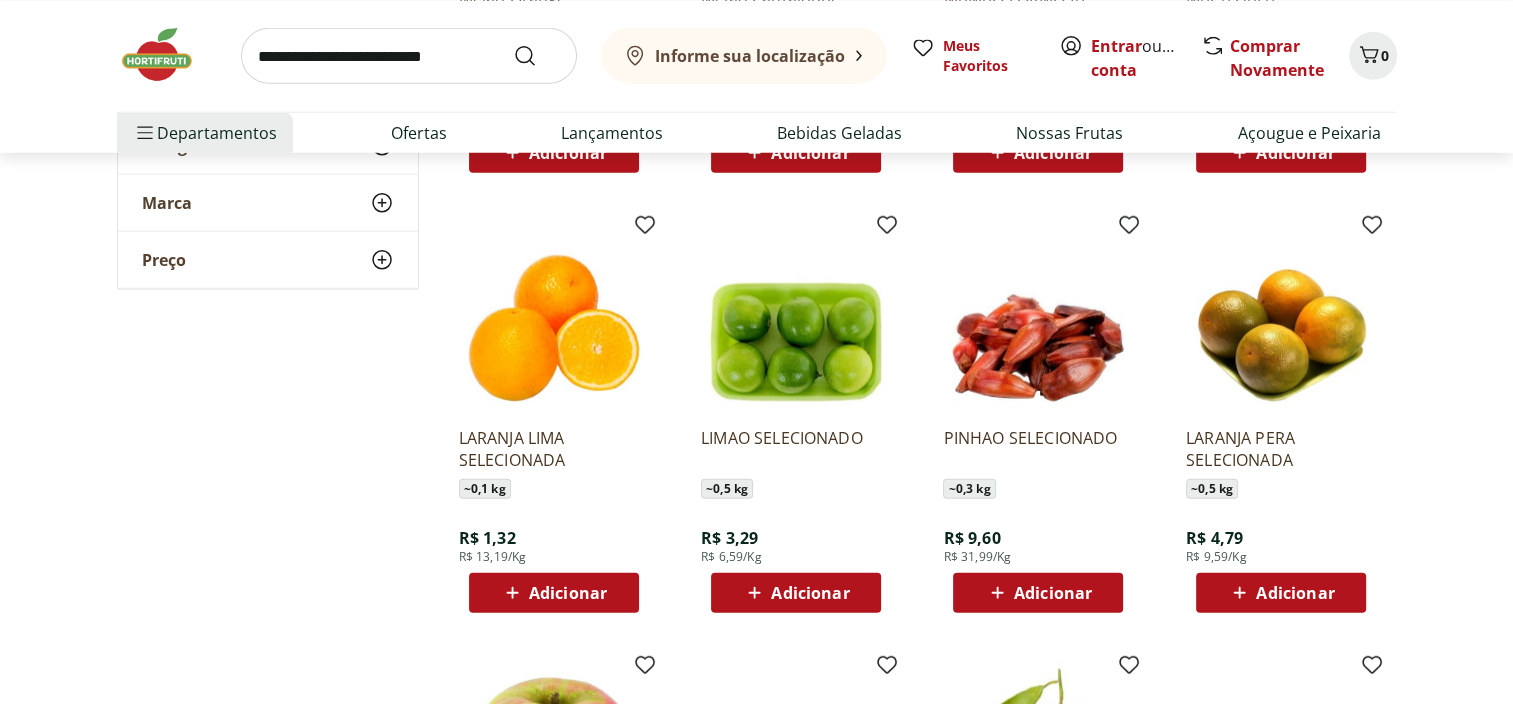 scroll, scrollTop: 13000, scrollLeft: 0, axis: vertical 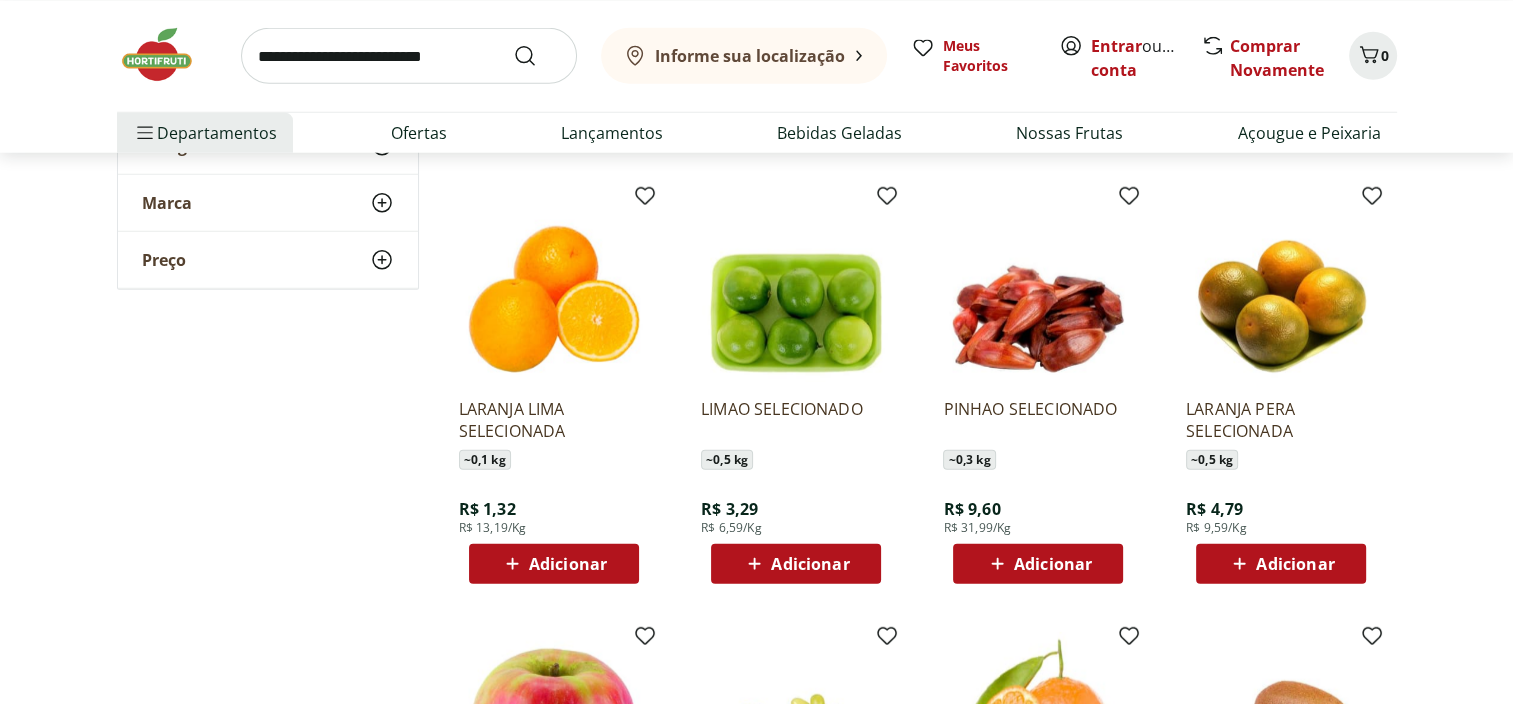 click on "Carregar mais produtos" at bounding box center (919, 1092) 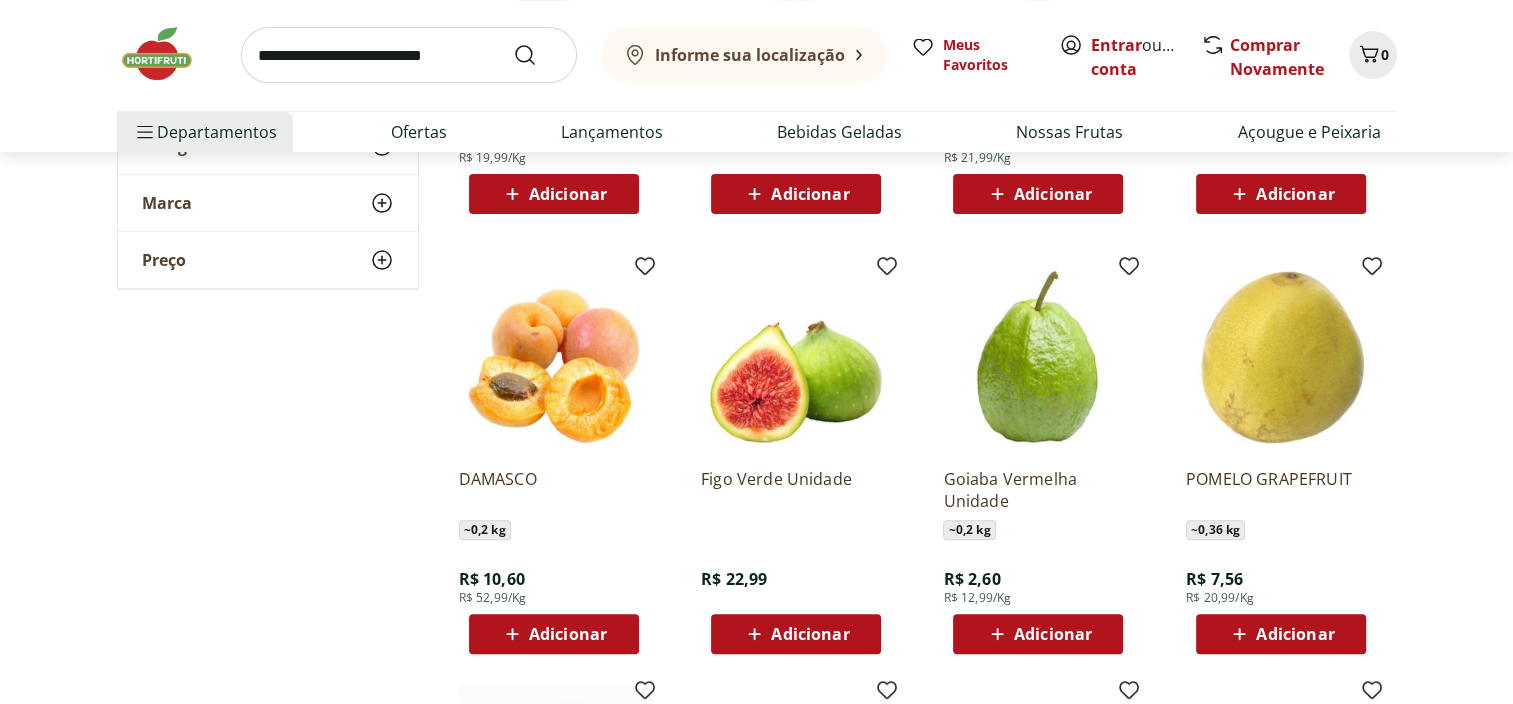 scroll, scrollTop: 7900, scrollLeft: 0, axis: vertical 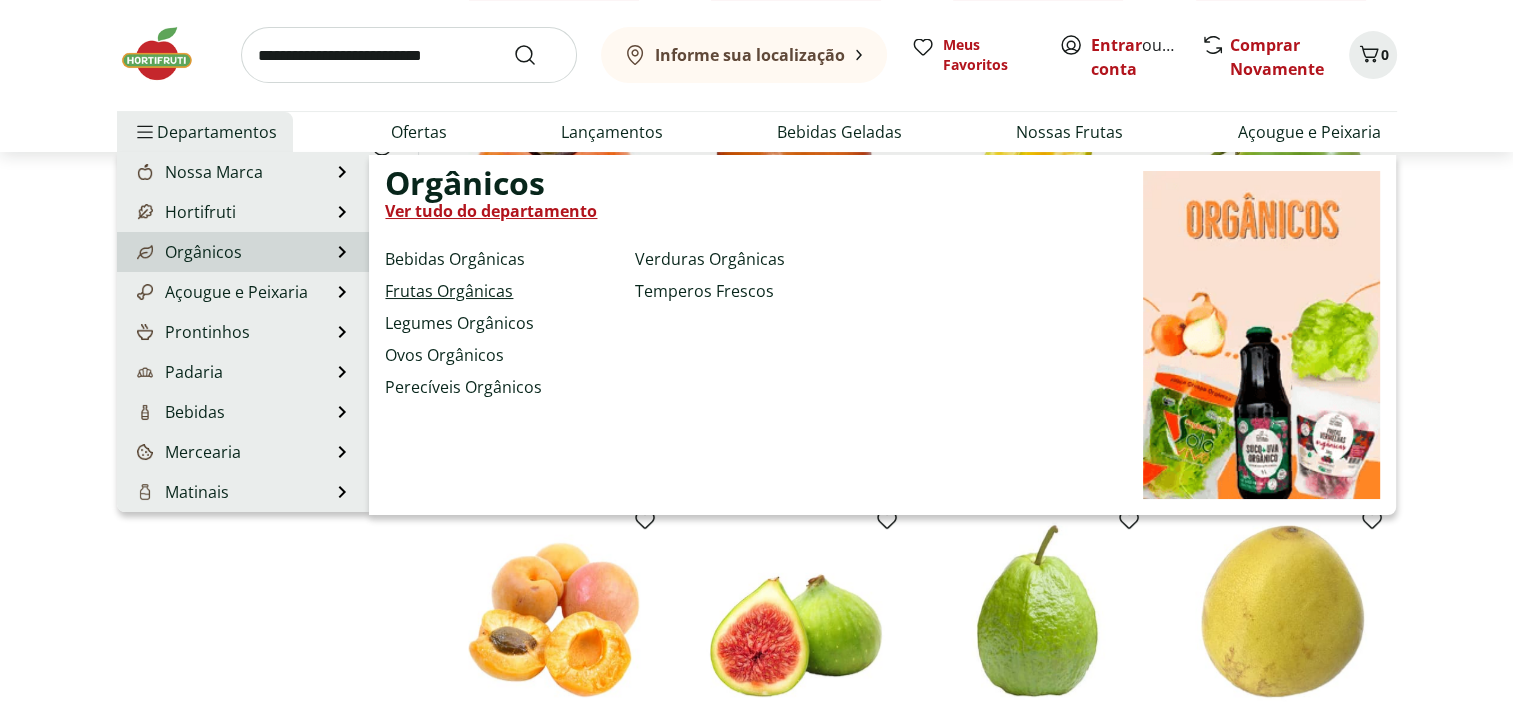 click on "Frutas Orgânicas" at bounding box center (449, 291) 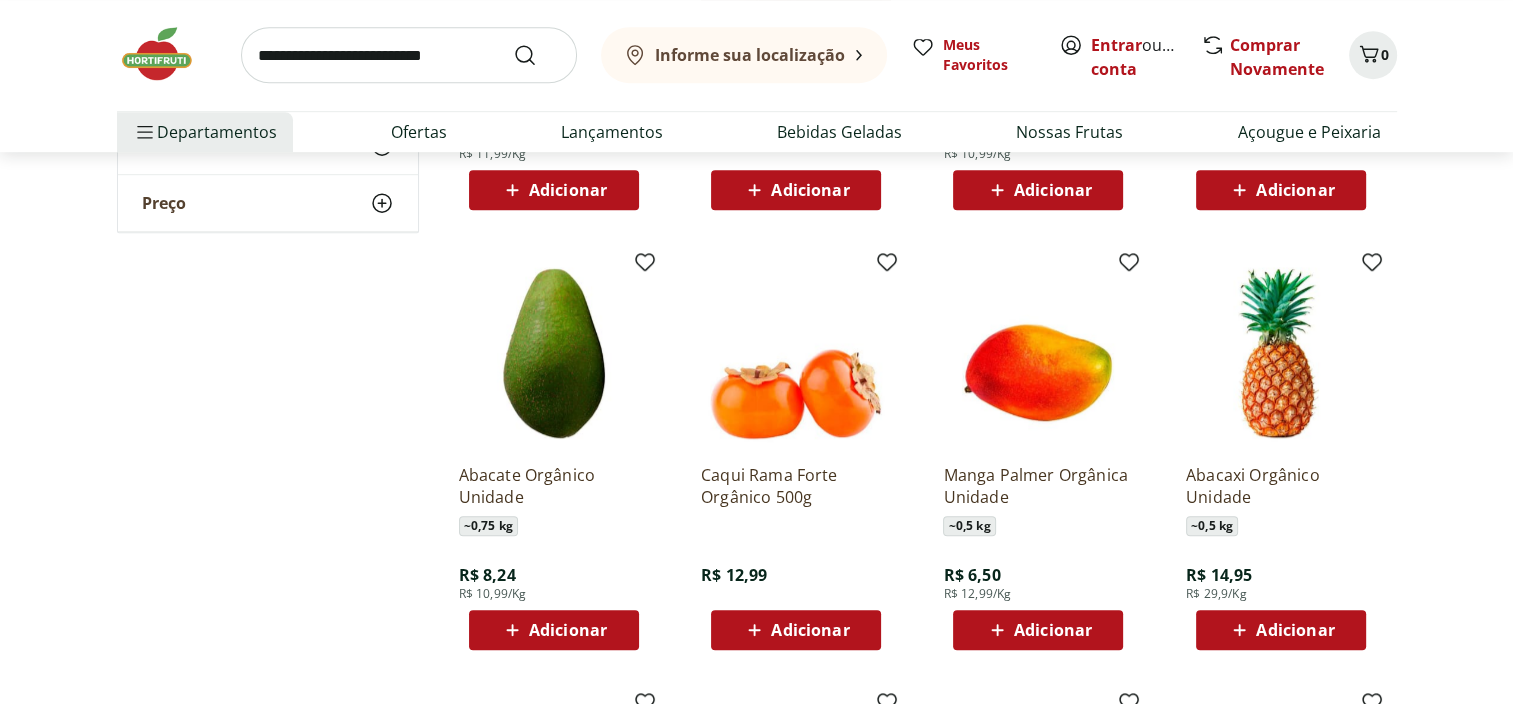 scroll, scrollTop: 1200, scrollLeft: 0, axis: vertical 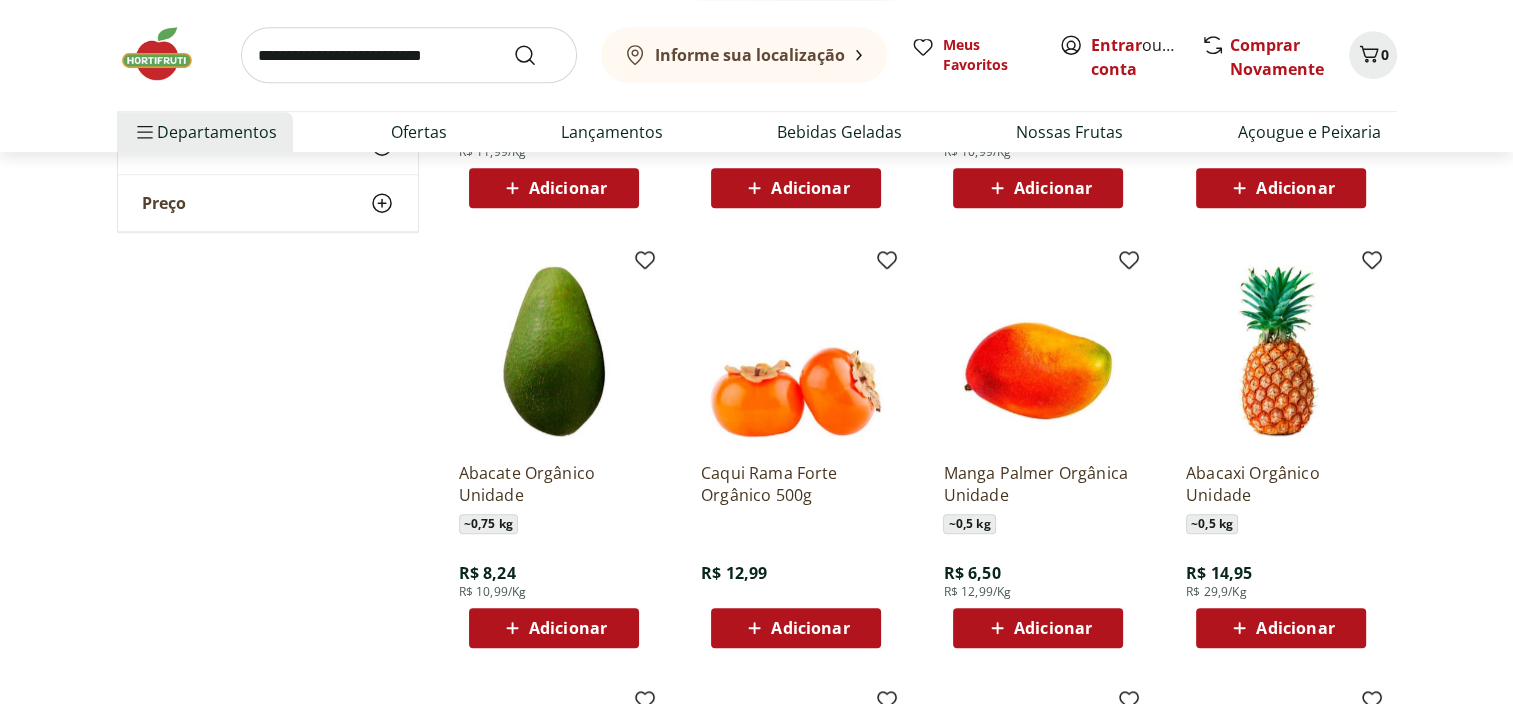 click on "Carregar mais produtos" at bounding box center [919, 1156] 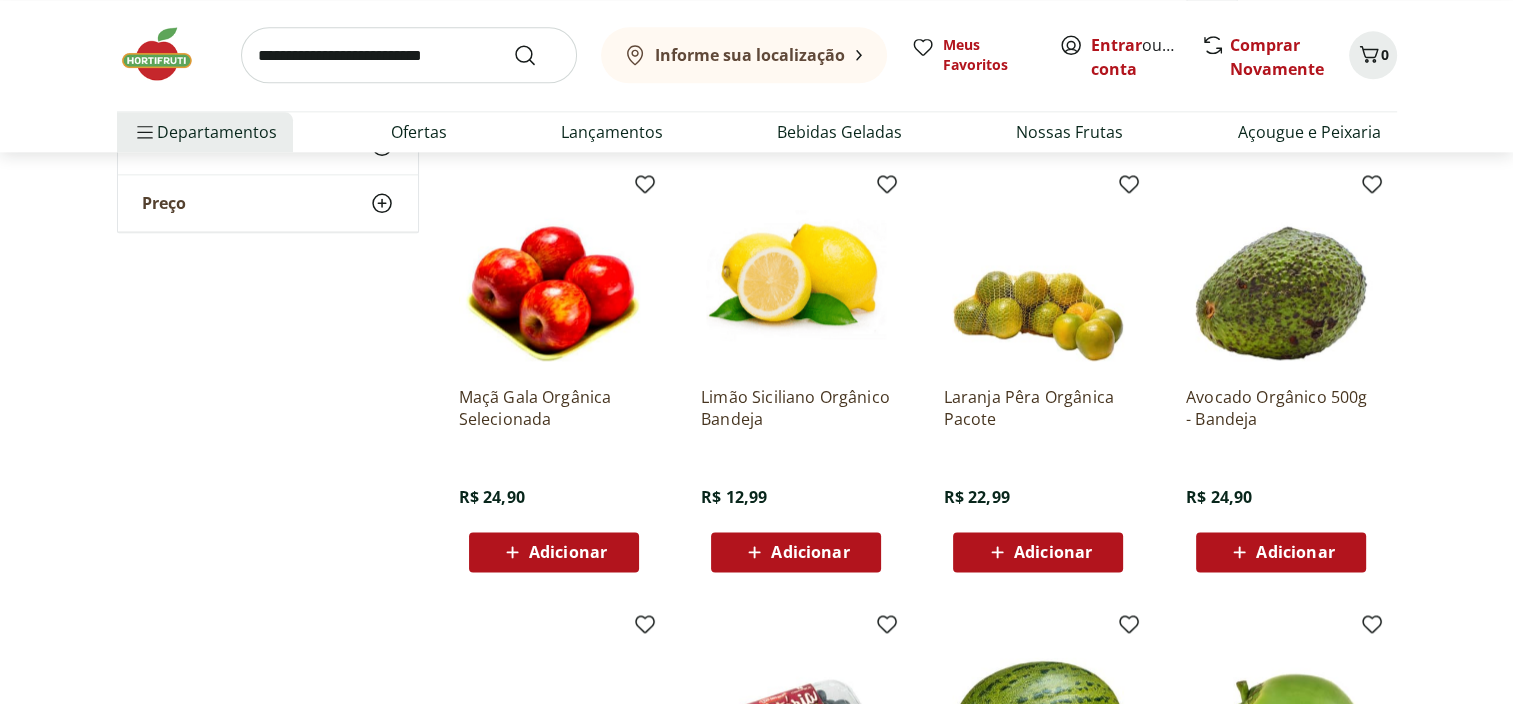scroll, scrollTop: 2600, scrollLeft: 0, axis: vertical 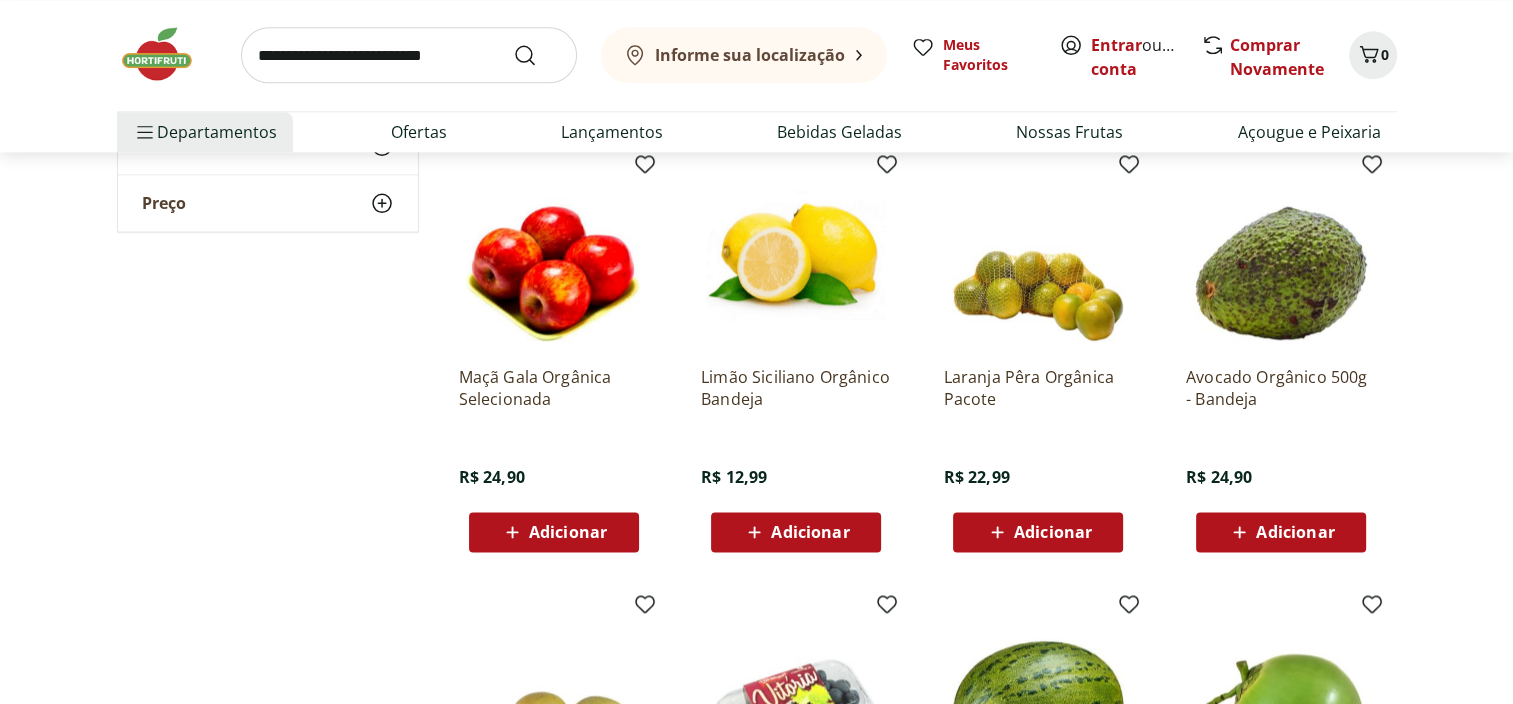 click on "Carregar mais produtos" at bounding box center [919, 1060] 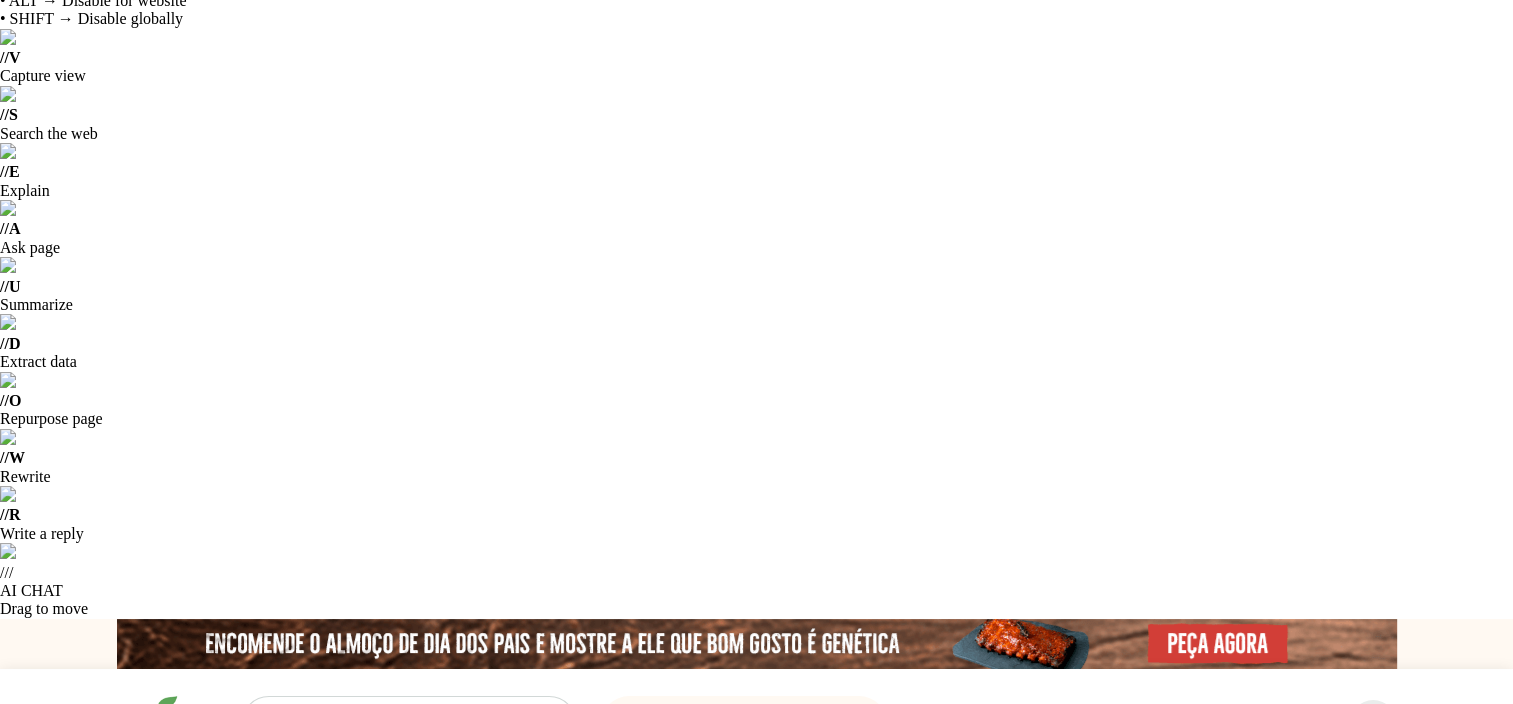 scroll, scrollTop: 0, scrollLeft: 0, axis: both 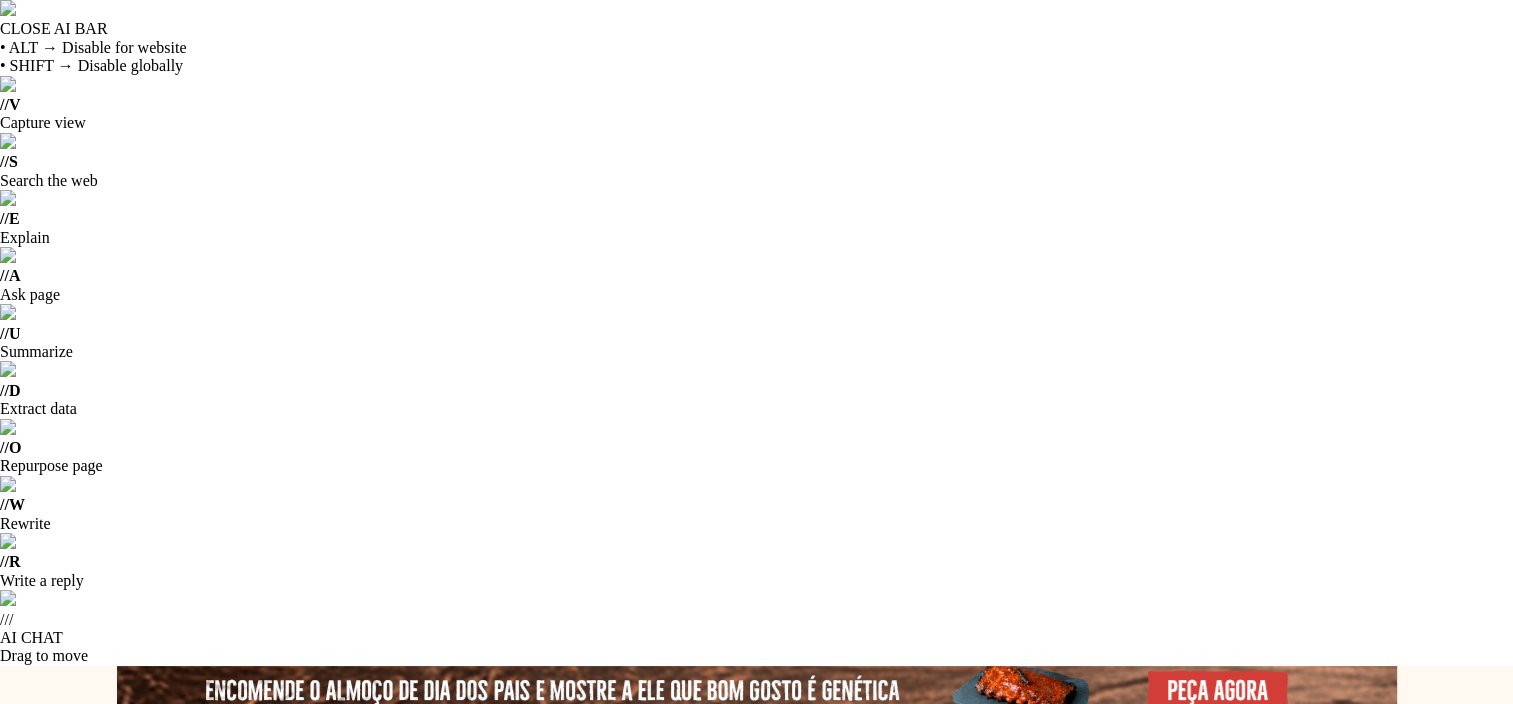 click on "Orgânicos" at bounding box center [236, 896] 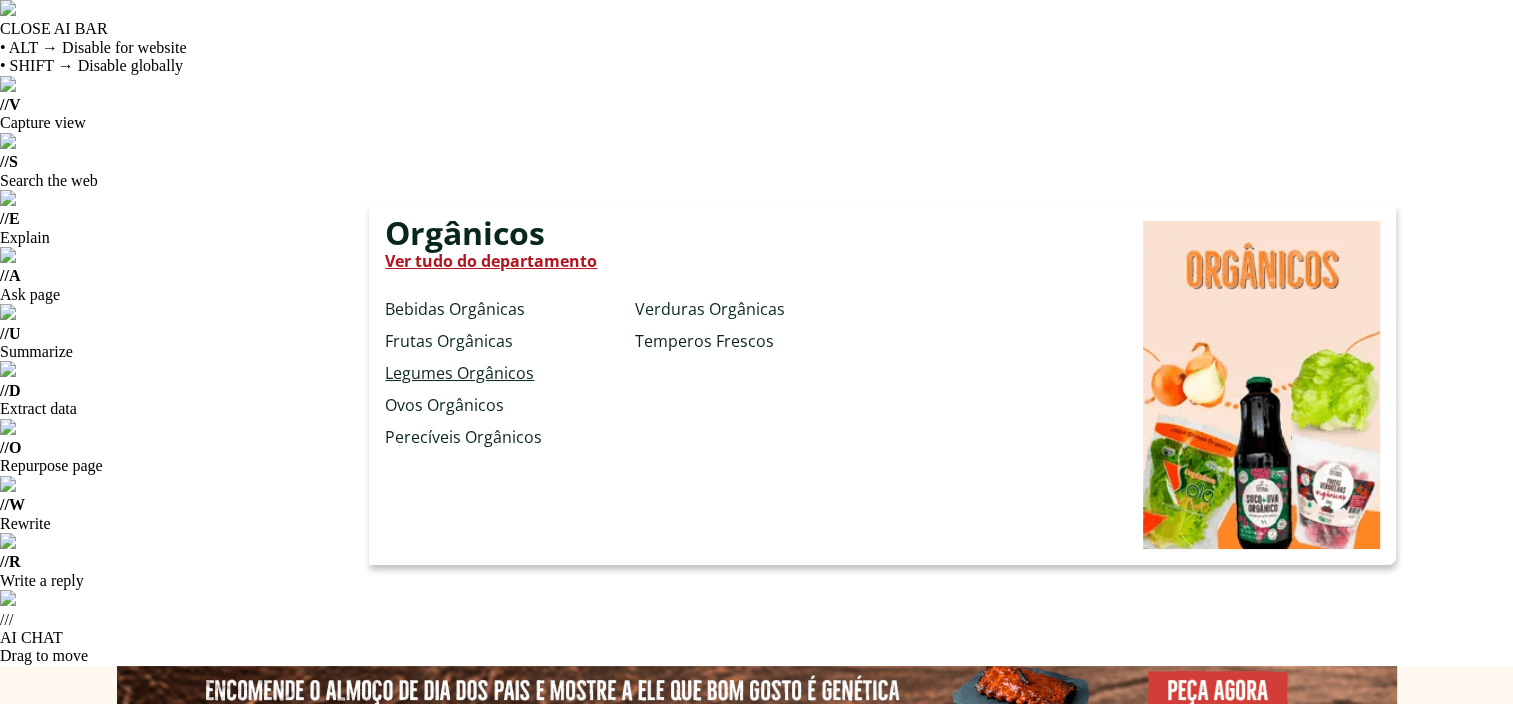 click on "Legumes Orgânicos" at bounding box center [459, 373] 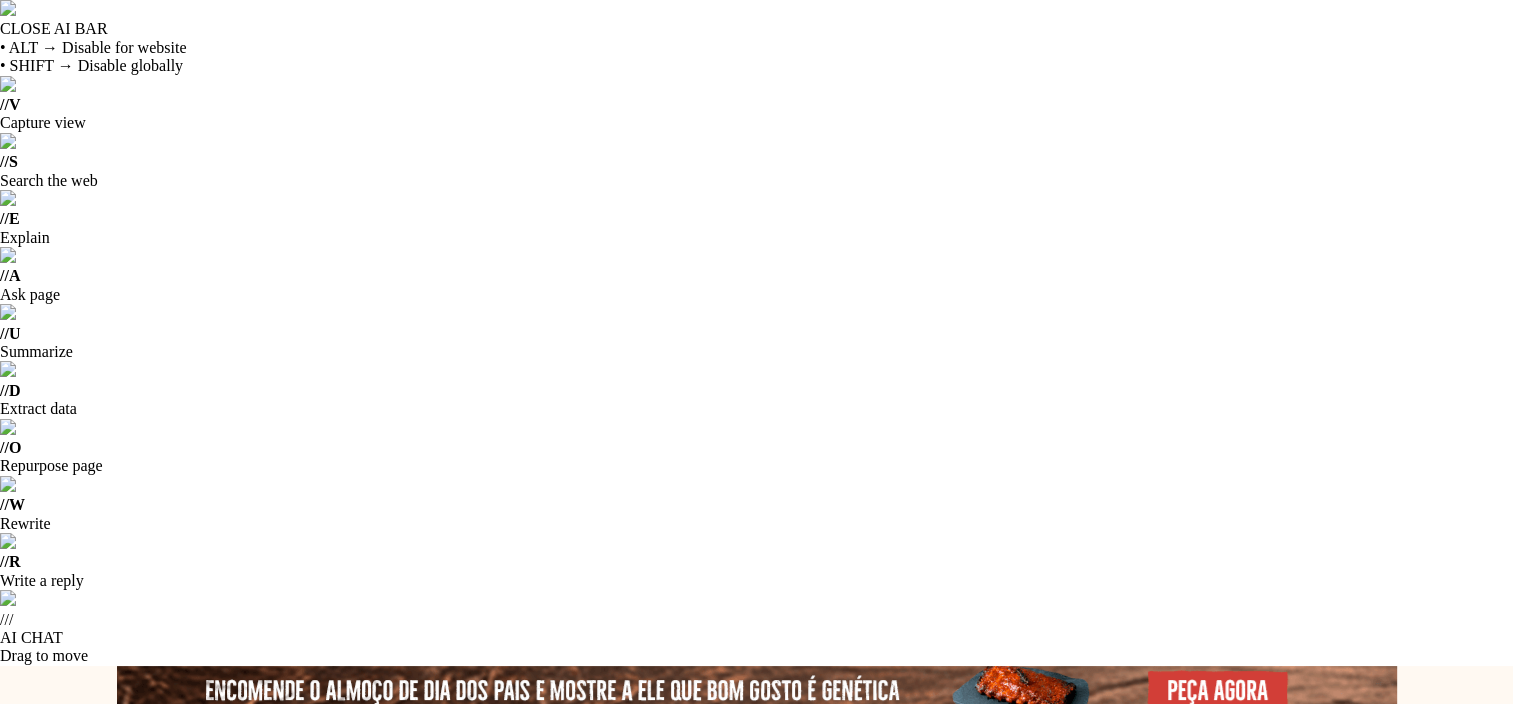 select on "**********" 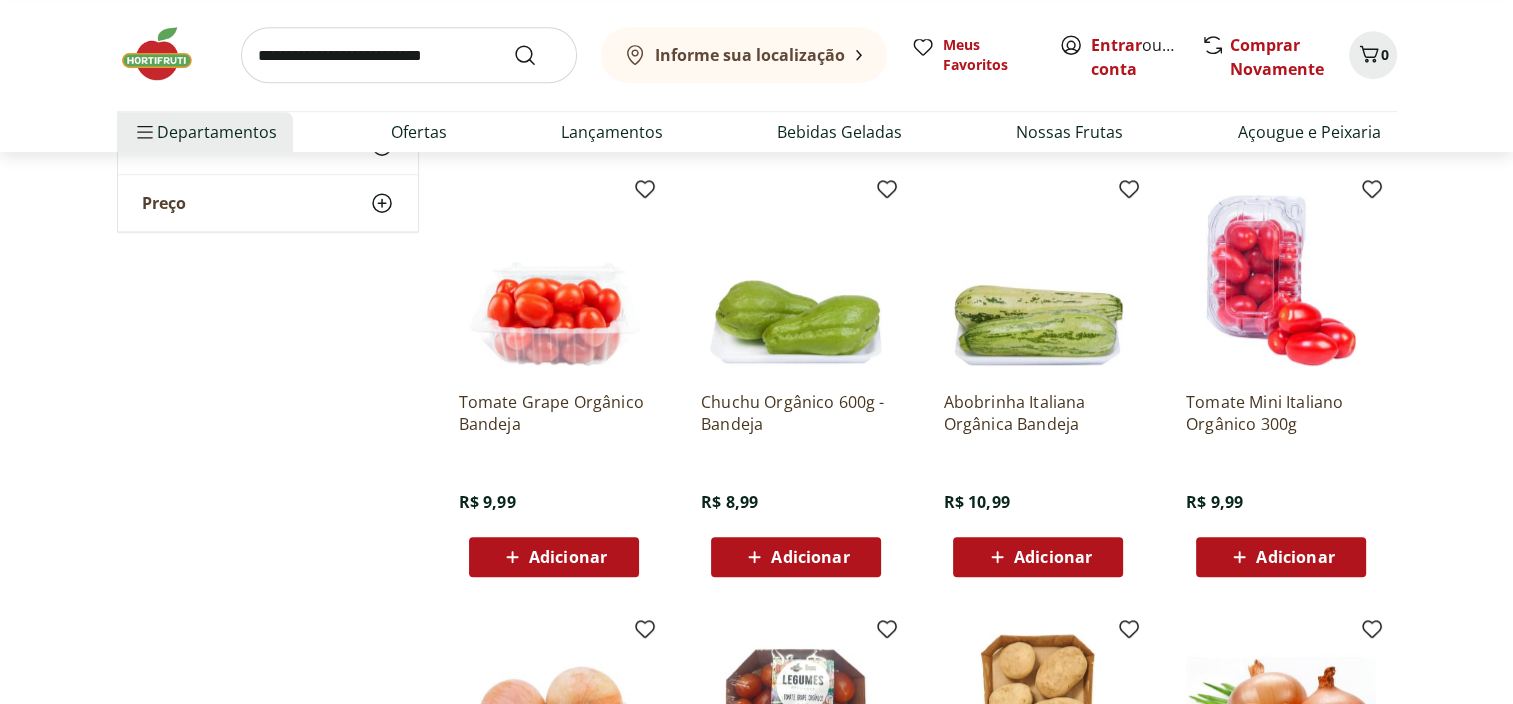 scroll, scrollTop: 1300, scrollLeft: 0, axis: vertical 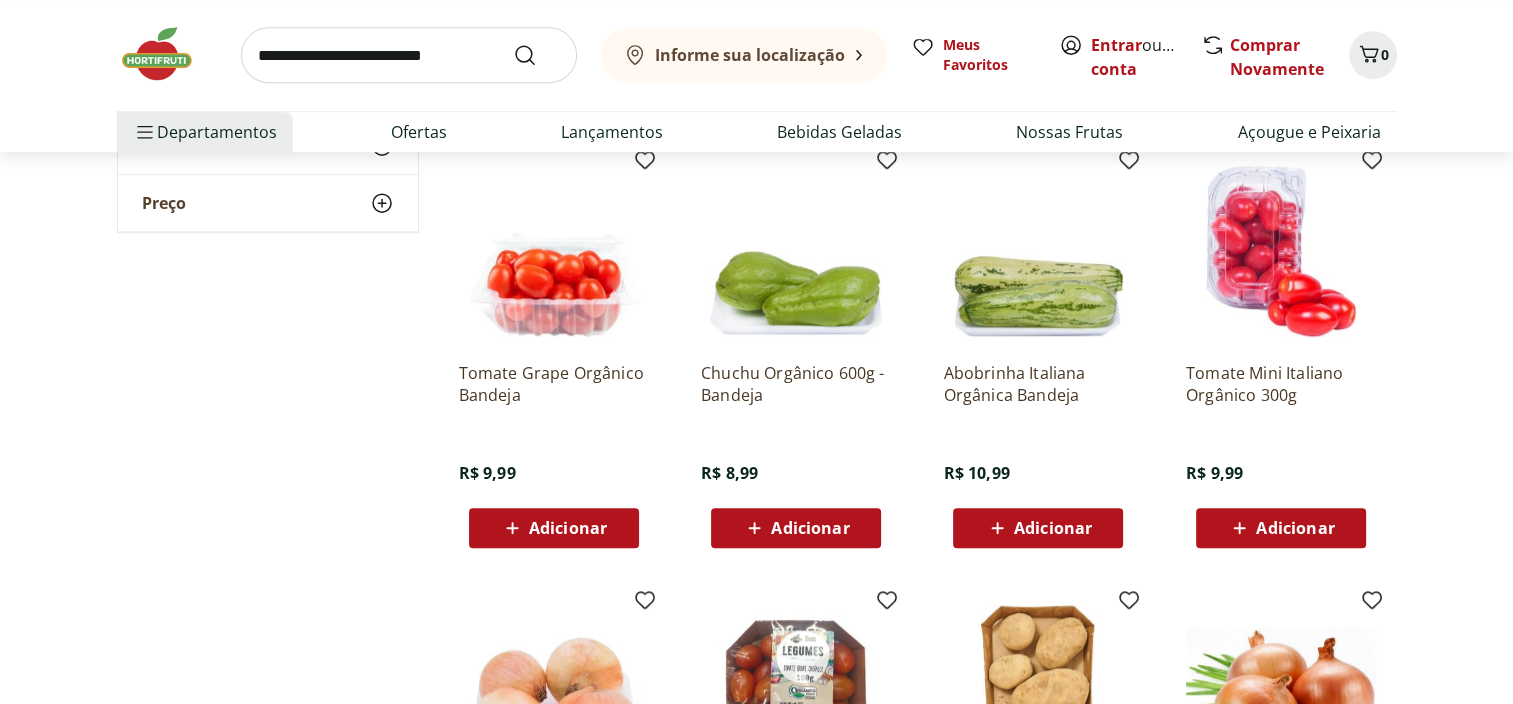 click on "Carregar mais produtos" at bounding box center [919, 1056] 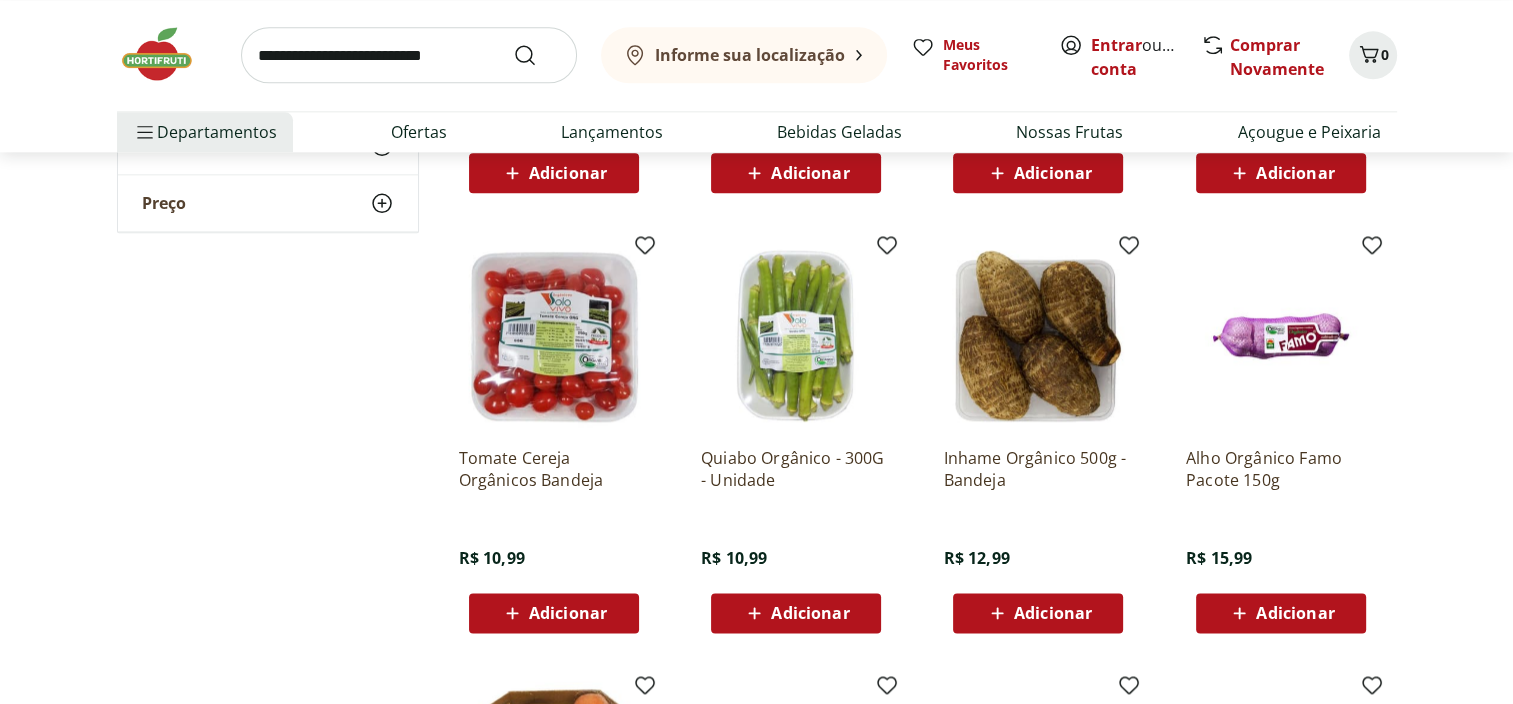 scroll, scrollTop: 2600, scrollLeft: 0, axis: vertical 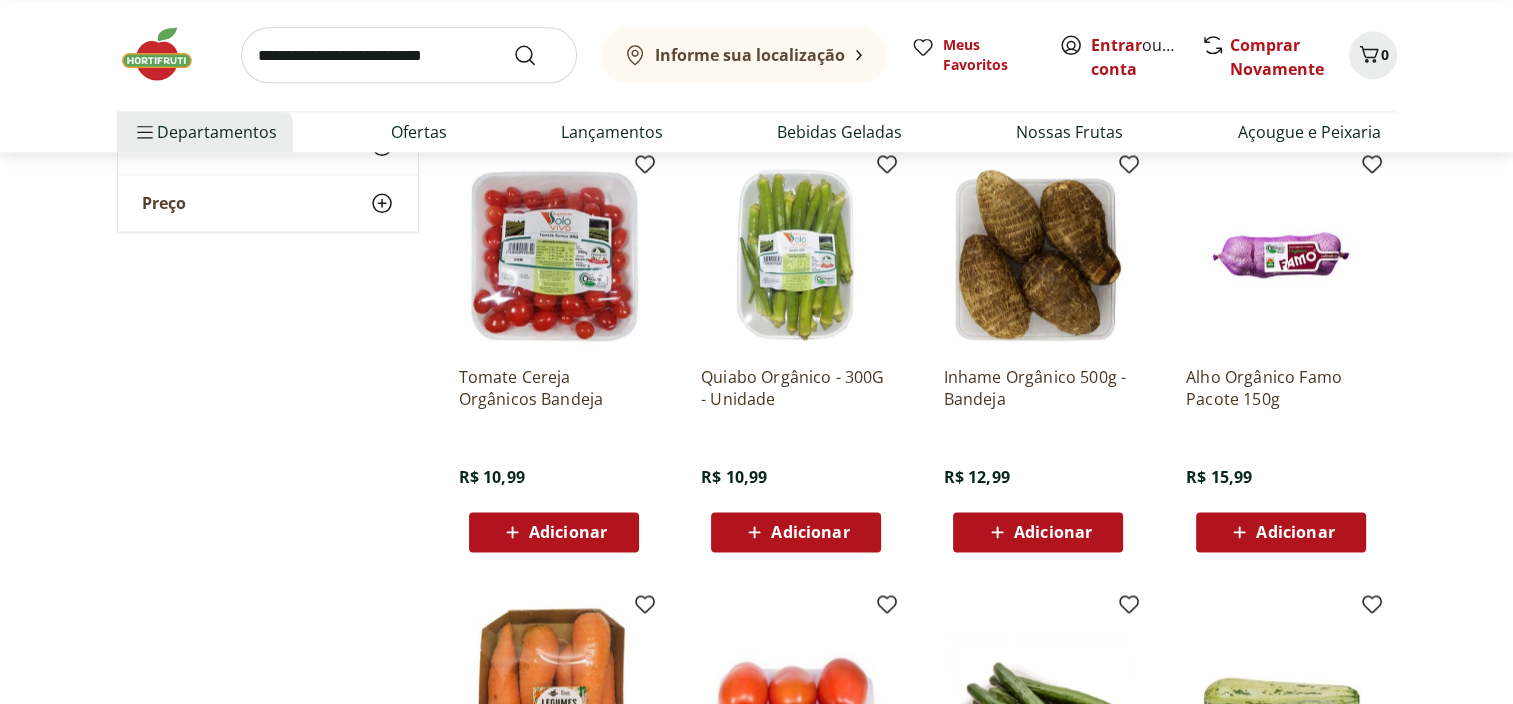 click on "Carregar mais produtos" at bounding box center (919, 1060) 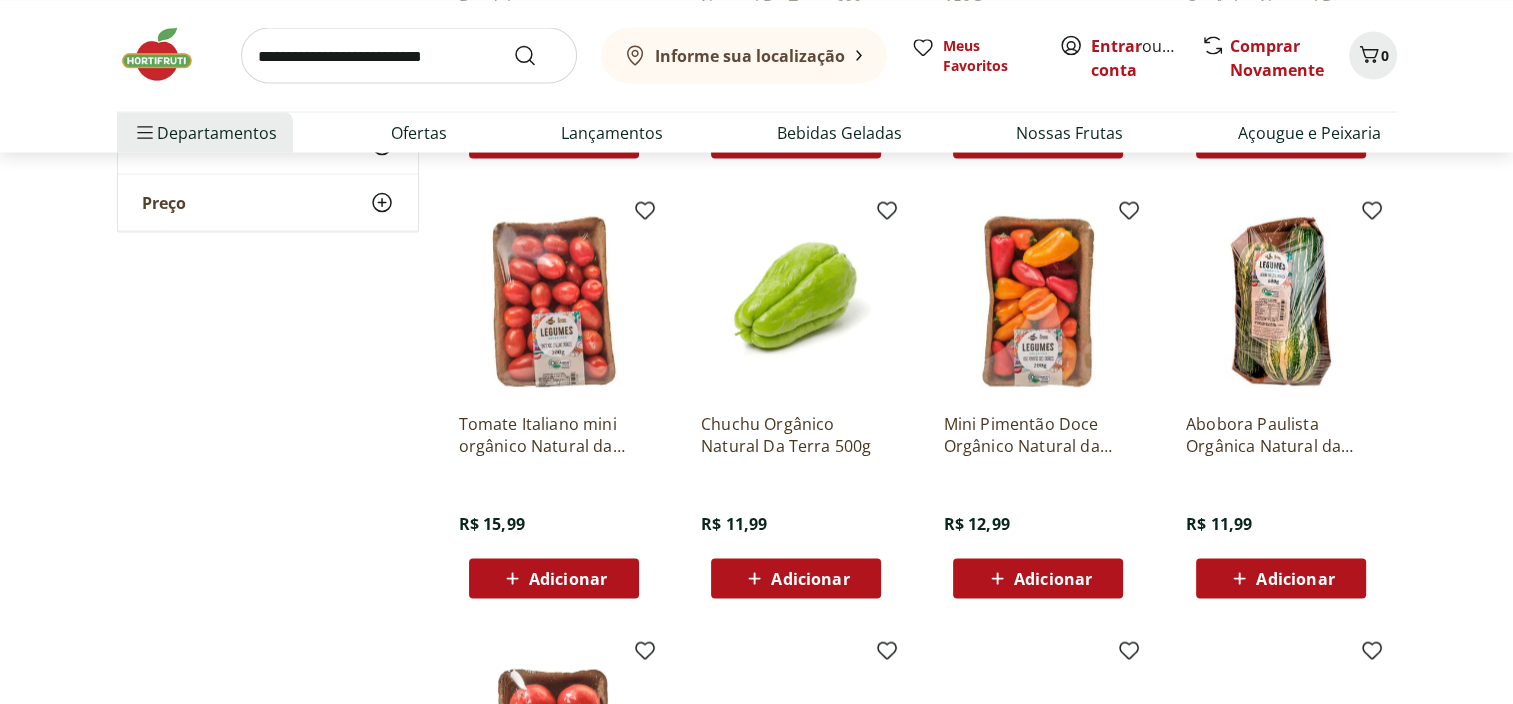 scroll, scrollTop: 3900, scrollLeft: 0, axis: vertical 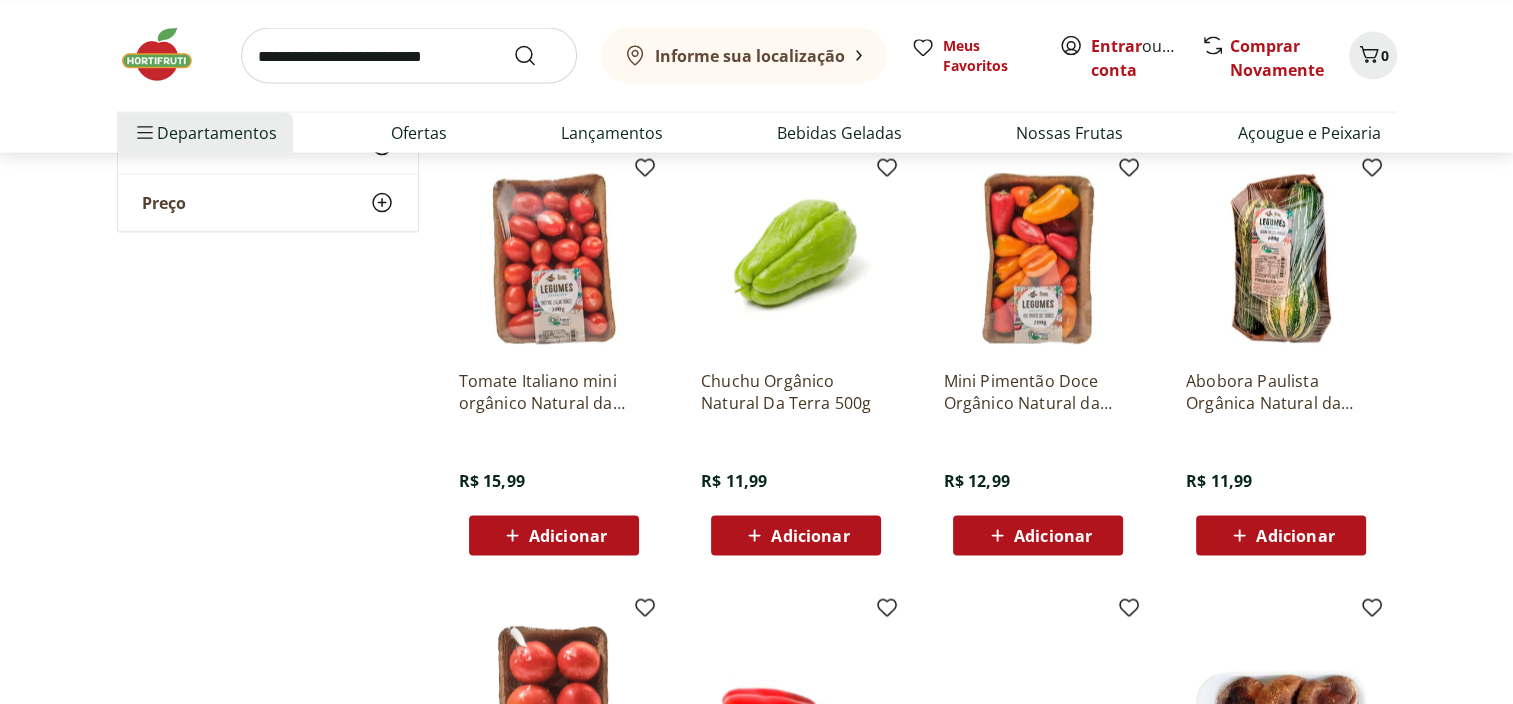 click on "Carregar mais produtos" at bounding box center (919, 1064) 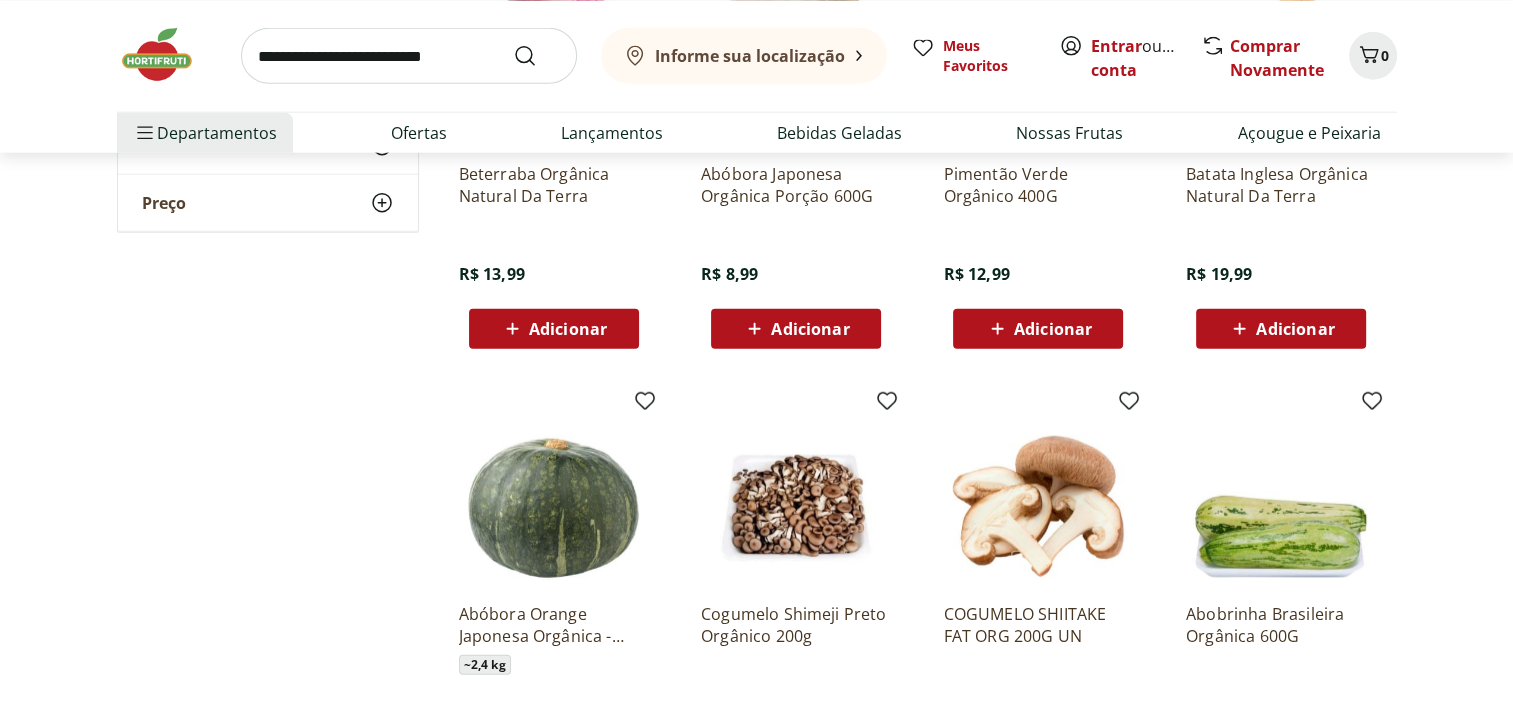 scroll, scrollTop: 5200, scrollLeft: 0, axis: vertical 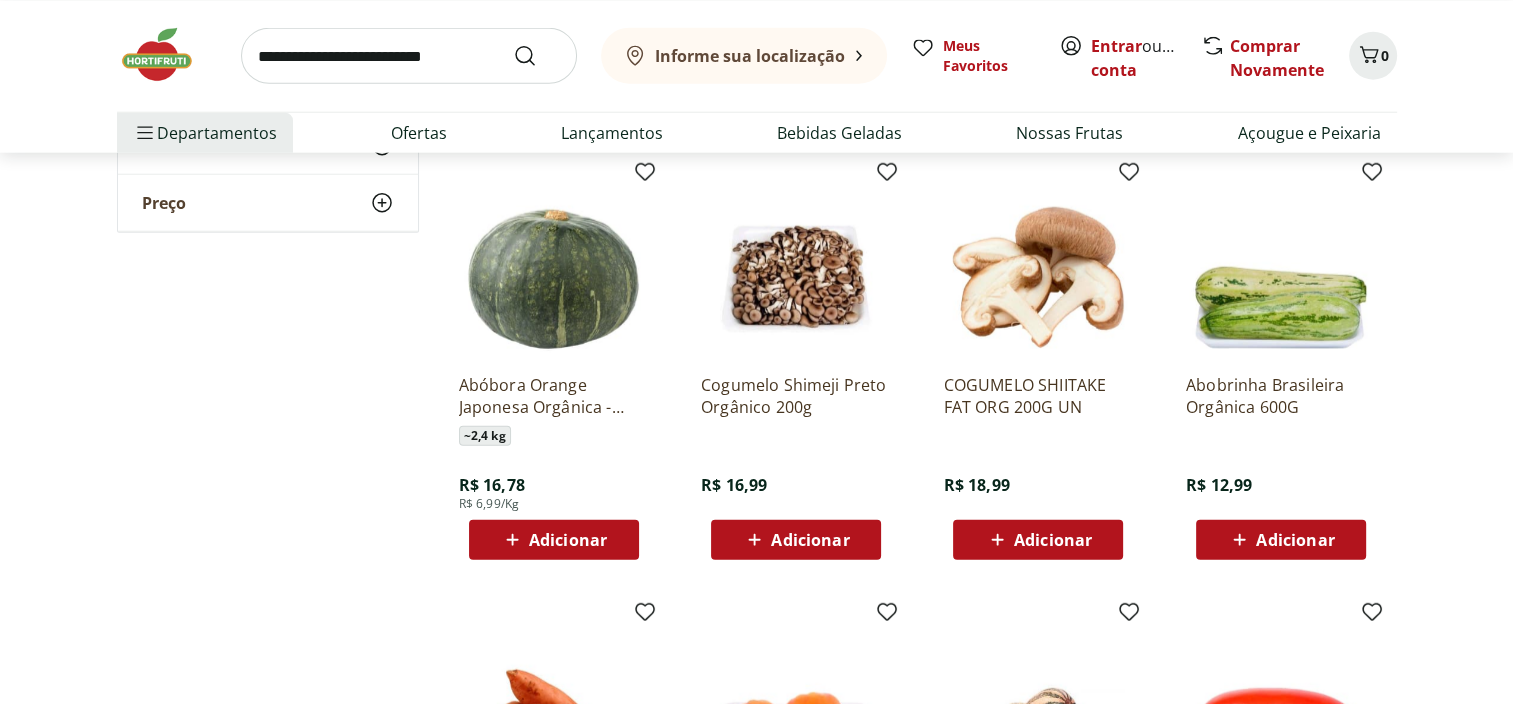 click on "Carregar mais produtos" at bounding box center (919, 1068) 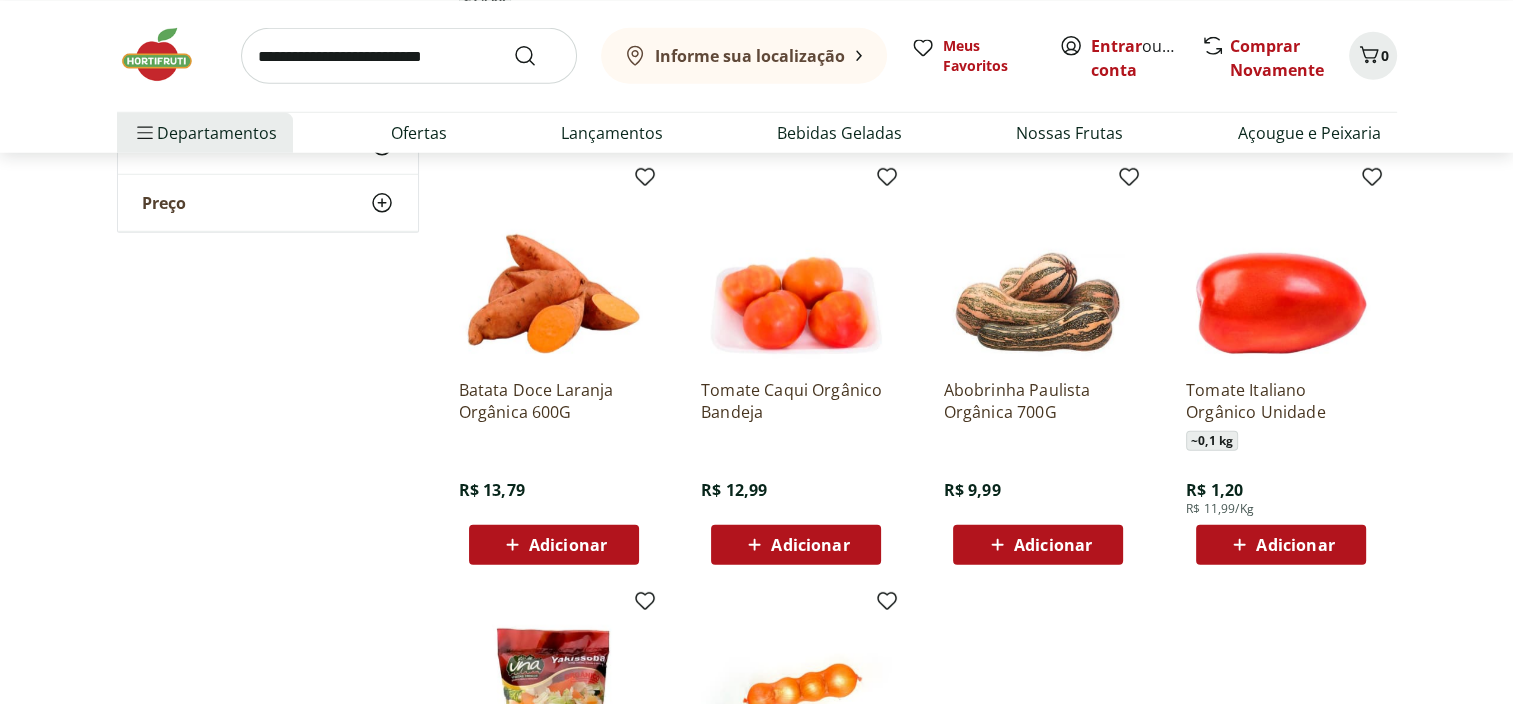 scroll, scrollTop: 5700, scrollLeft: 0, axis: vertical 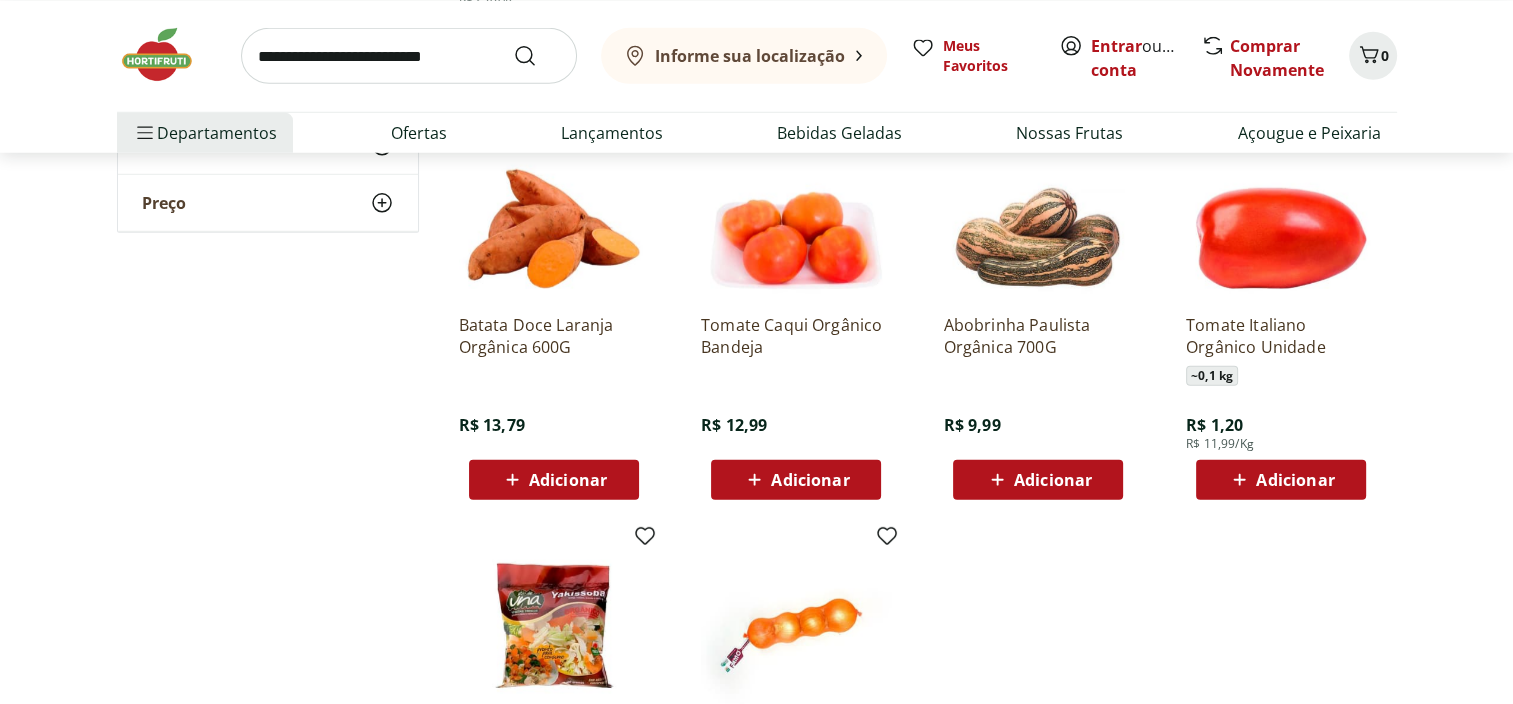click on "Como comprar" at bounding box center [713, 1103] 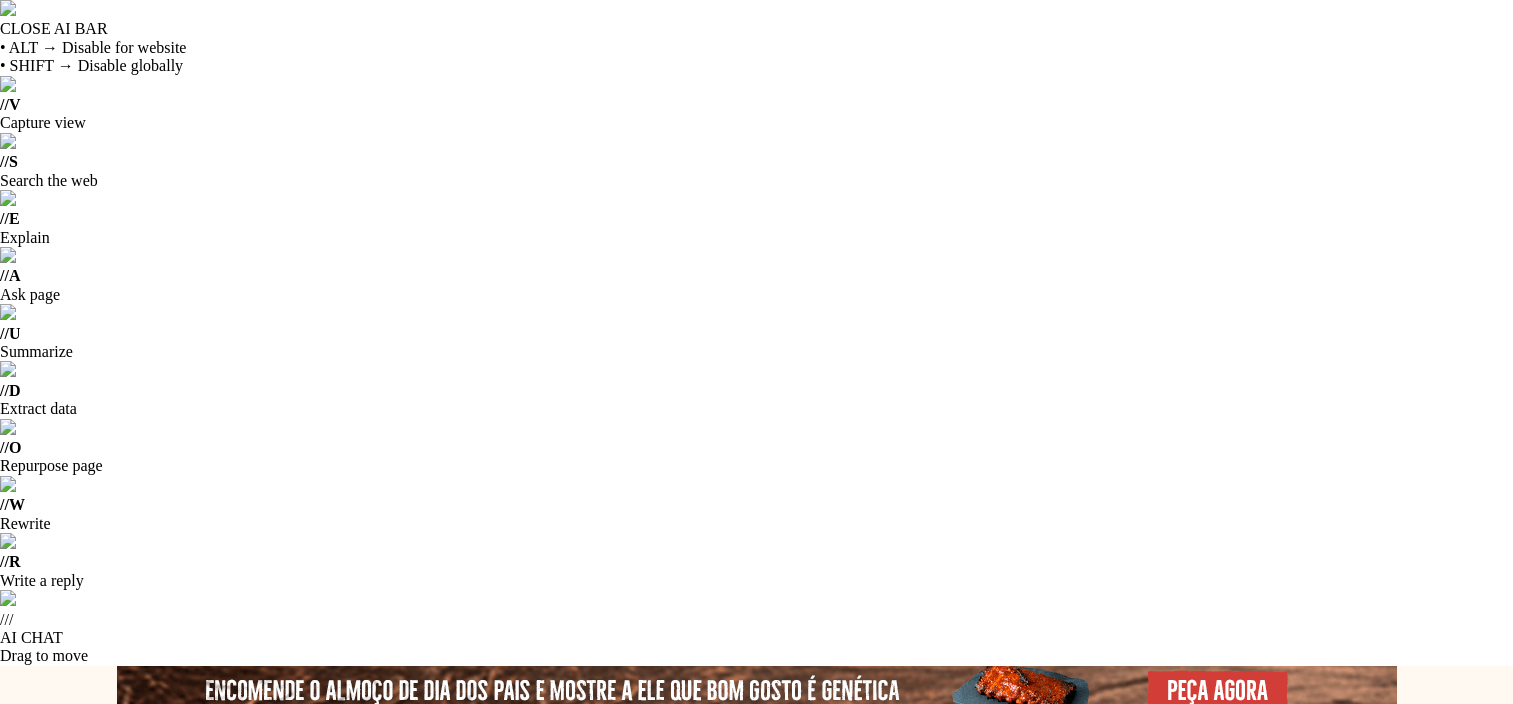 scroll, scrollTop: 0, scrollLeft: 0, axis: both 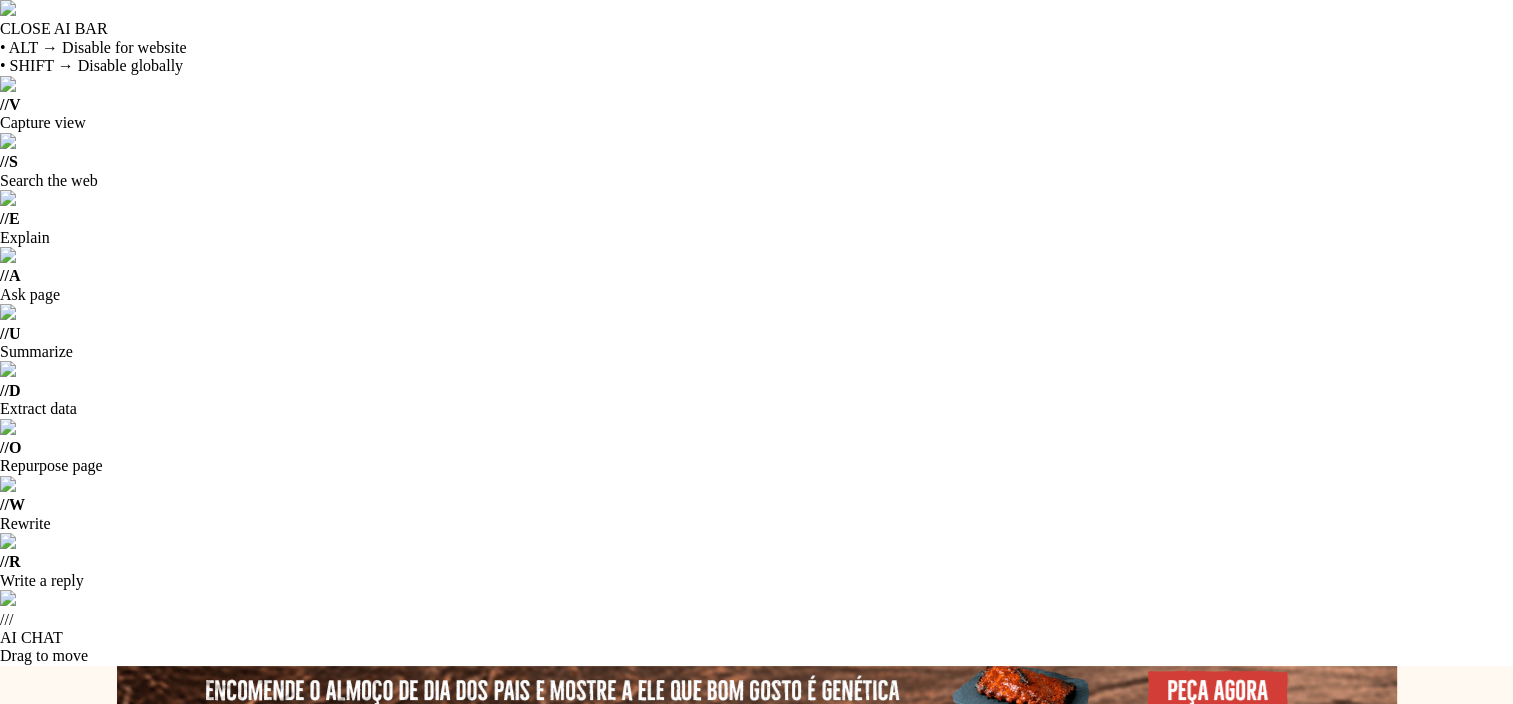 click on "Açougue e Peixaria" at bounding box center [1308, 848] 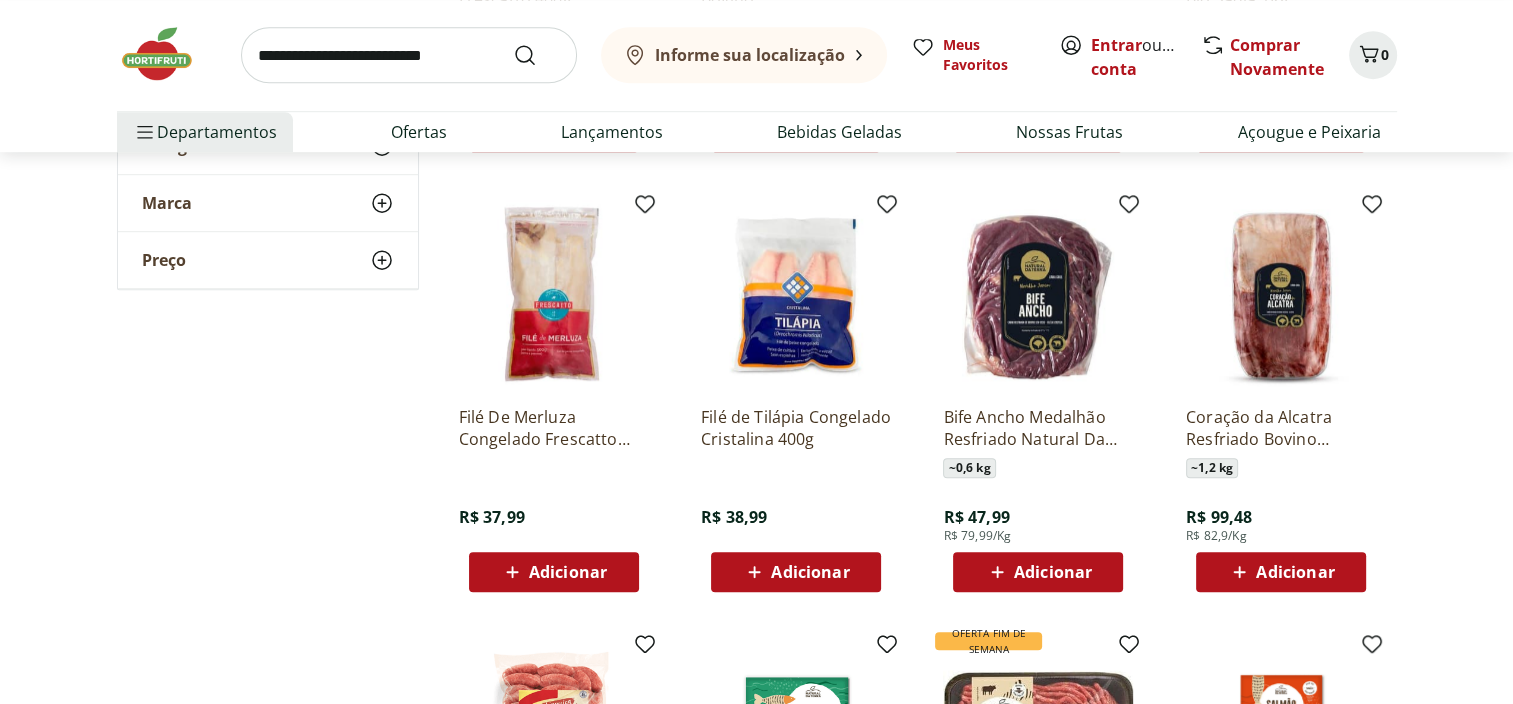 scroll, scrollTop: 1300, scrollLeft: 0, axis: vertical 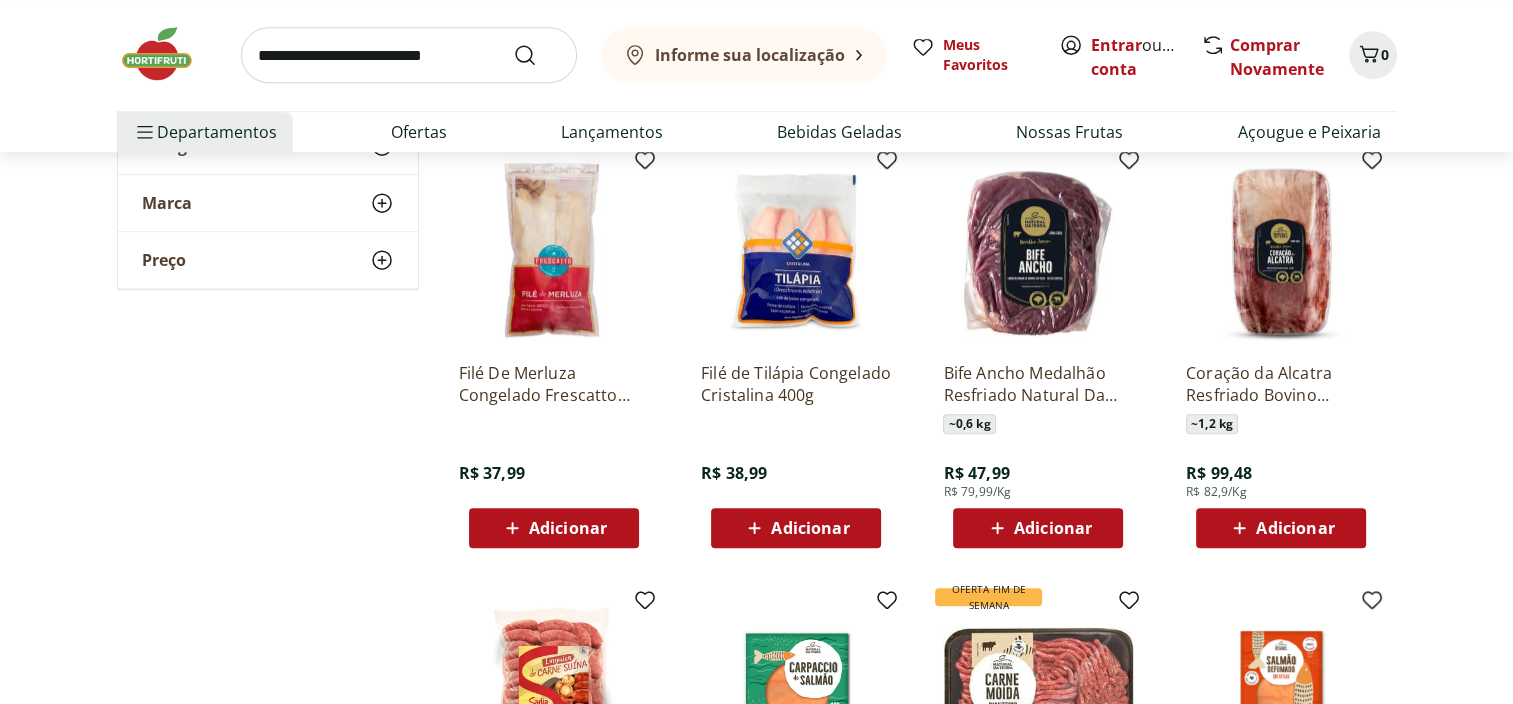 click on "Carregar mais produtos" at bounding box center [919, 1056] 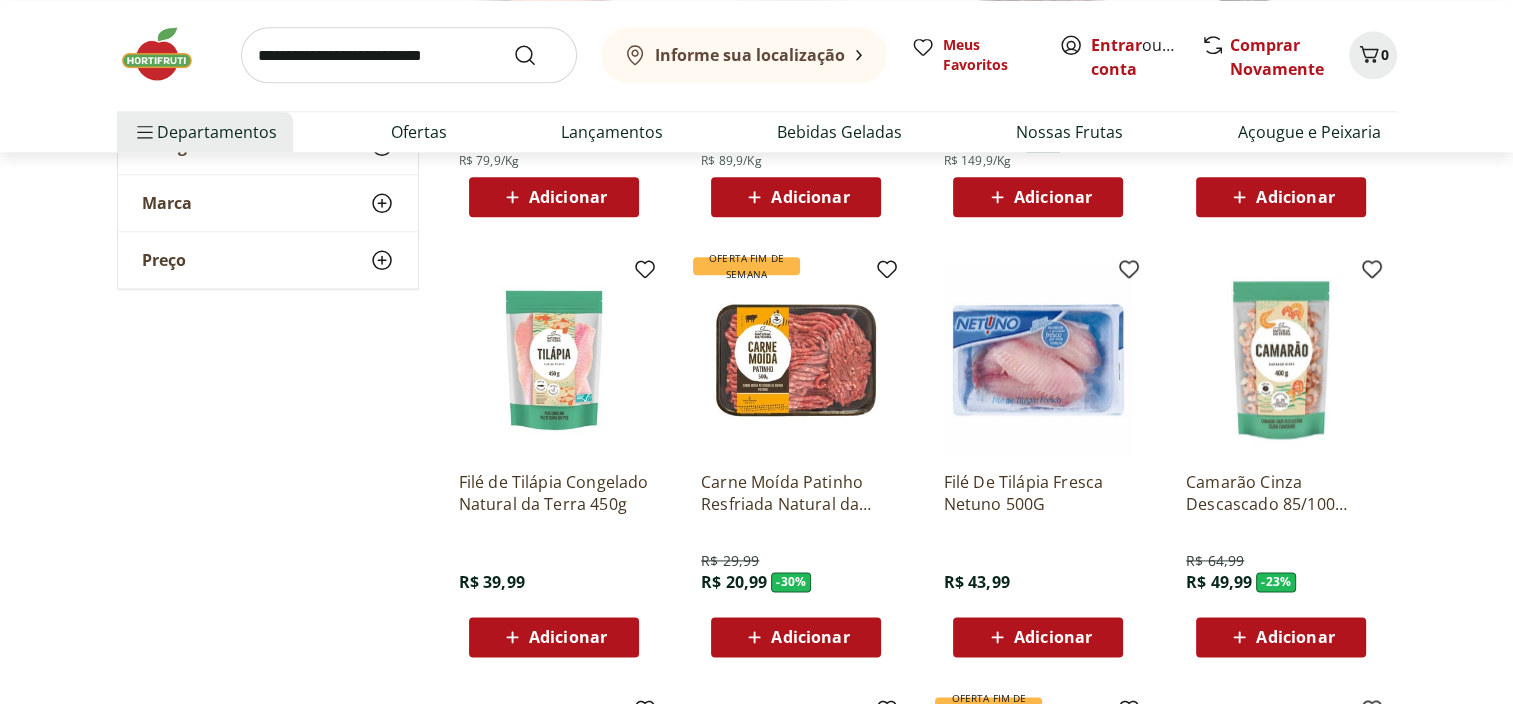 scroll, scrollTop: 2500, scrollLeft: 0, axis: vertical 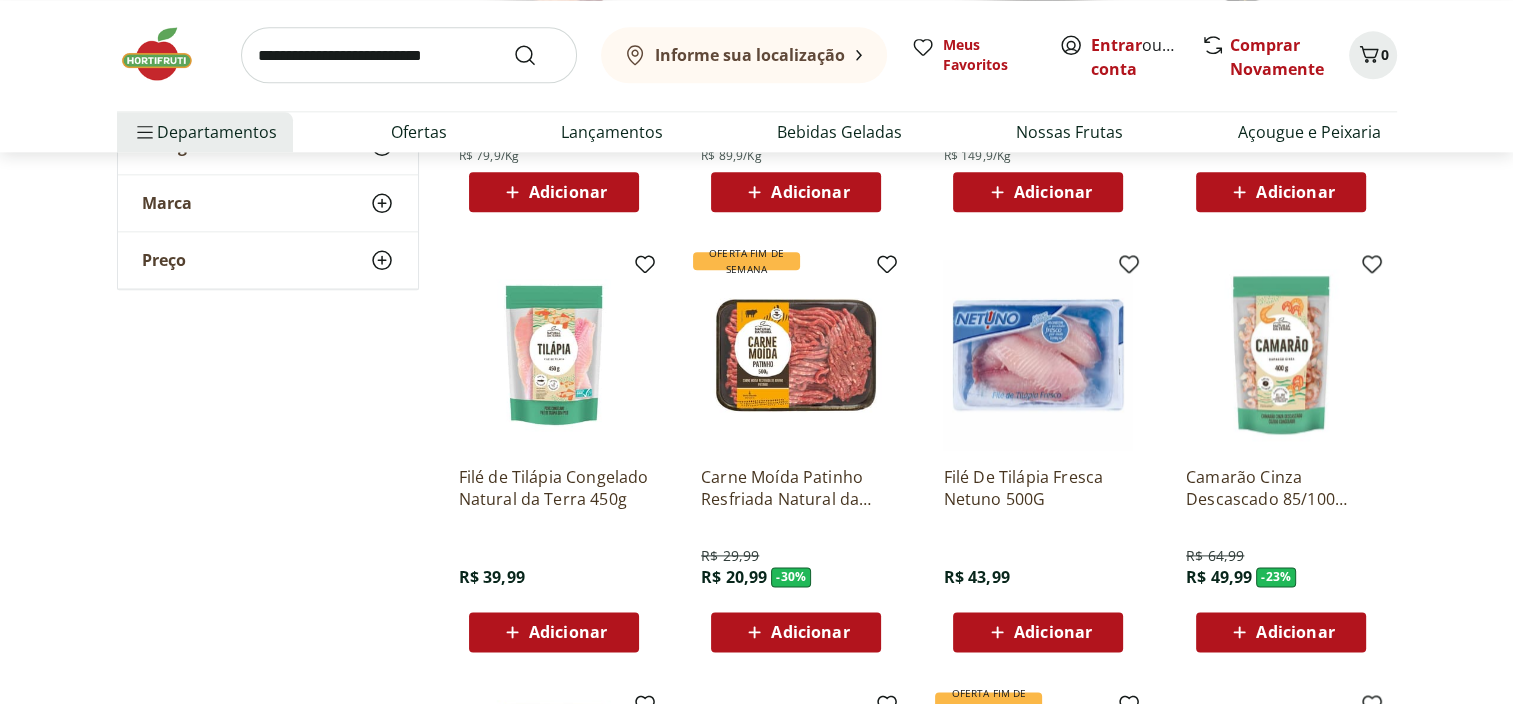 click on "Carregar mais produtos" at bounding box center (919, 1160) 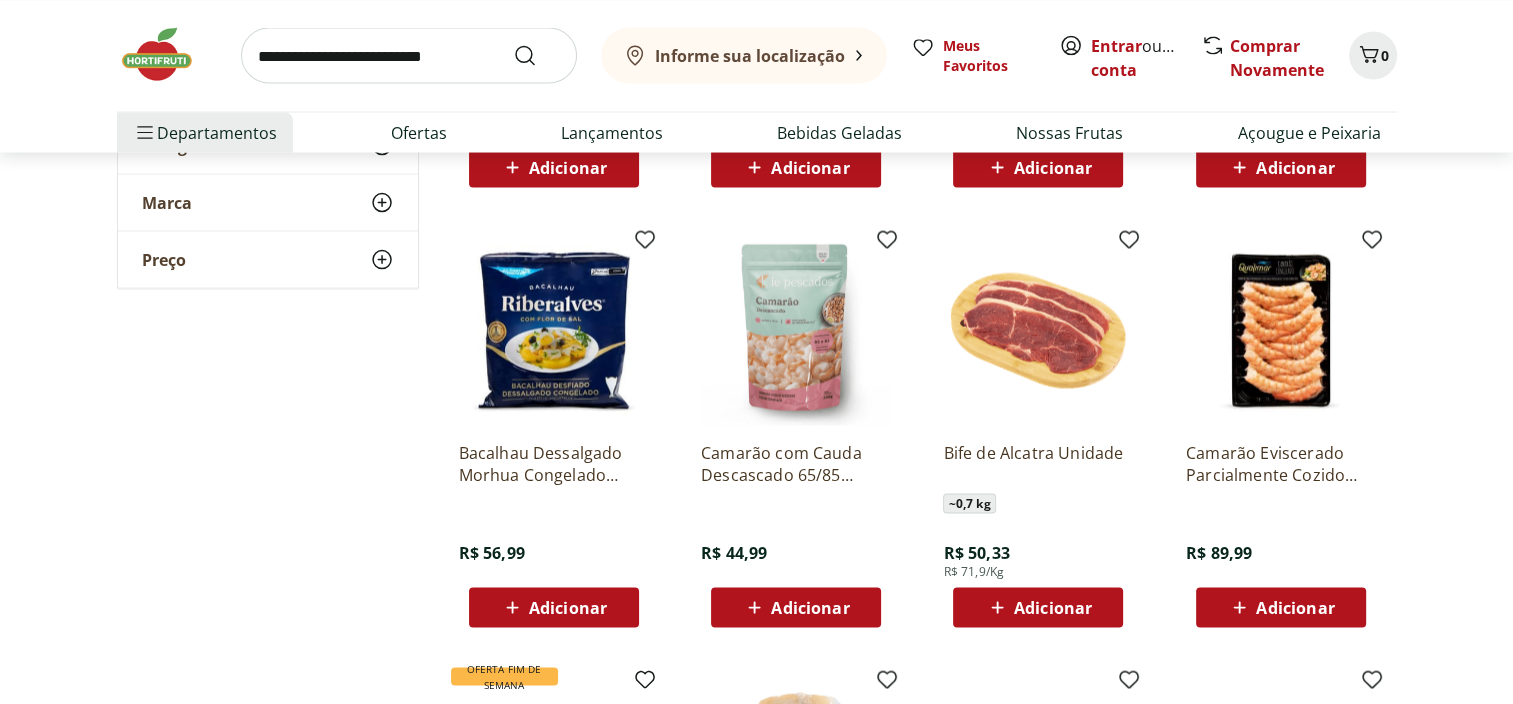 scroll, scrollTop: 3900, scrollLeft: 0, axis: vertical 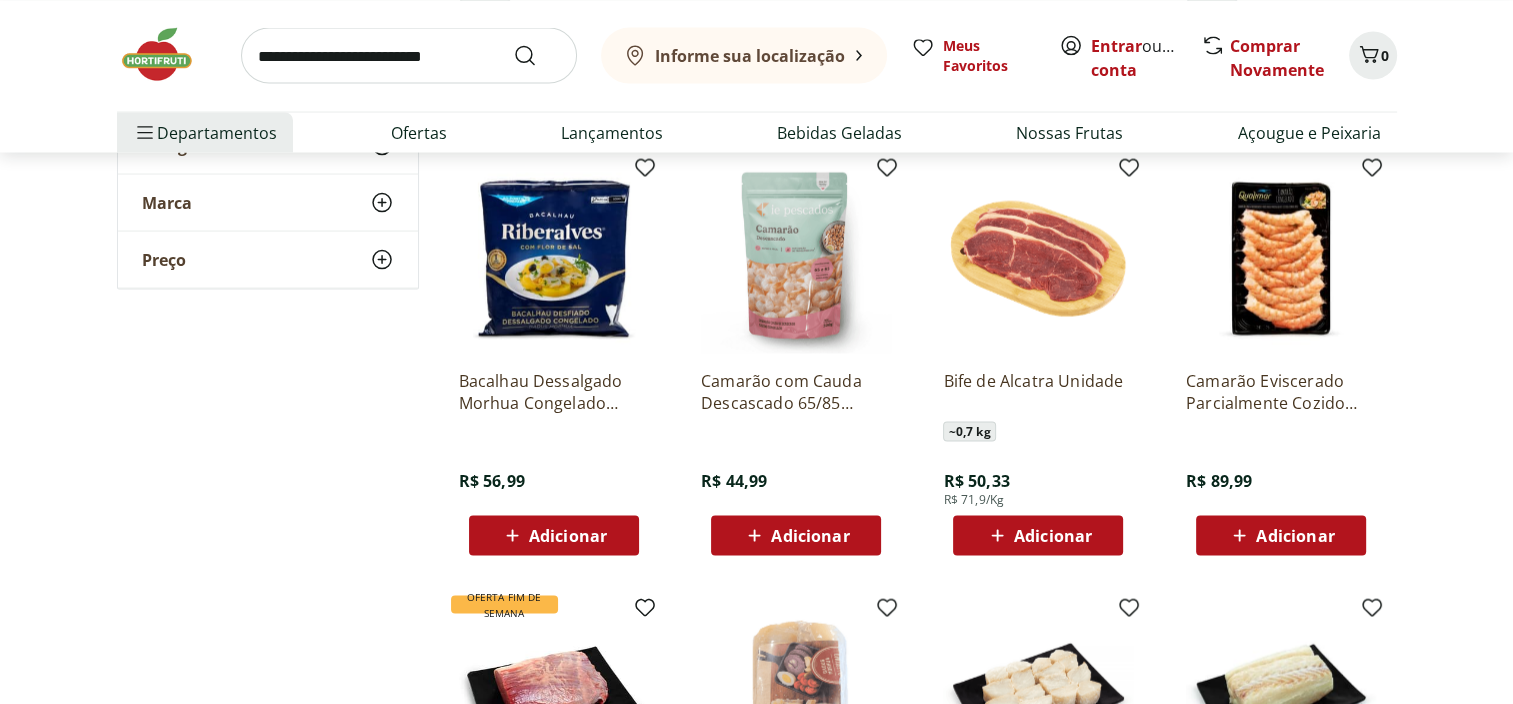 click on "Carregar mais produtos" at bounding box center [919, 1064] 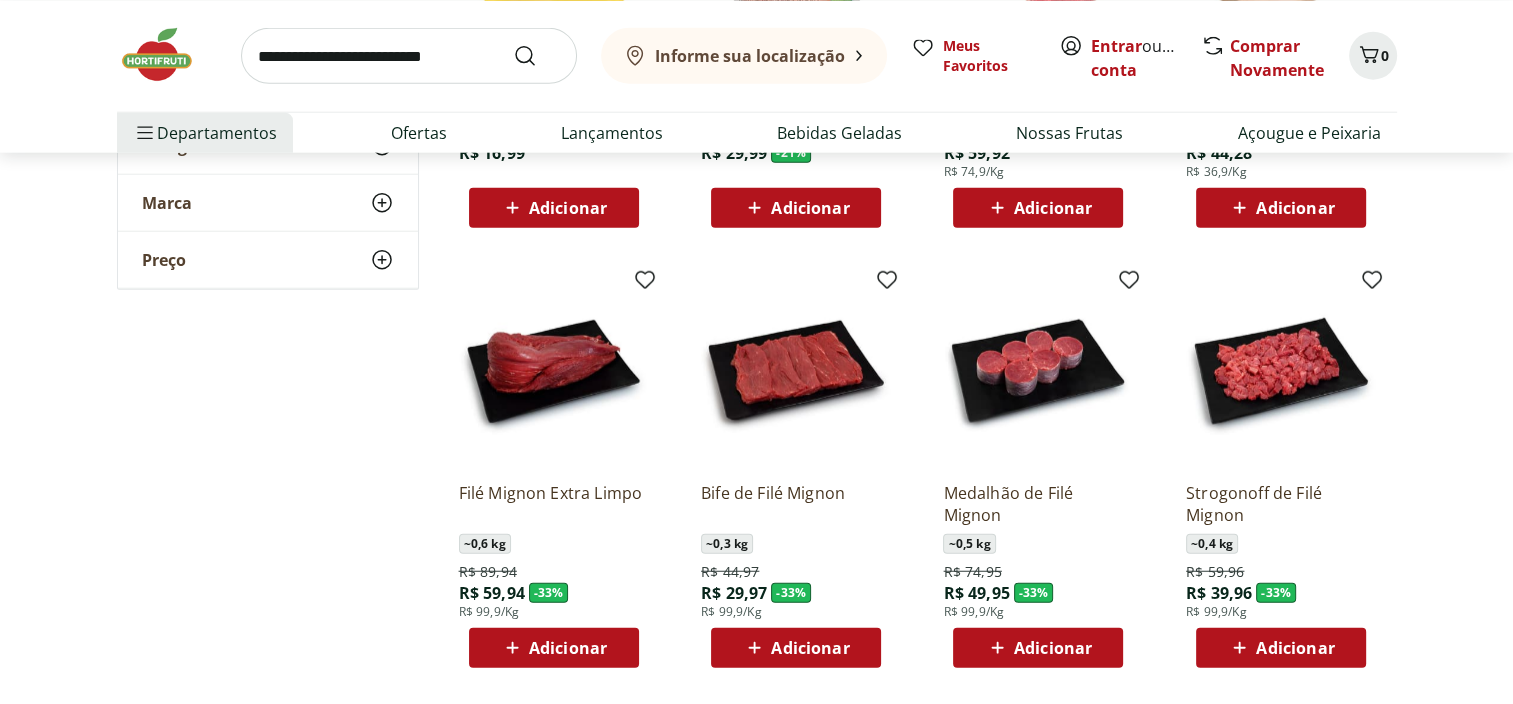 scroll, scrollTop: 5100, scrollLeft: 0, axis: vertical 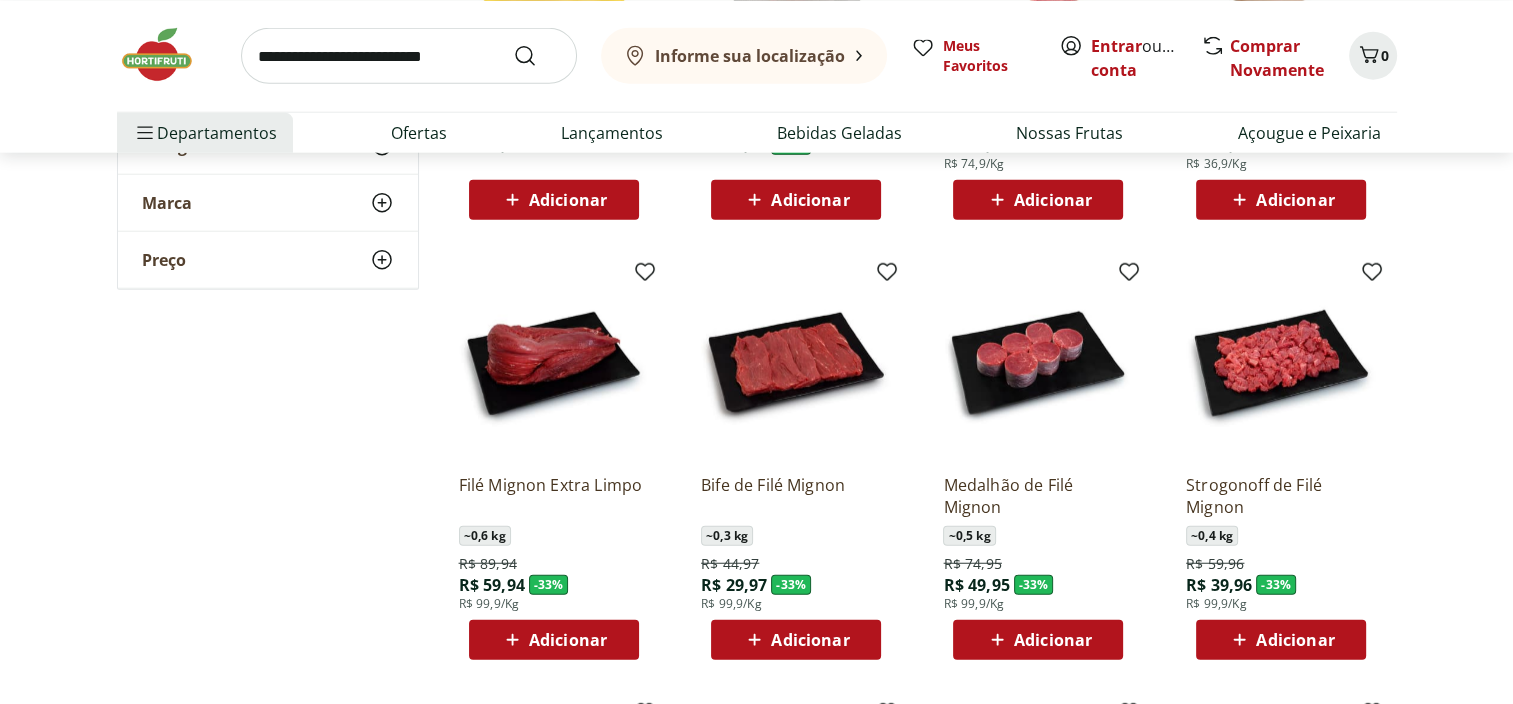 click on "Carregar mais produtos" at bounding box center [919, 1168] 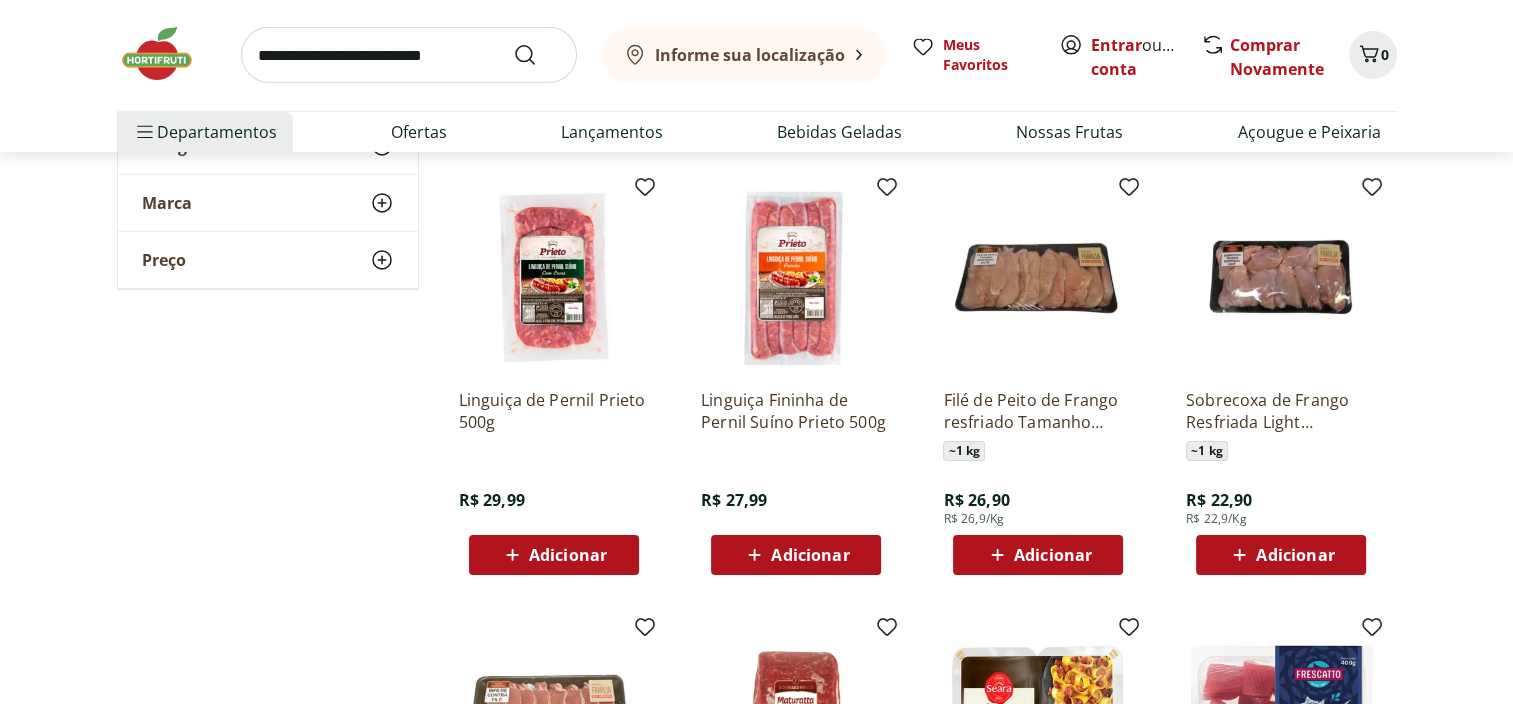 scroll, scrollTop: 6500, scrollLeft: 0, axis: vertical 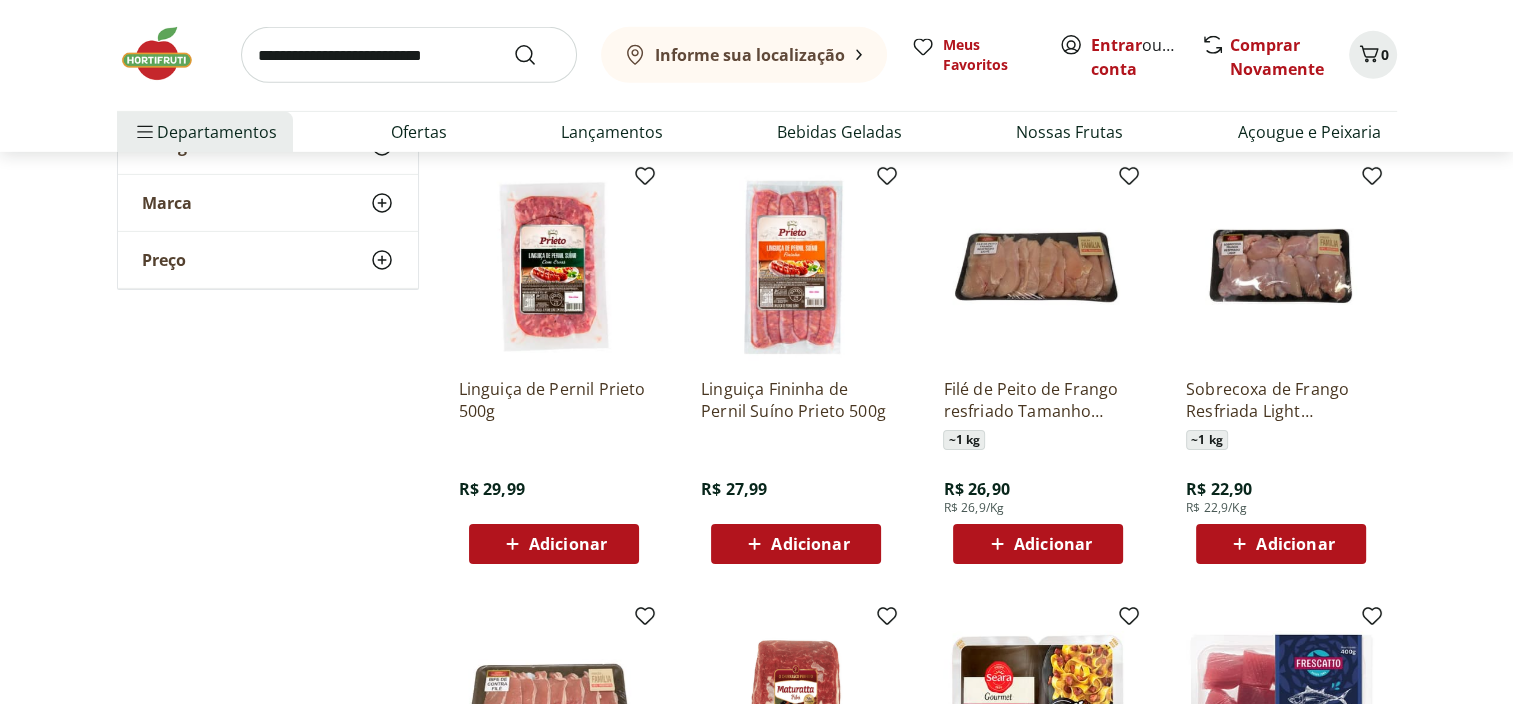 click on "Carregar mais produtos" at bounding box center [919, 1072] 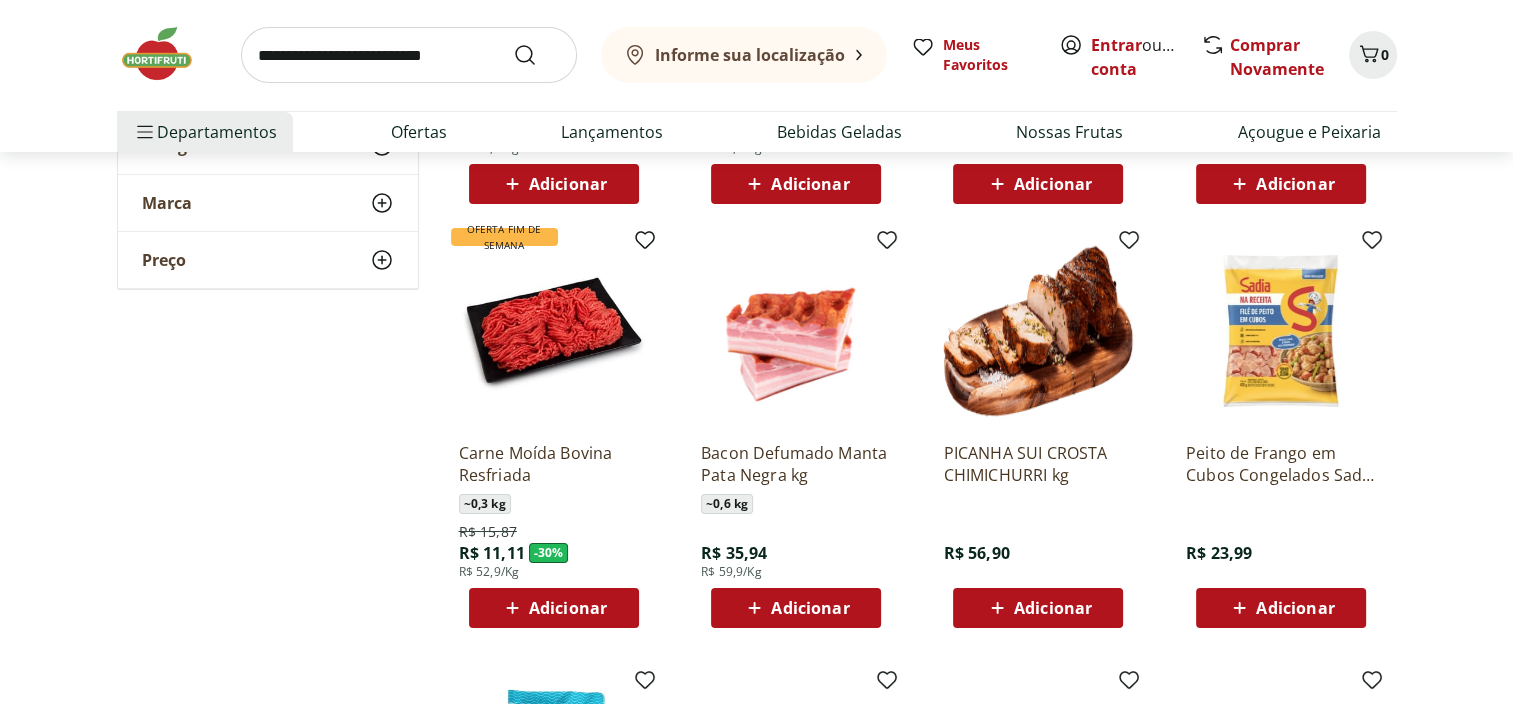 scroll, scrollTop: 7600, scrollLeft: 0, axis: vertical 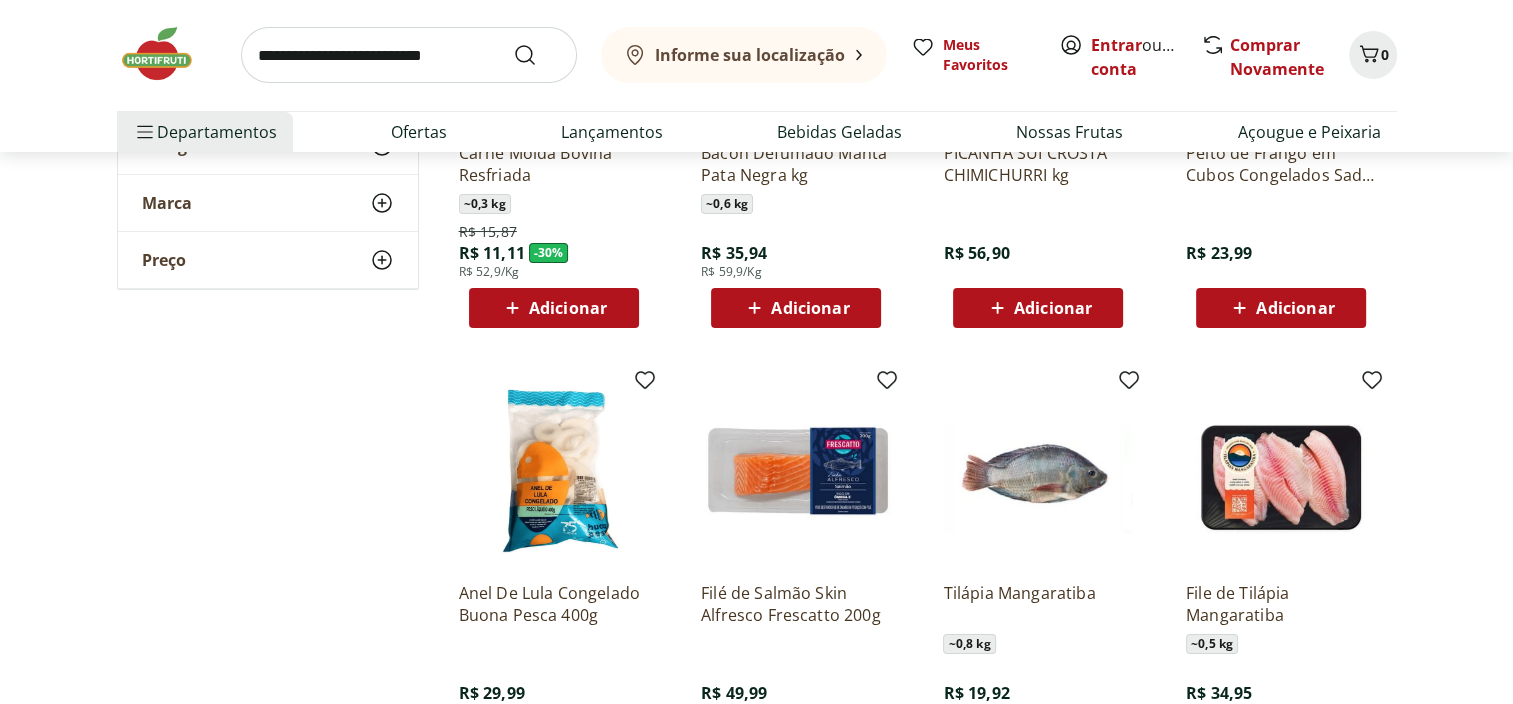 click on "Carregar mais produtos" at bounding box center (919, 1276) 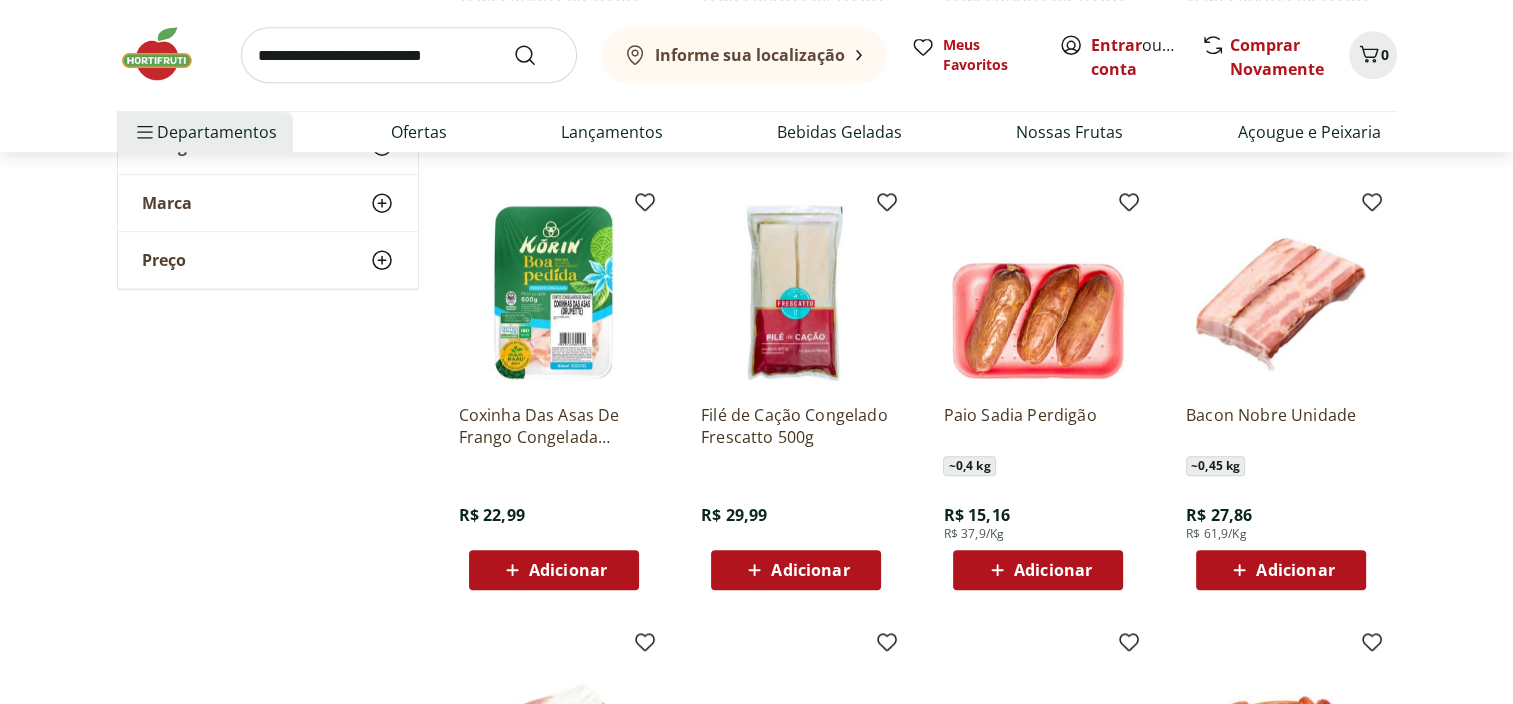 scroll, scrollTop: 9100, scrollLeft: 0, axis: vertical 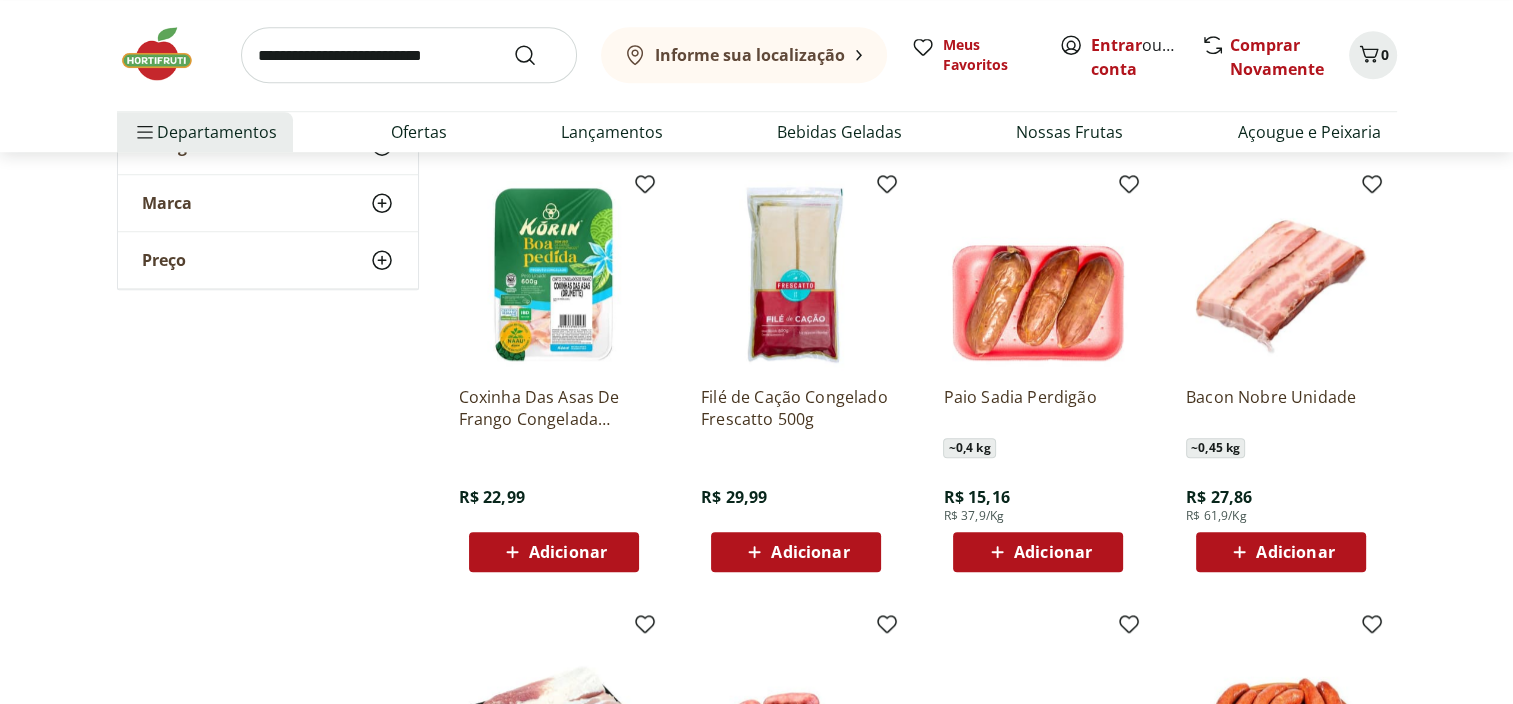 click on "Carregar mais produtos" at bounding box center (919, 1080) 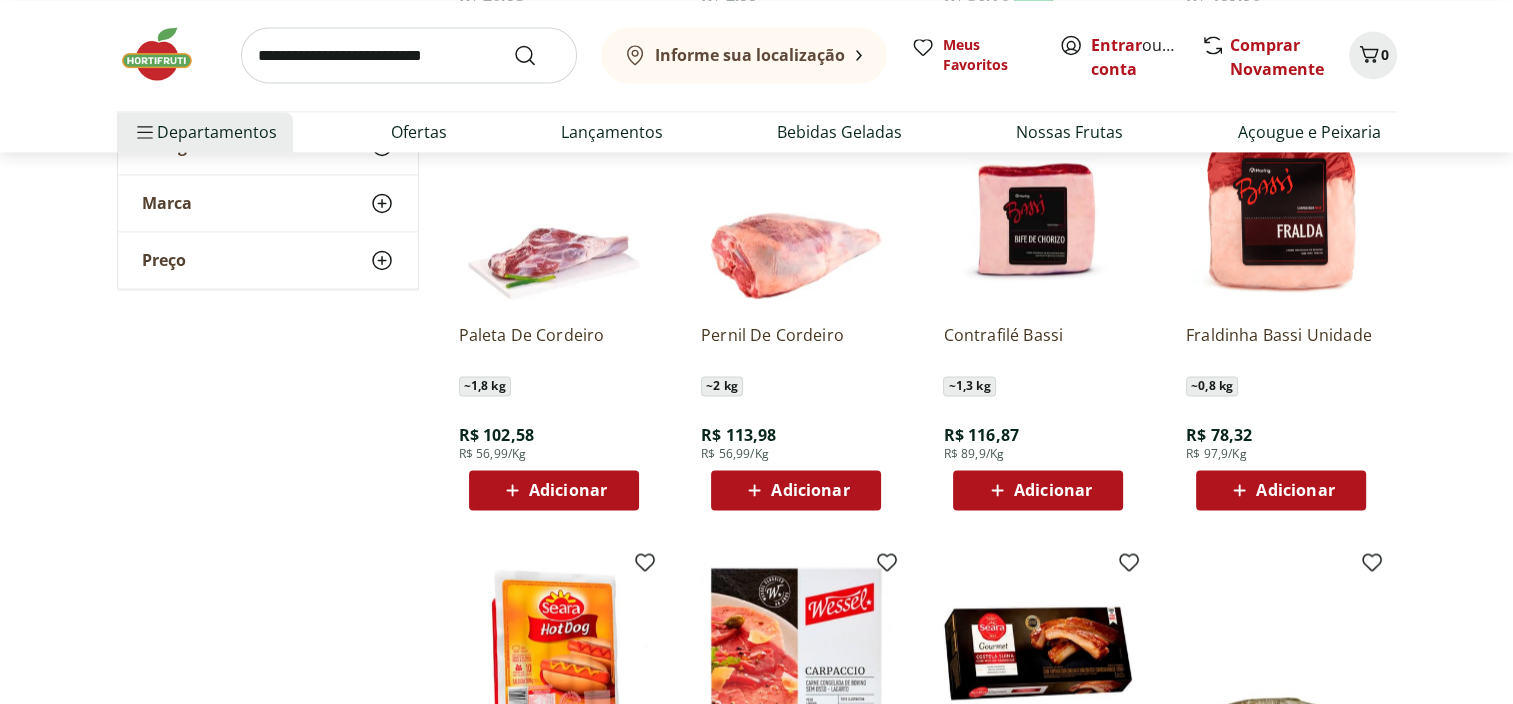 scroll, scrollTop: 10500, scrollLeft: 0, axis: vertical 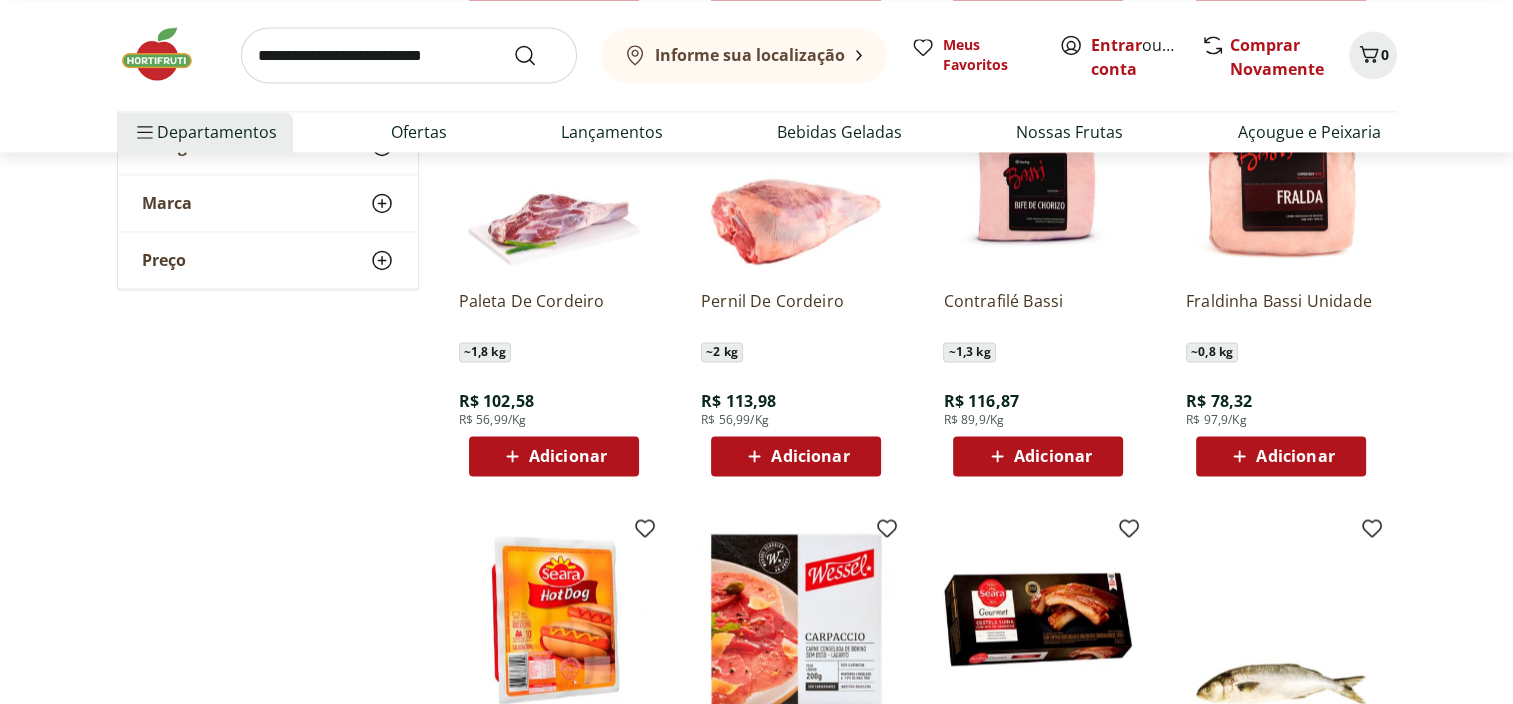 click on "Carregar mais produtos" at bounding box center (919, 984) 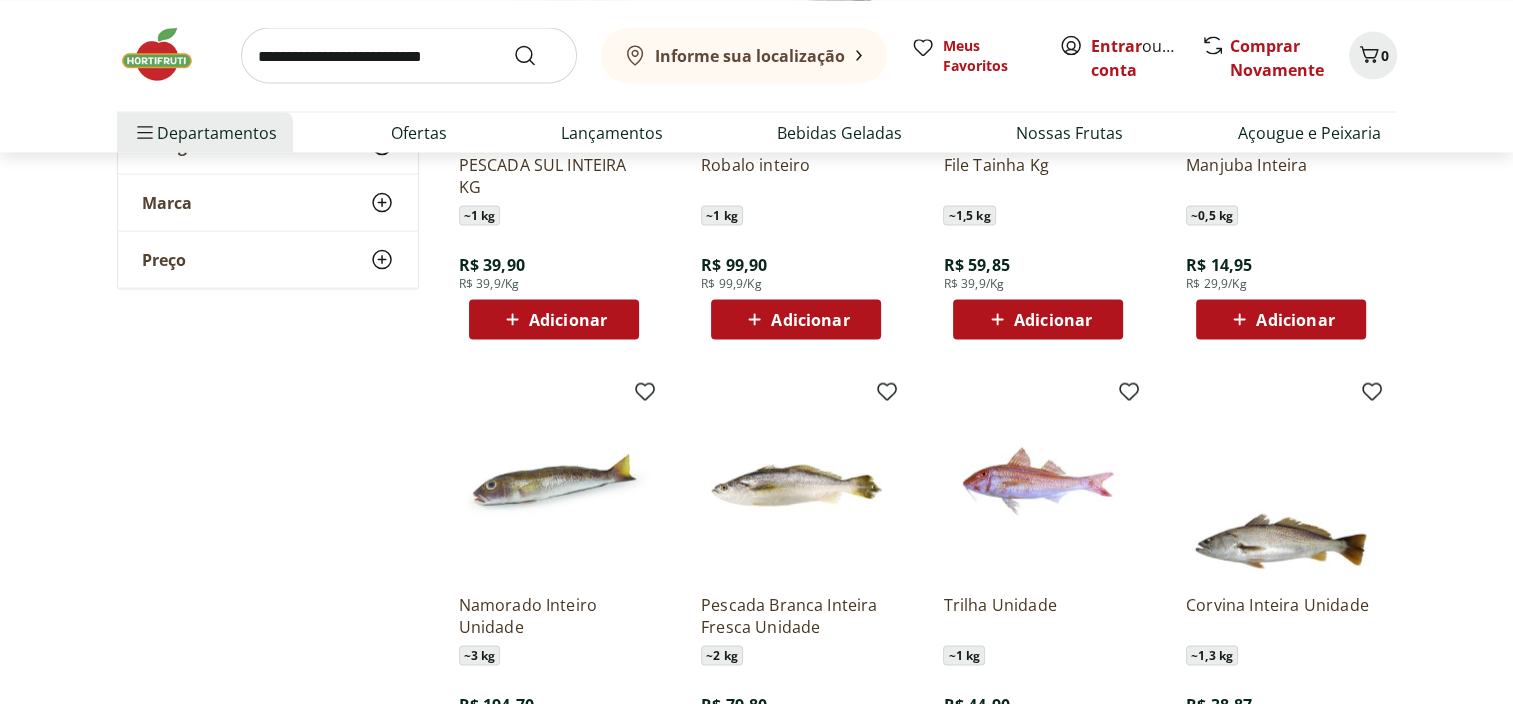 scroll, scrollTop: 11700, scrollLeft: 0, axis: vertical 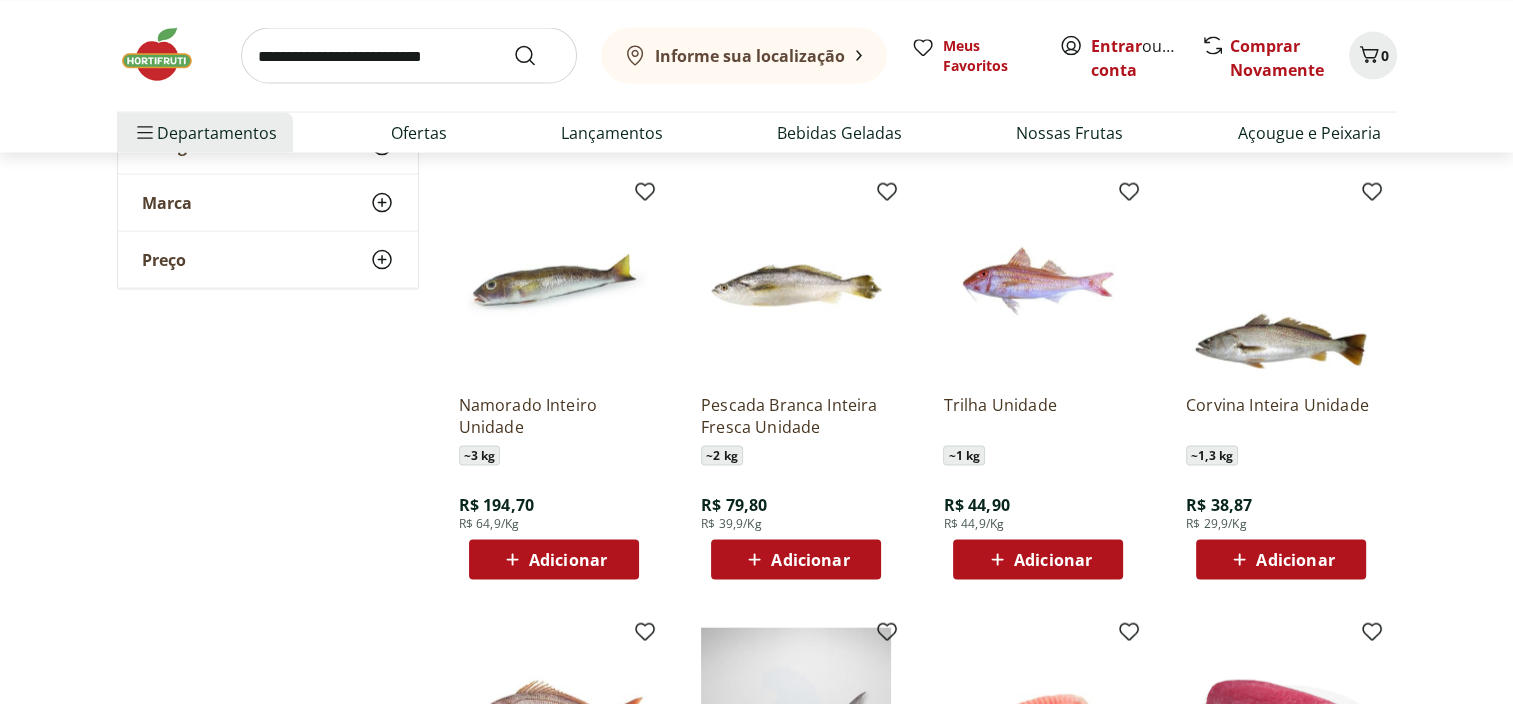 click on "Carregar mais produtos" at bounding box center (919, 1088) 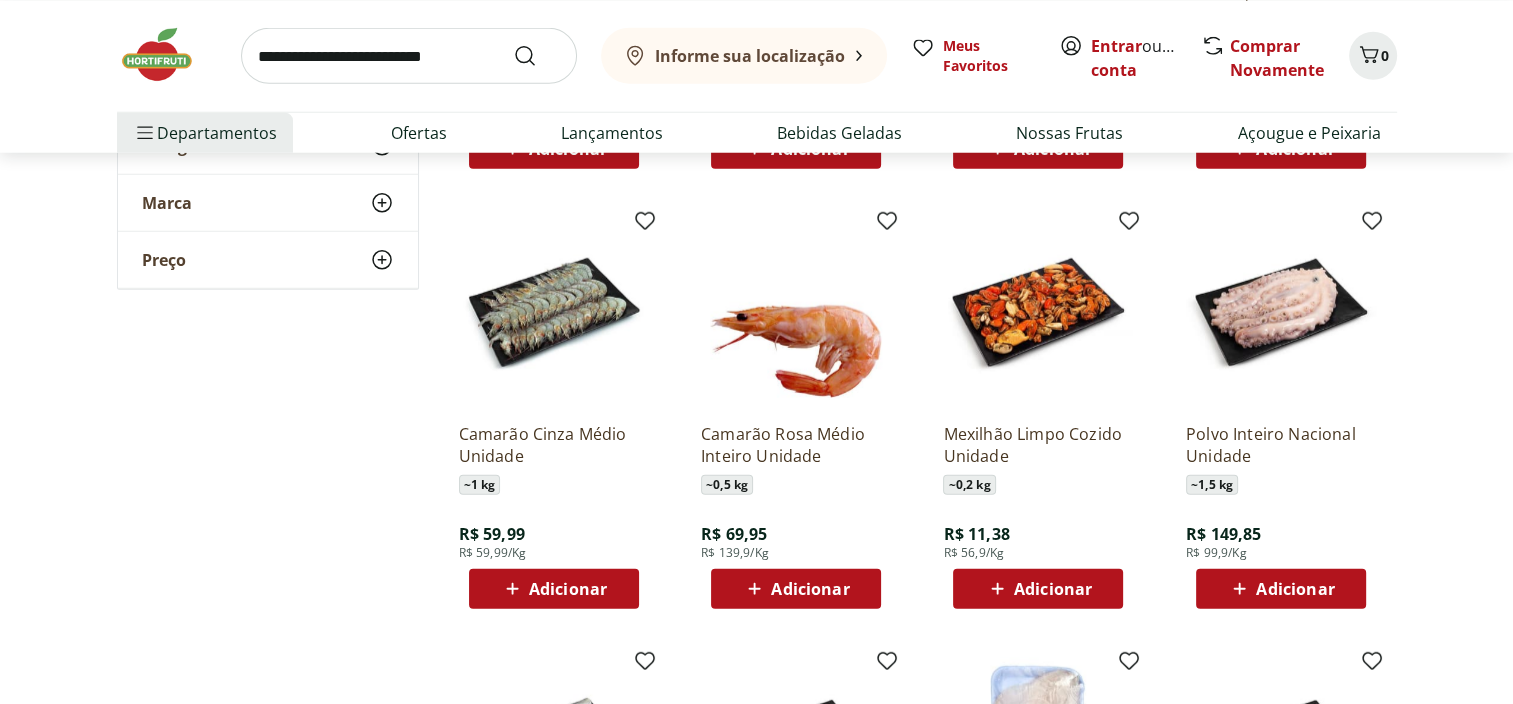 scroll, scrollTop: 13000, scrollLeft: 0, axis: vertical 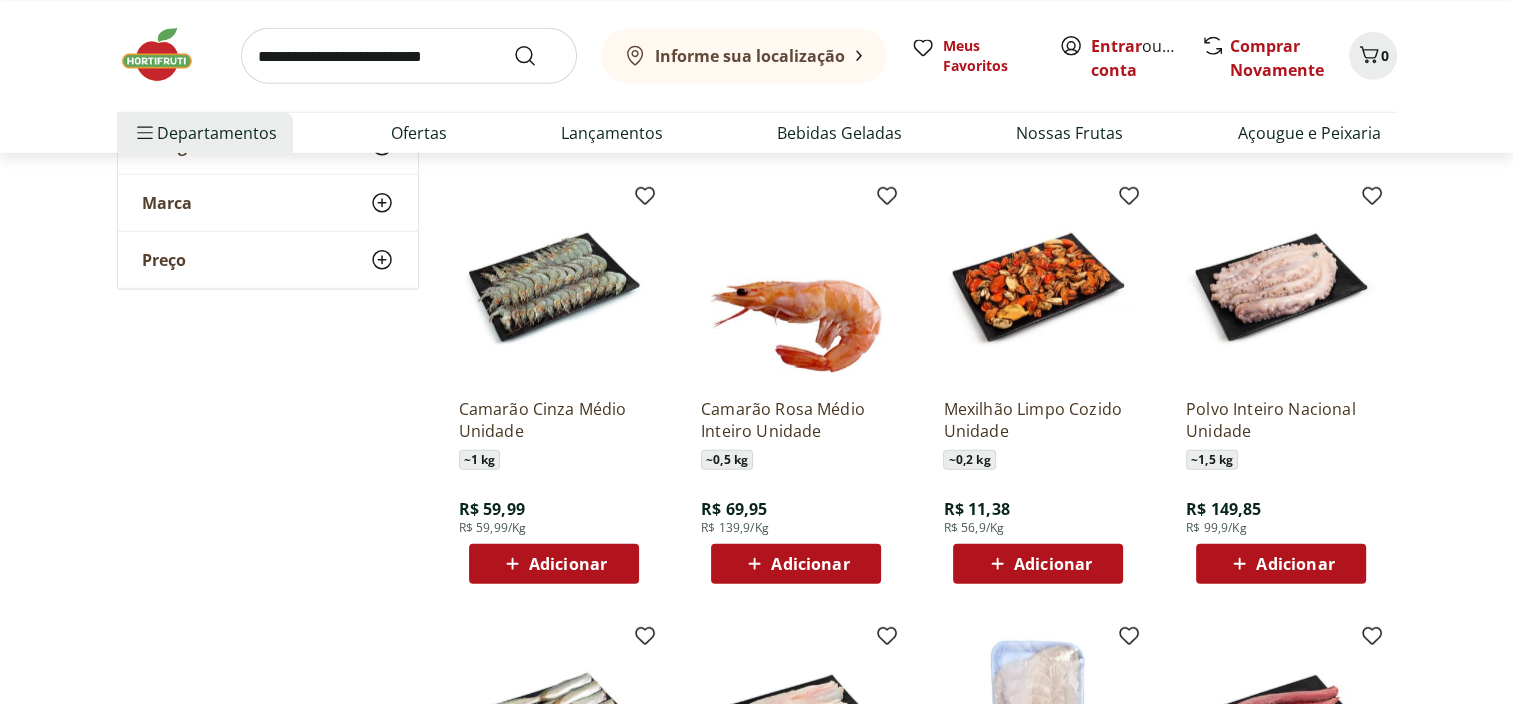 click on "Carregar mais produtos" at bounding box center (919, 1092) 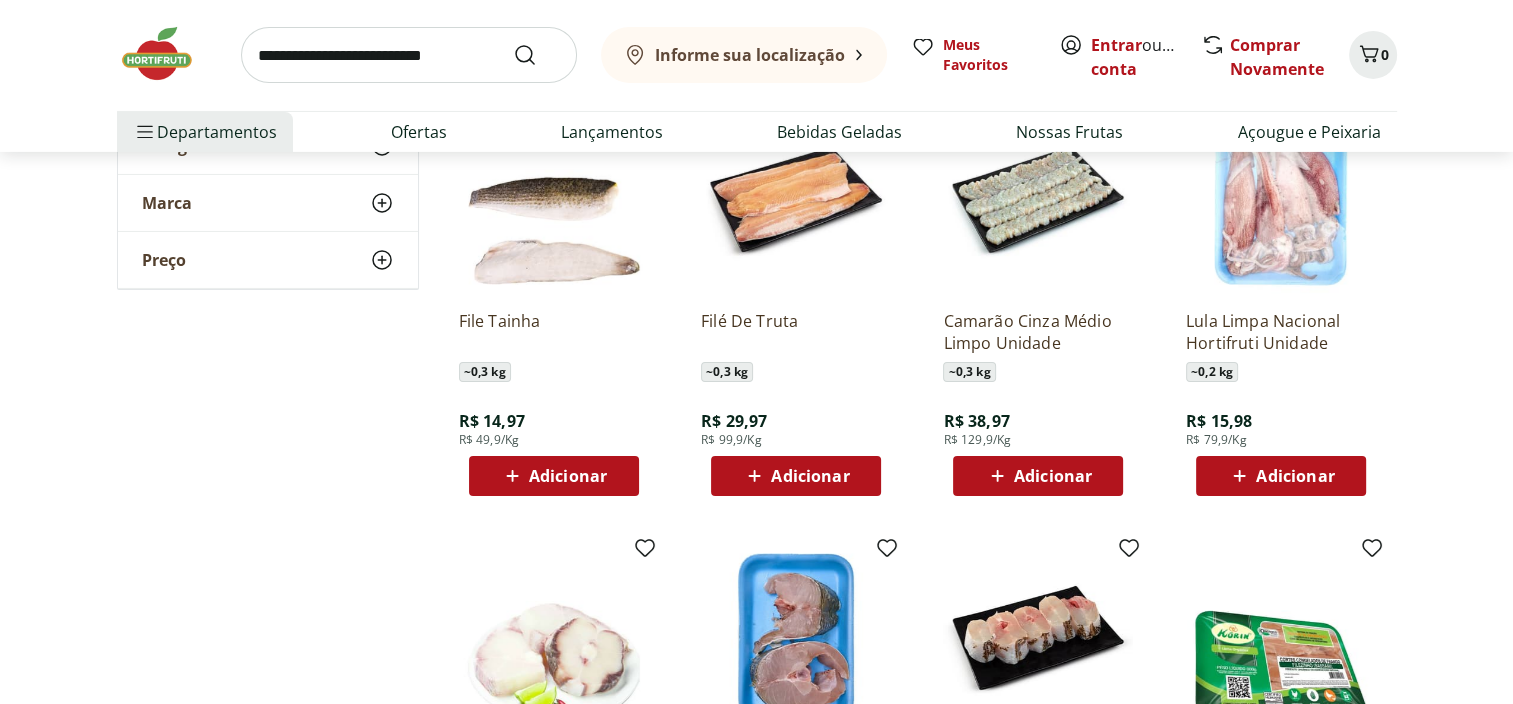 scroll, scrollTop: 14400, scrollLeft: 0, axis: vertical 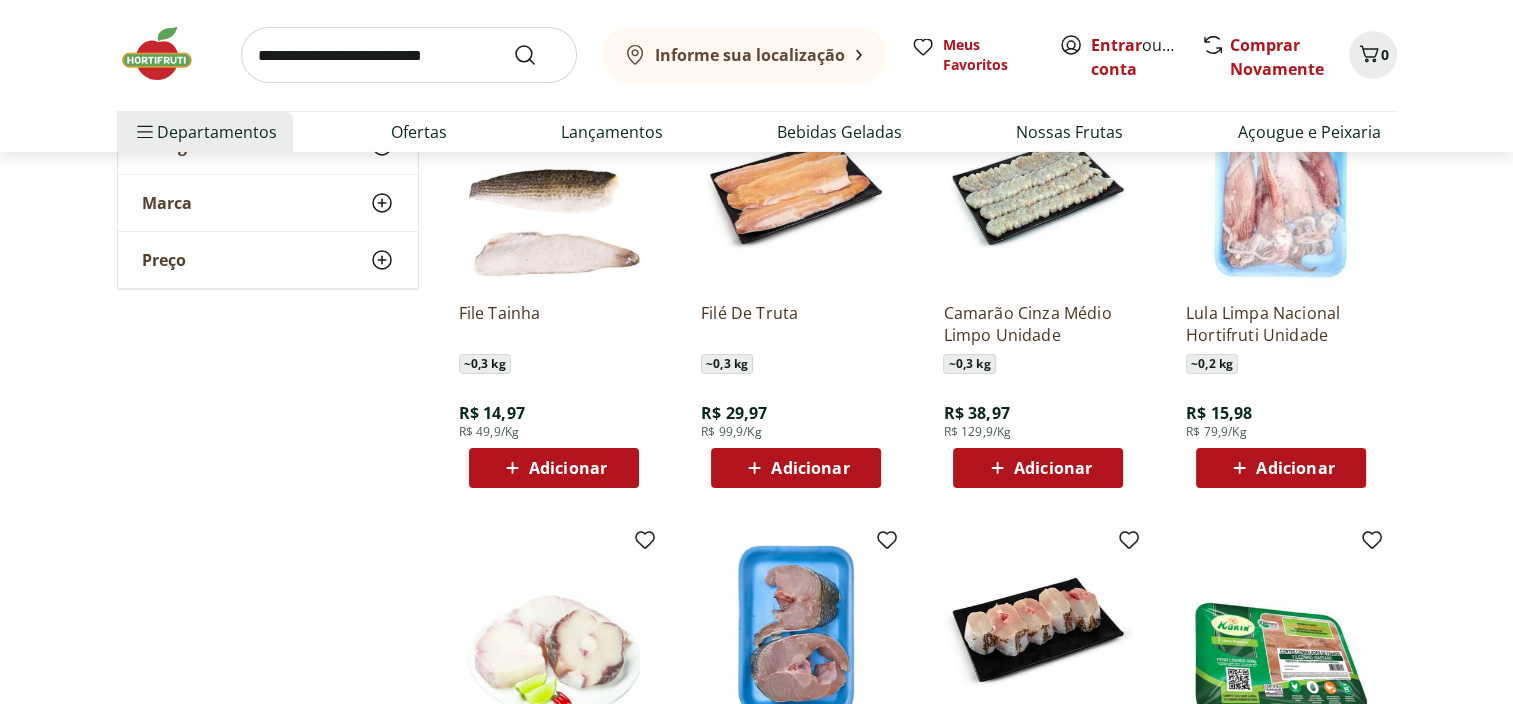click on "Carregar mais produtos" at bounding box center (919, 996) 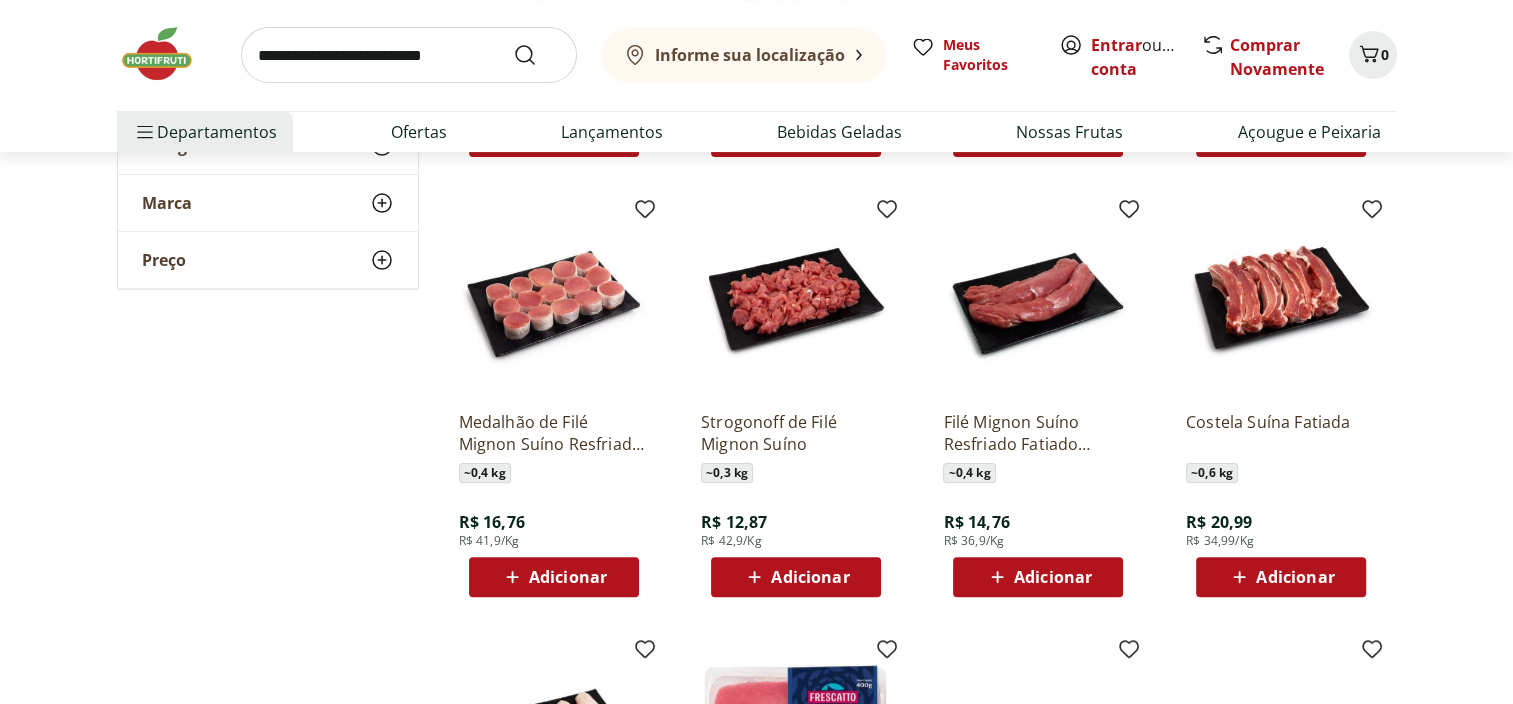 scroll, scrollTop: 15600, scrollLeft: 0, axis: vertical 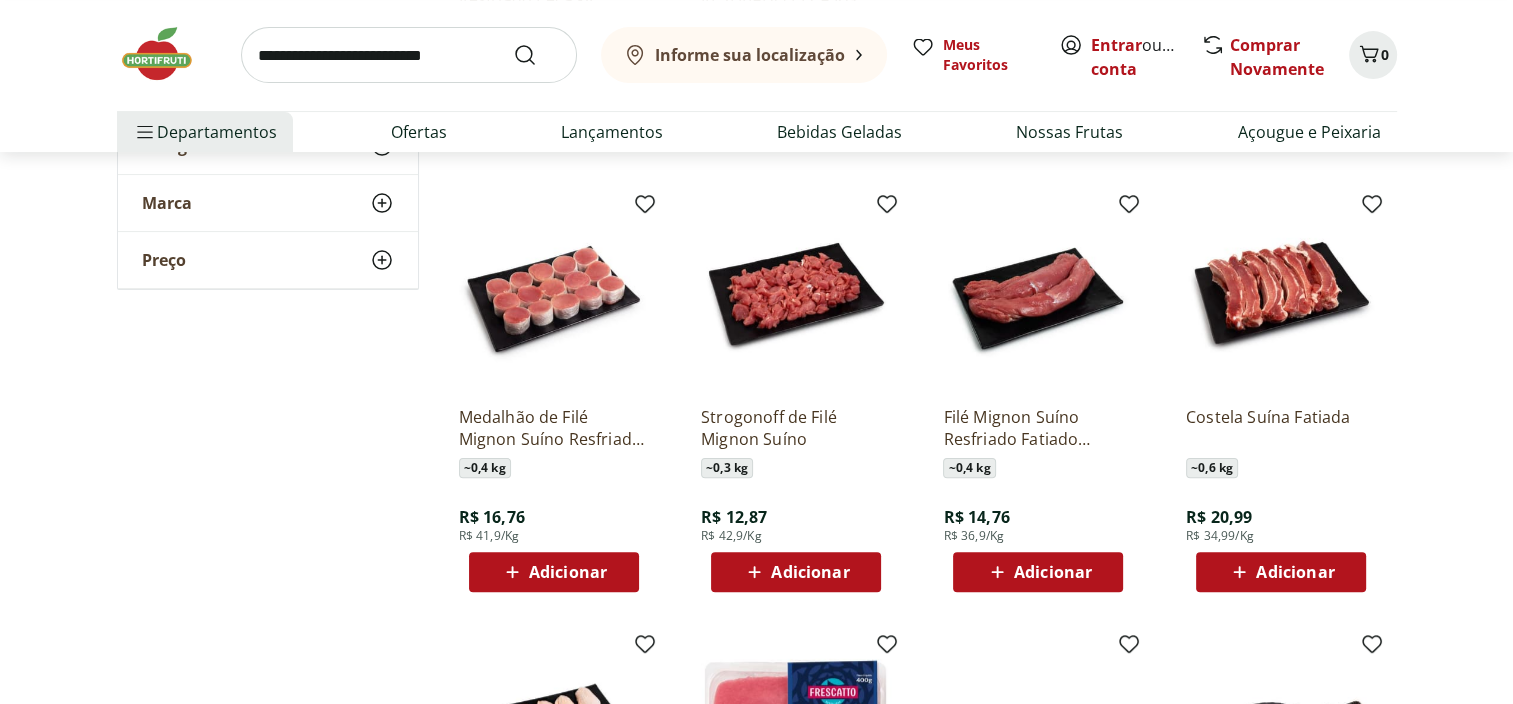 click on "Carregar mais produtos" at bounding box center (919, 1100) 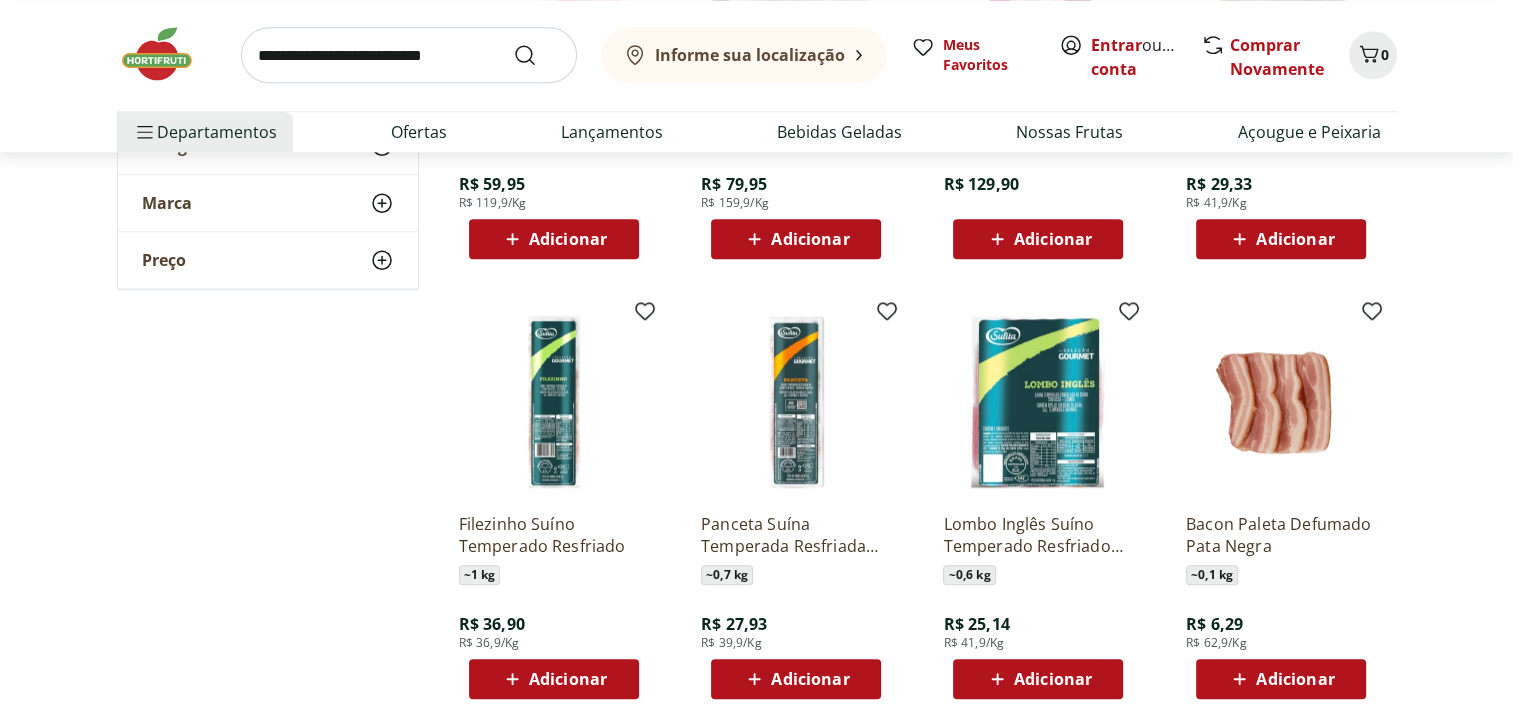 scroll, scrollTop: 16900, scrollLeft: 0, axis: vertical 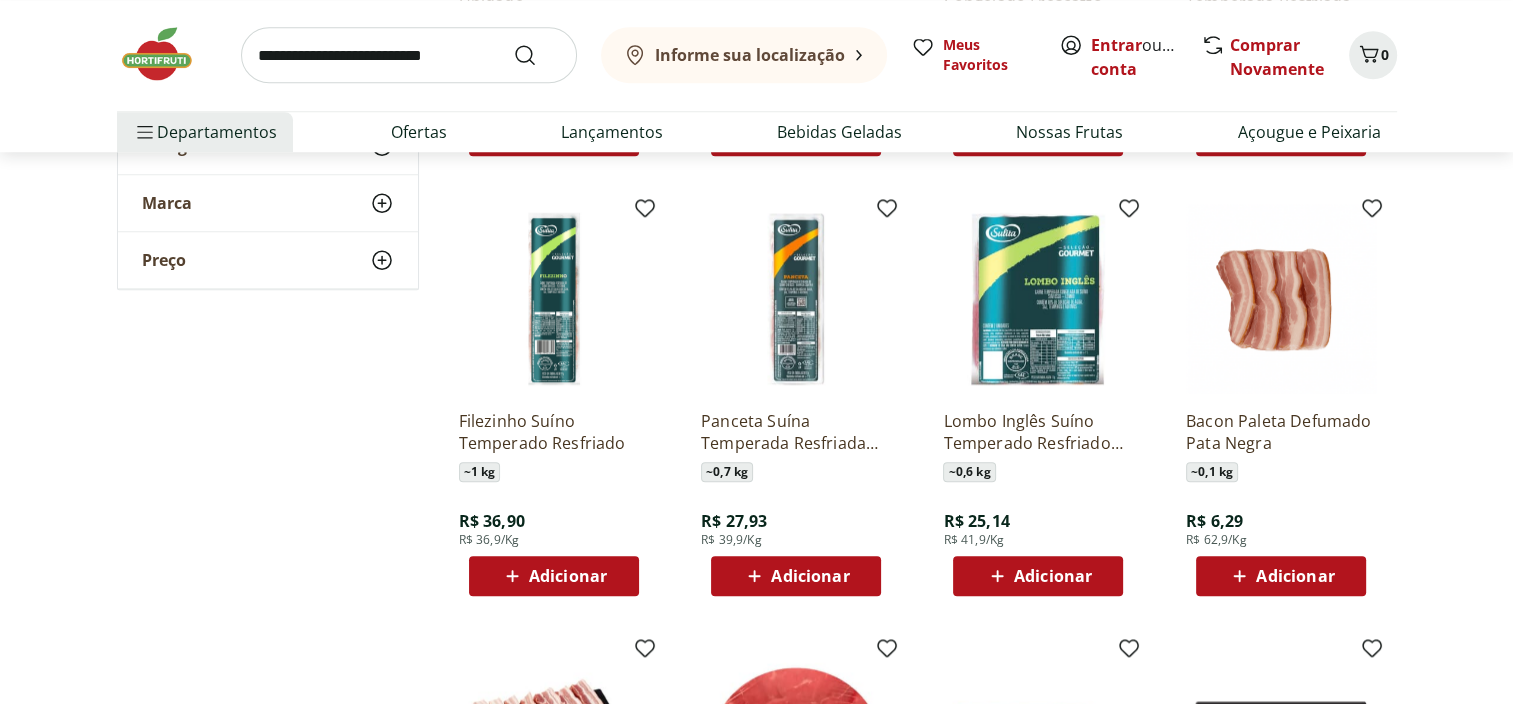 click on "Carregar mais produtos" at bounding box center [919, 1104] 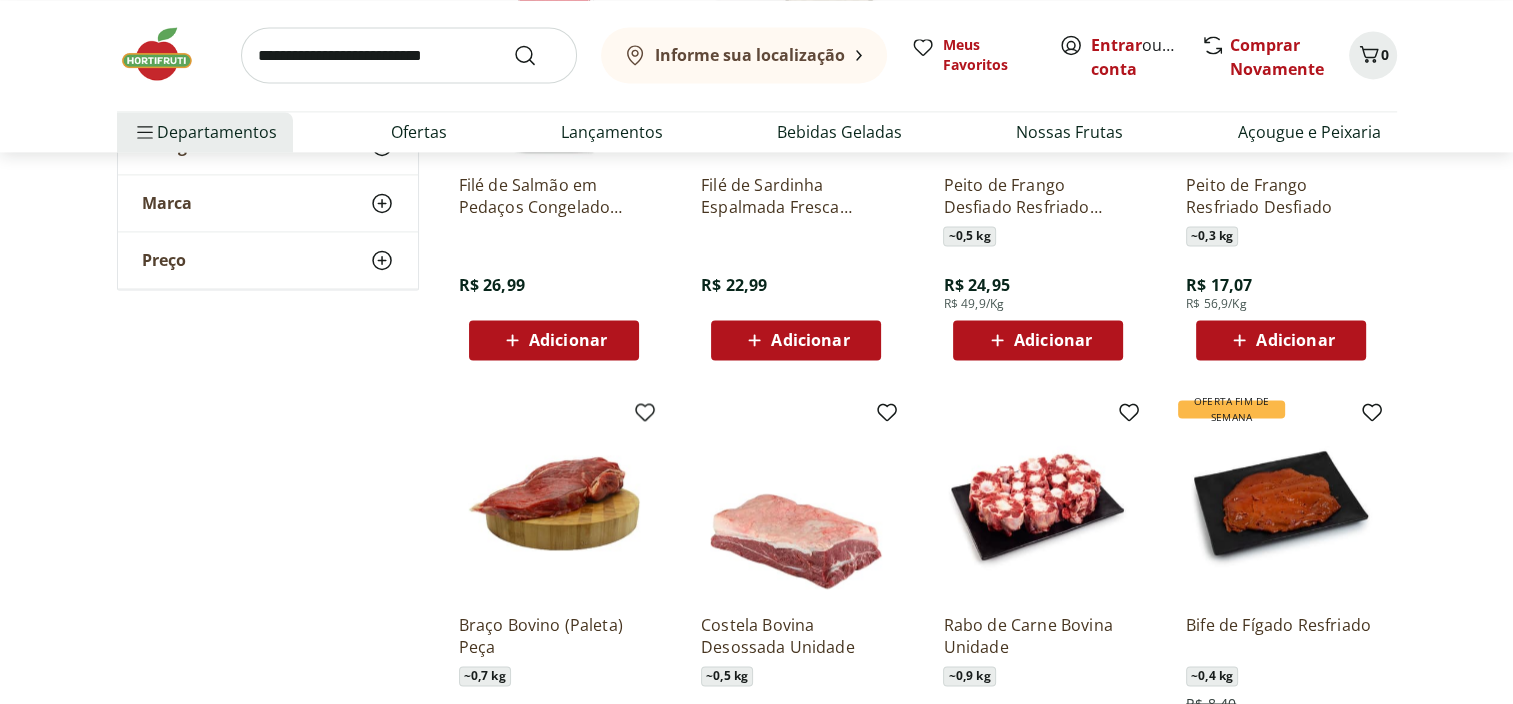 scroll, scrollTop: 18200, scrollLeft: 0, axis: vertical 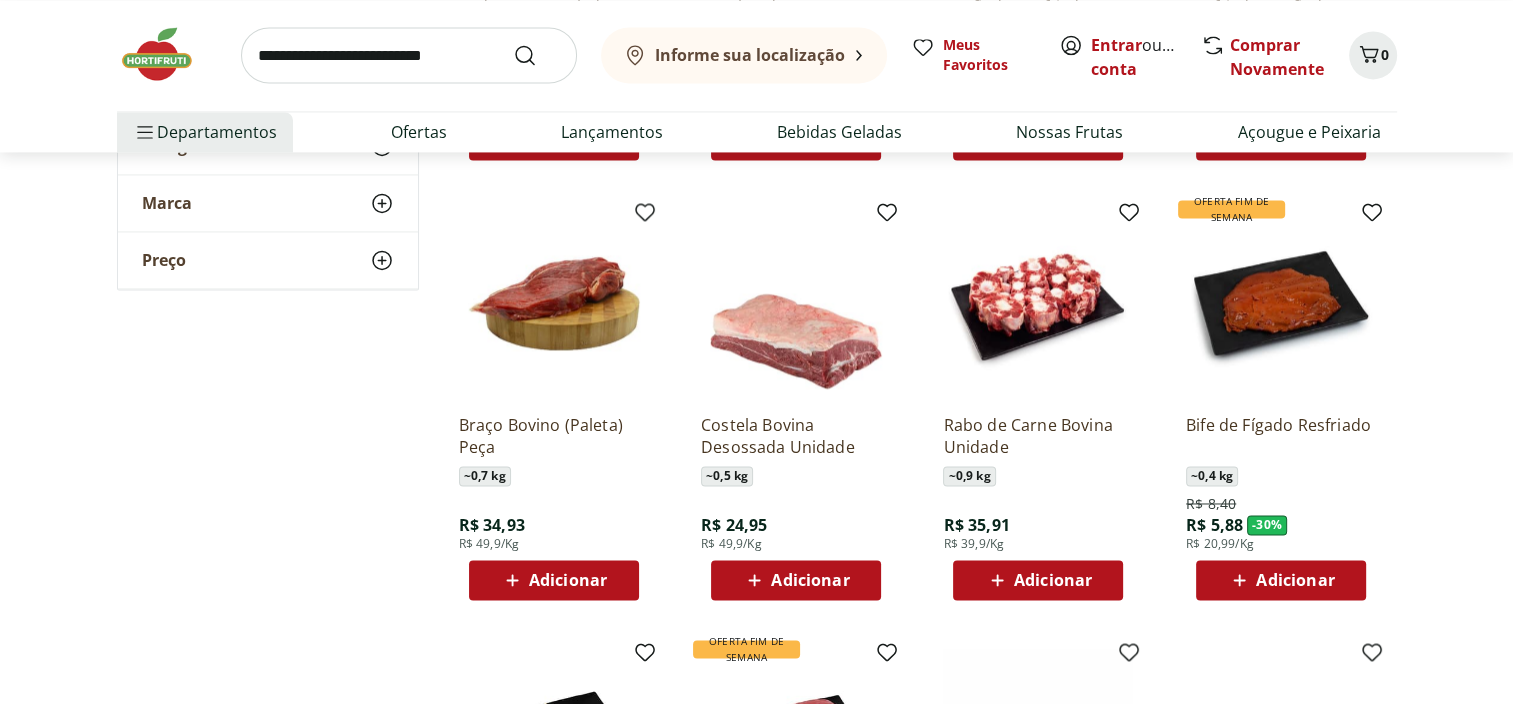 click on "Carregar mais produtos" at bounding box center [919, 1108] 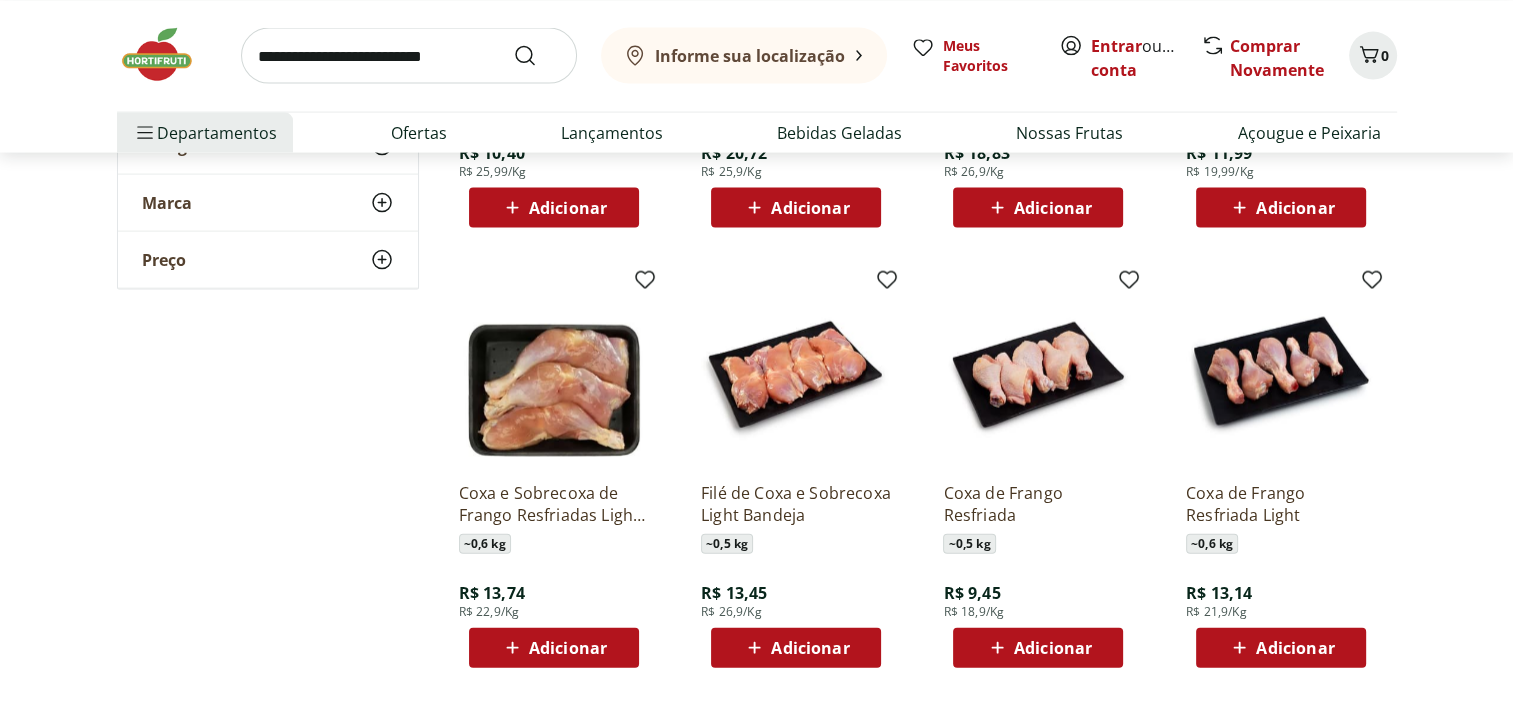 scroll, scrollTop: 19500, scrollLeft: 0, axis: vertical 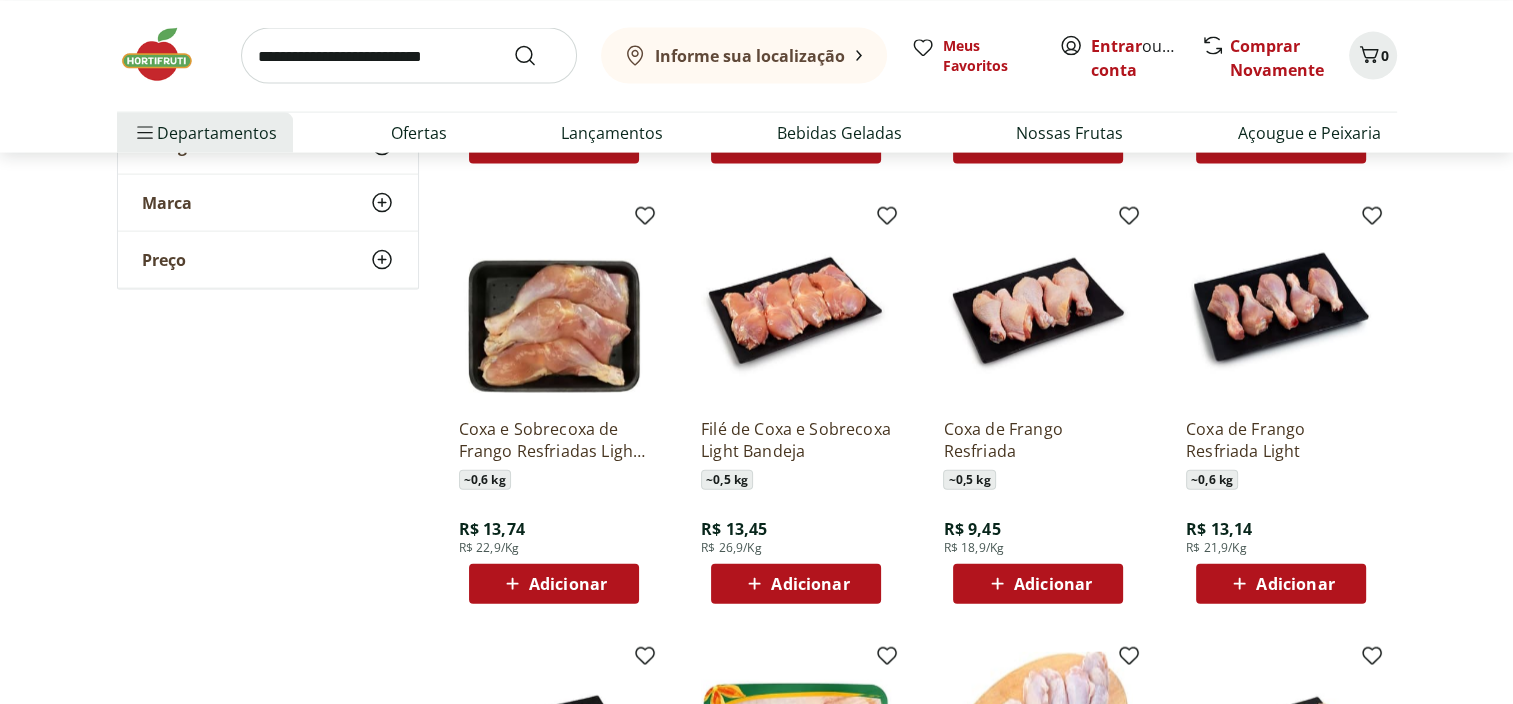 click on "Carregar mais produtos" at bounding box center (919, 1112) 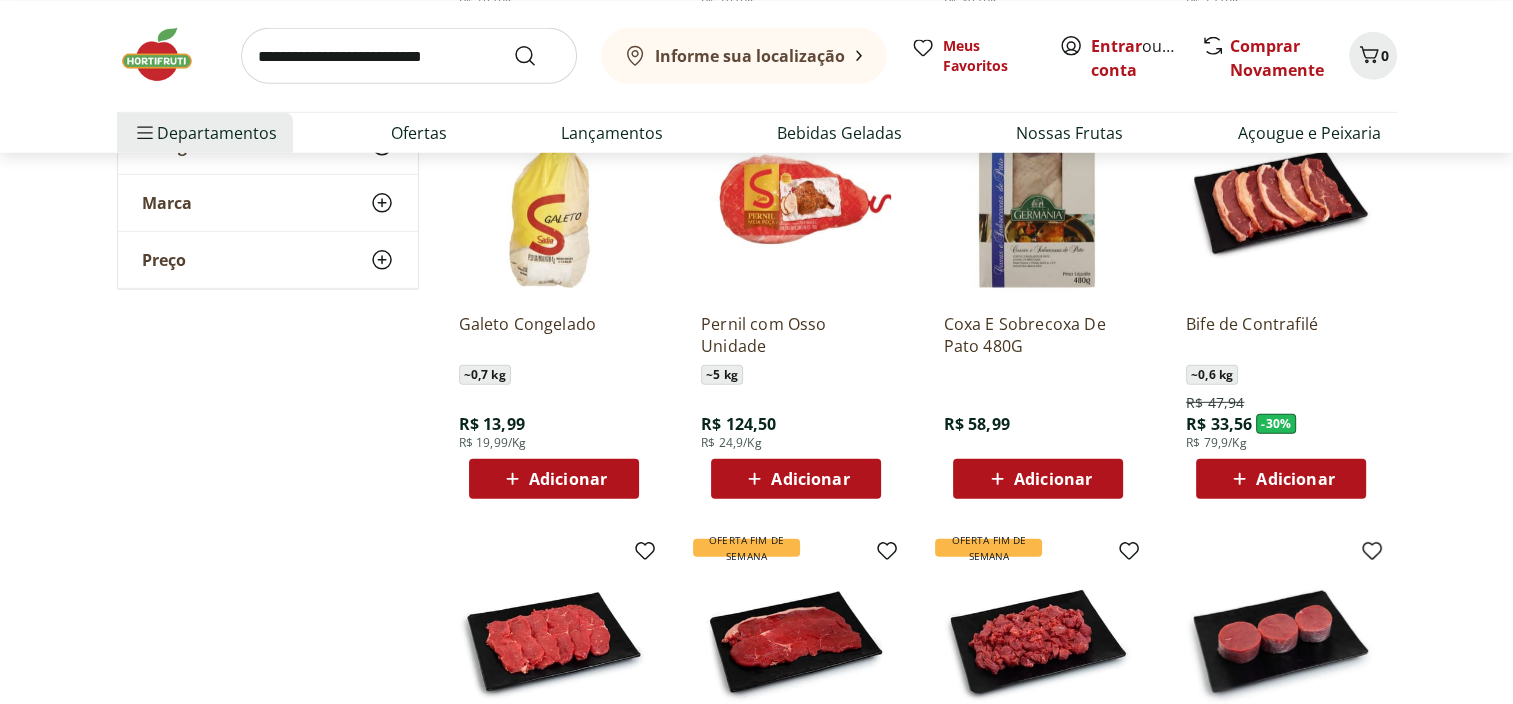 scroll, scrollTop: 21000, scrollLeft: 0, axis: vertical 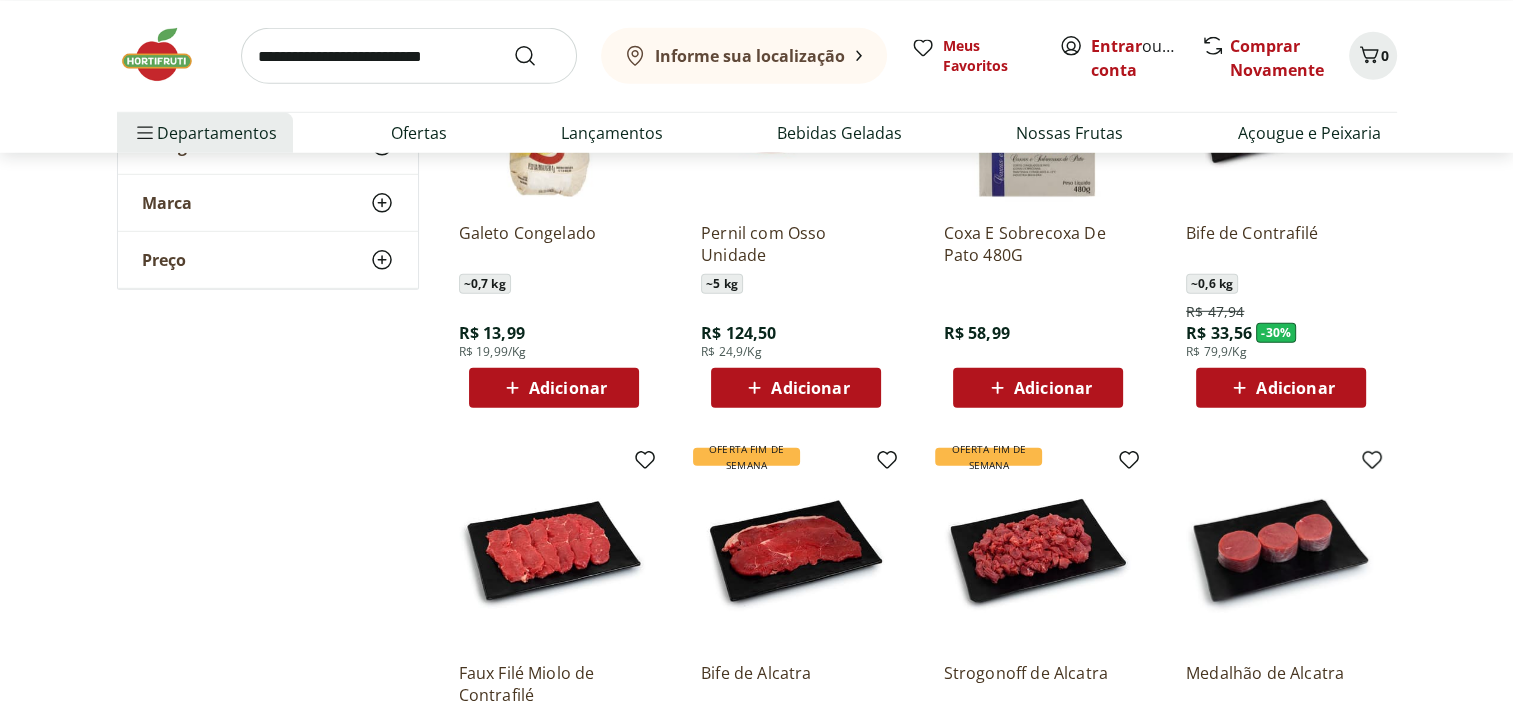 click on "Carregar mais produtos" at bounding box center [919, 916] 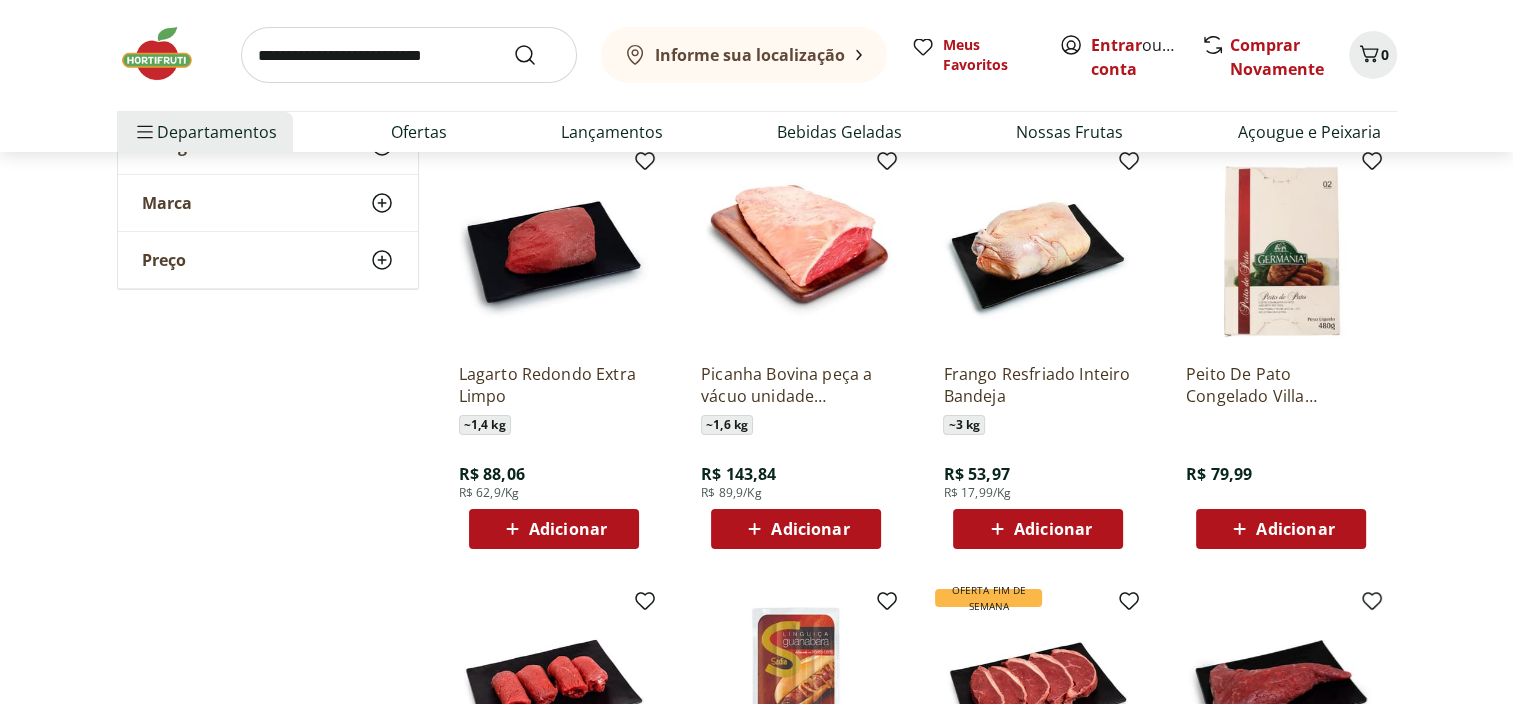 scroll, scrollTop: 22200, scrollLeft: 0, axis: vertical 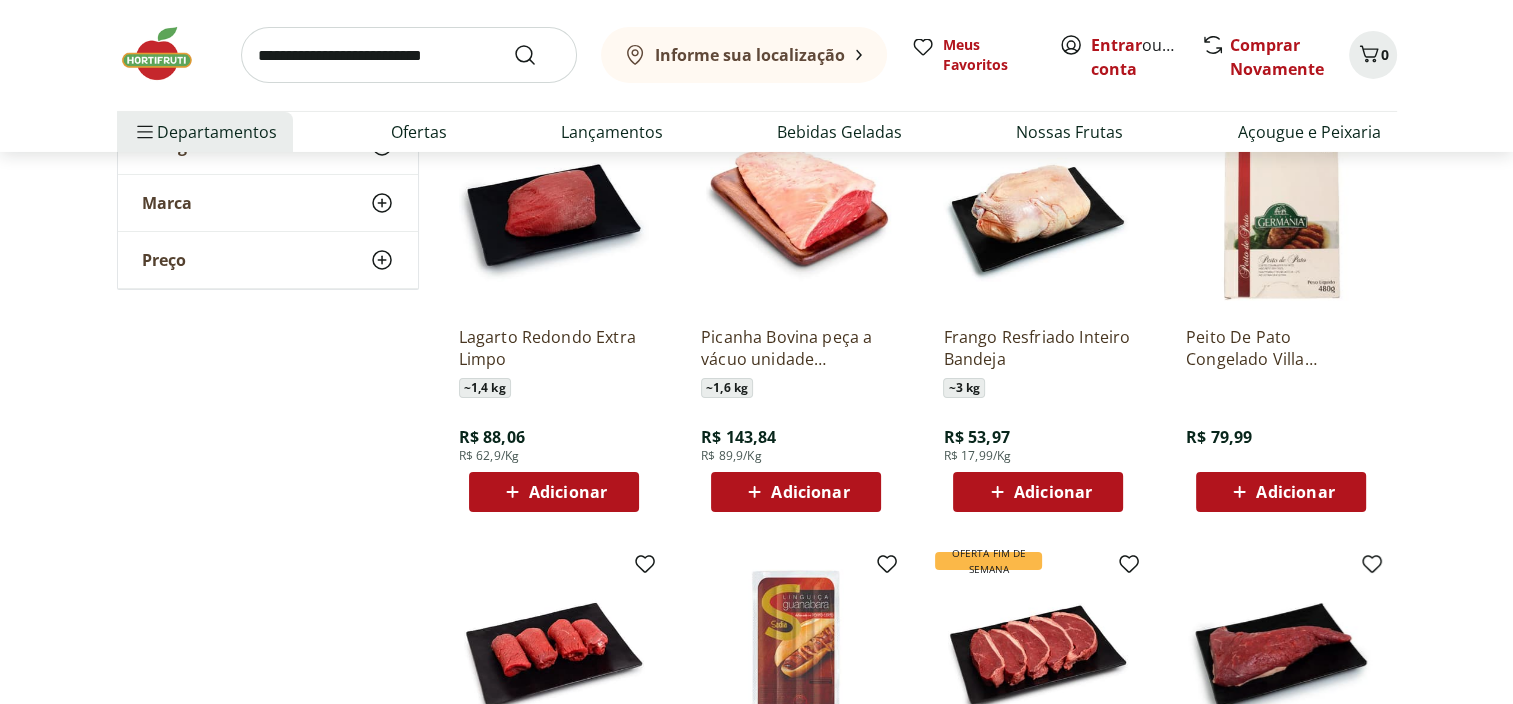 click on "Carregar mais produtos" at bounding box center [919, 1020] 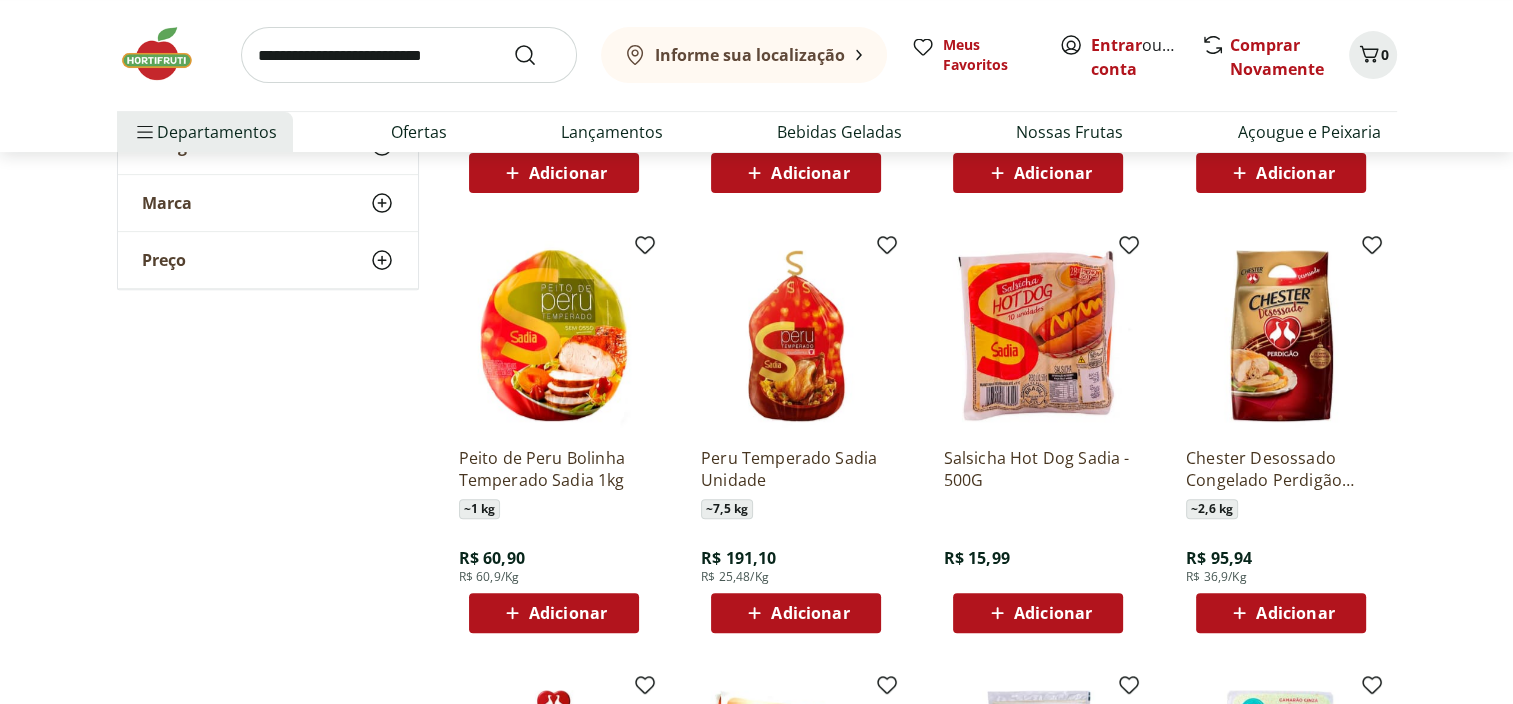 scroll, scrollTop: 23400, scrollLeft: 0, axis: vertical 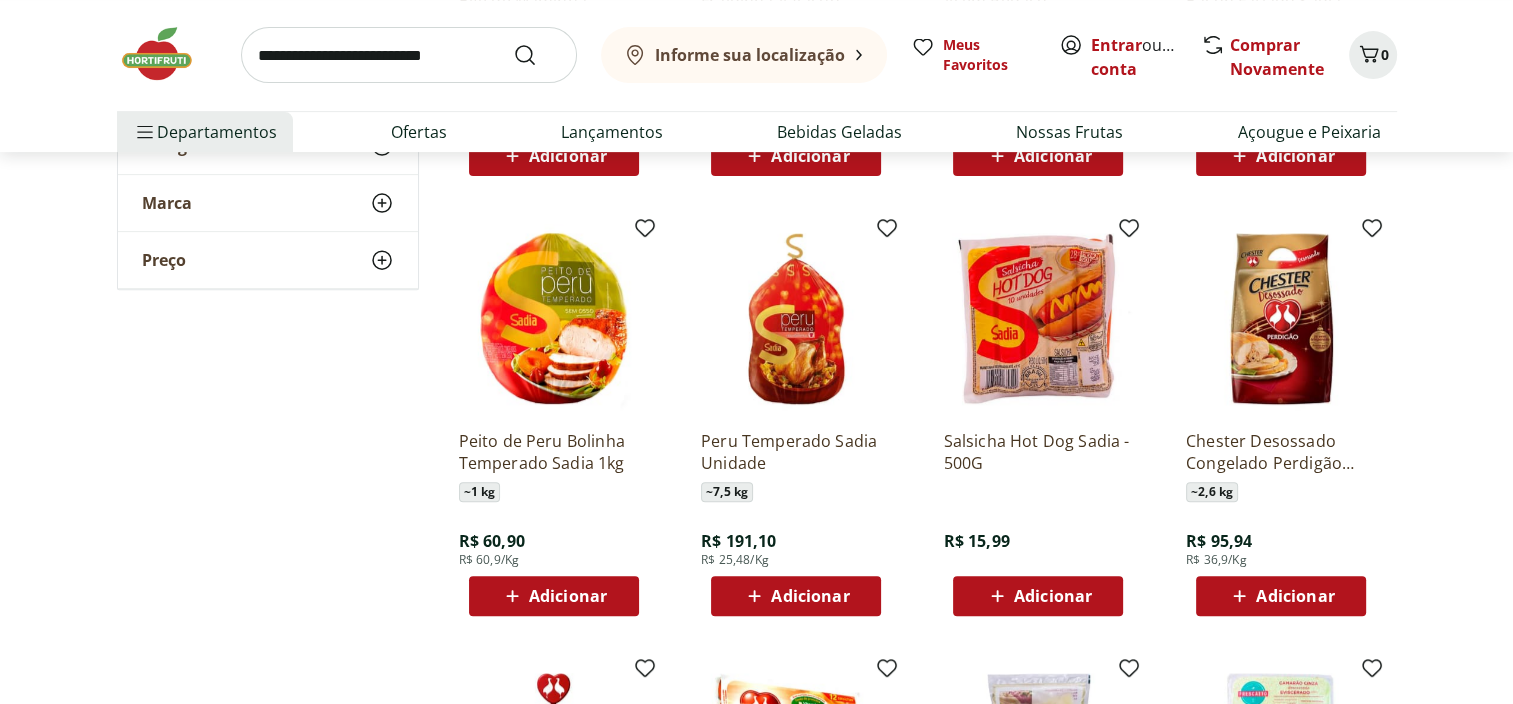 click on "Carregar mais produtos" at bounding box center (919, 1124) 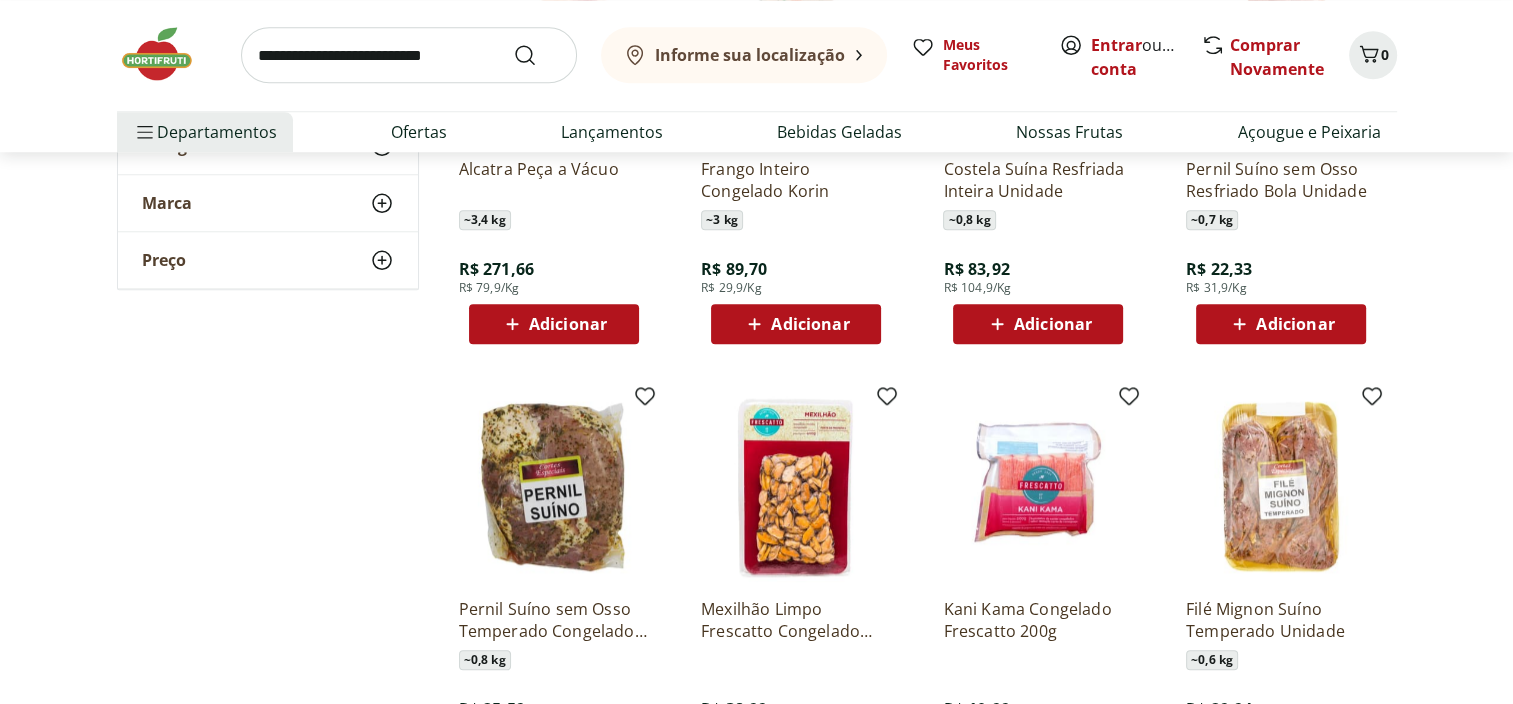 scroll, scrollTop: 24700, scrollLeft: 0, axis: vertical 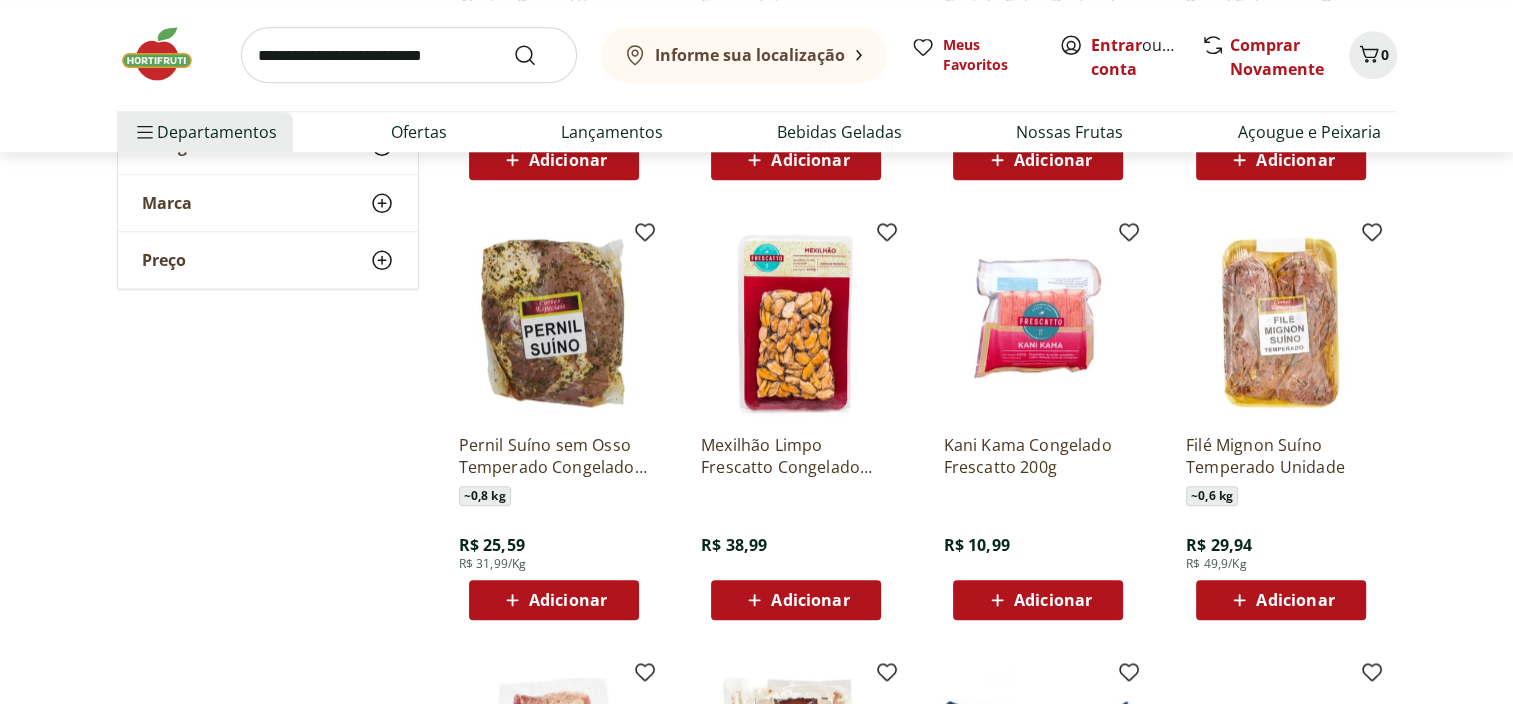 click on "Carregar mais produtos" at bounding box center (919, 1128) 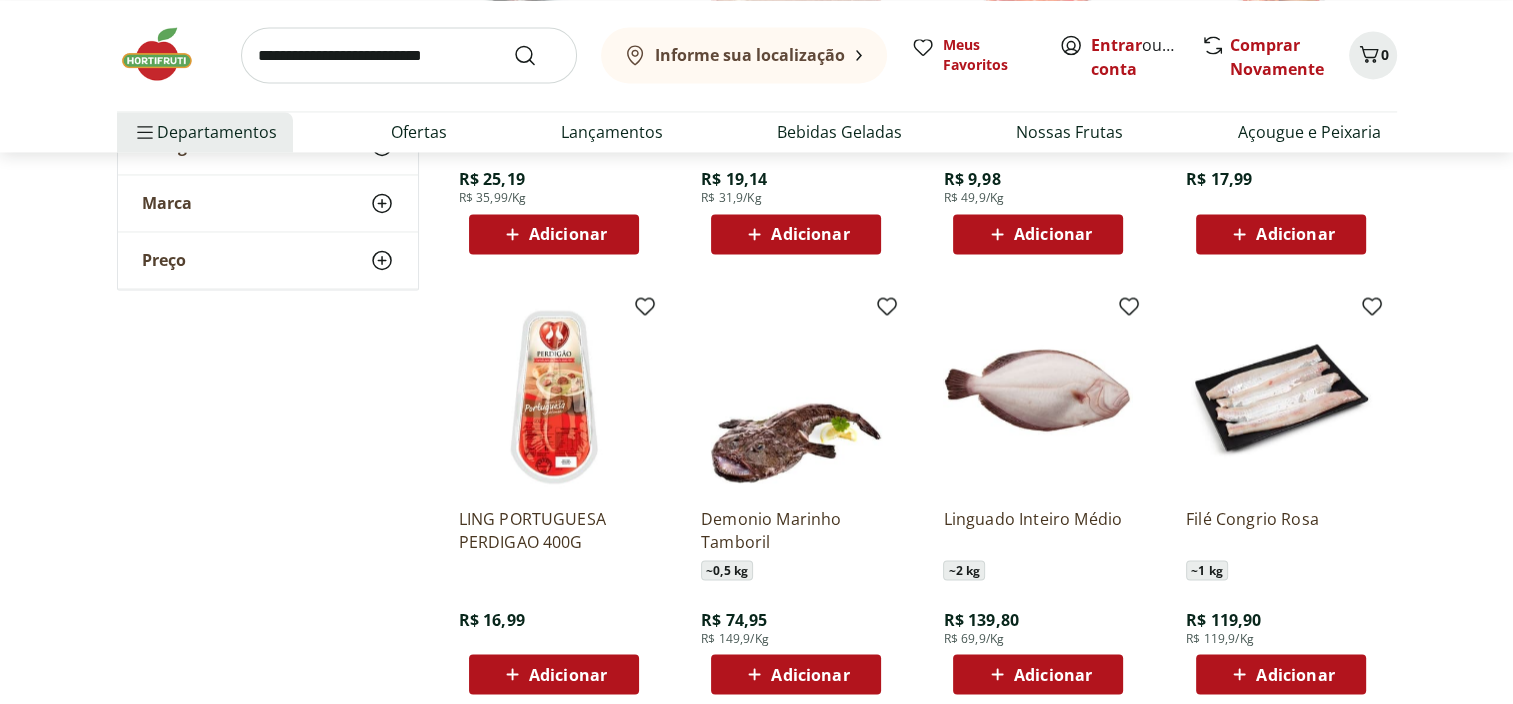 scroll, scrollTop: 26100, scrollLeft: 0, axis: vertical 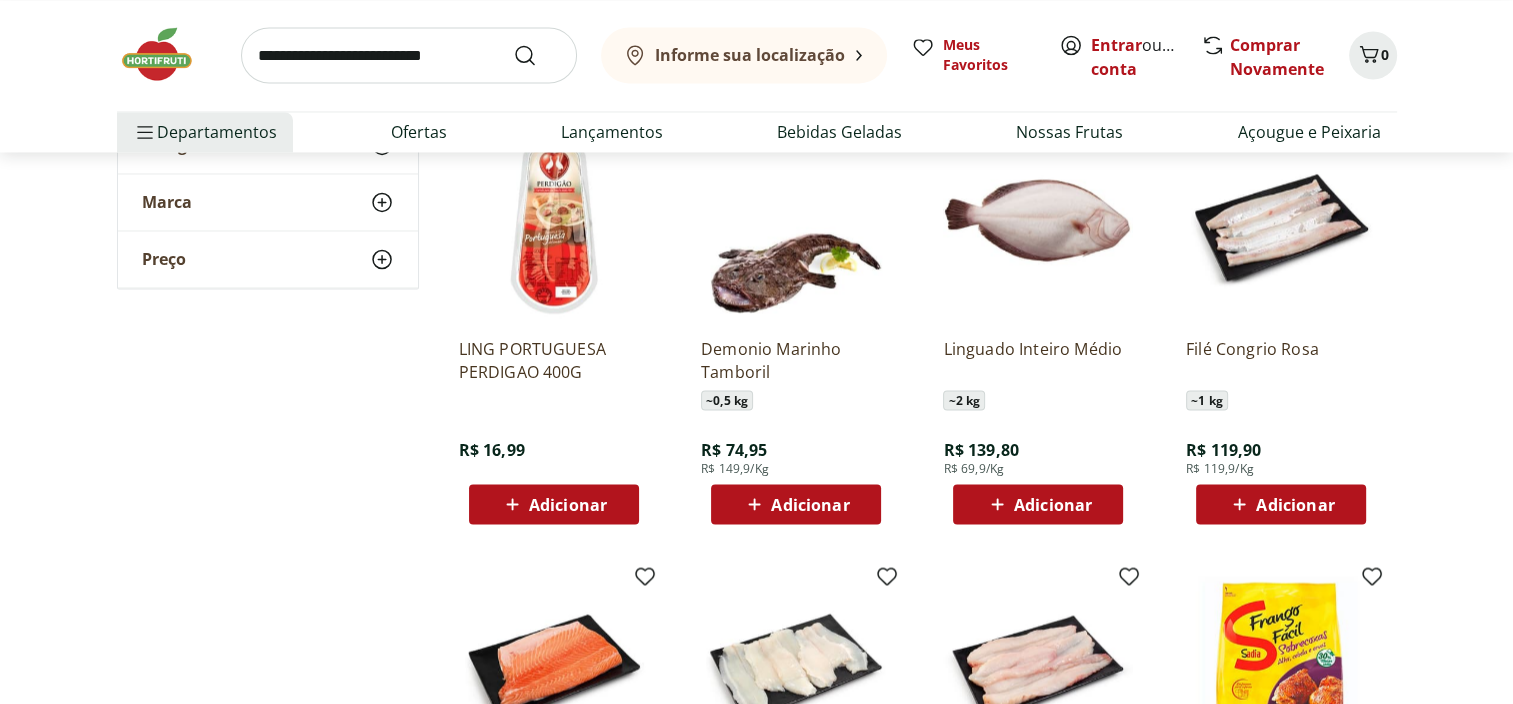 click on "Carregar mais produtos" at bounding box center [919, 1032] 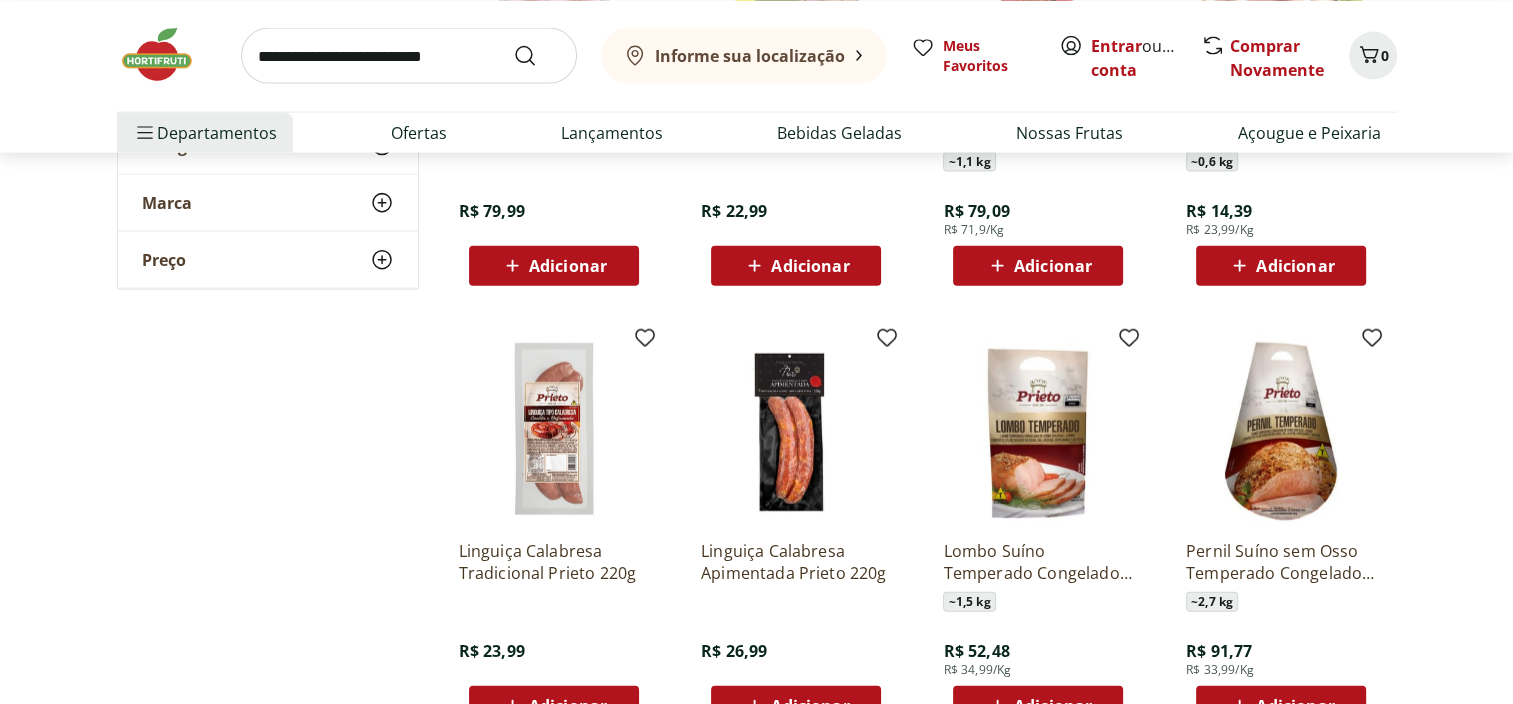 scroll, scrollTop: 27300, scrollLeft: 0, axis: vertical 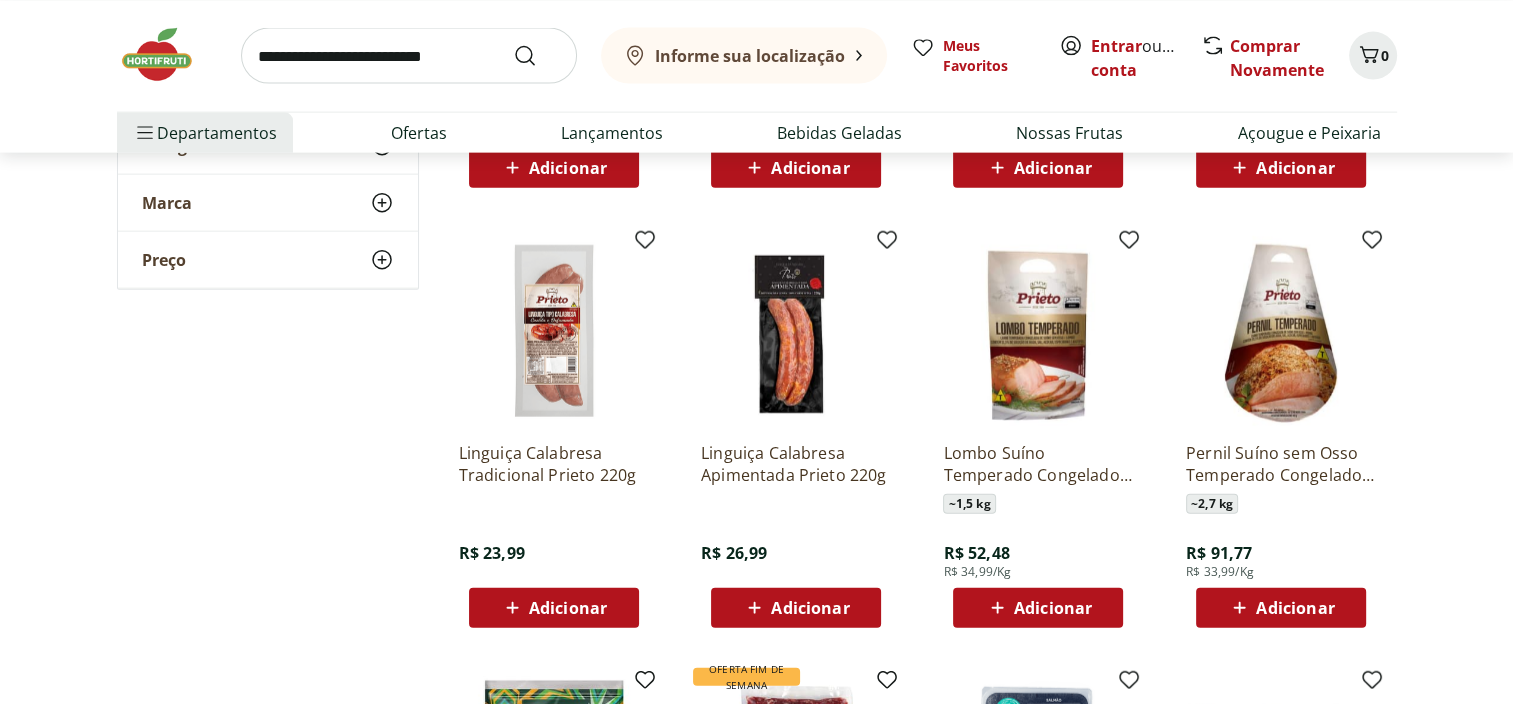 click on "Carregar mais produtos" at bounding box center (919, 1136) 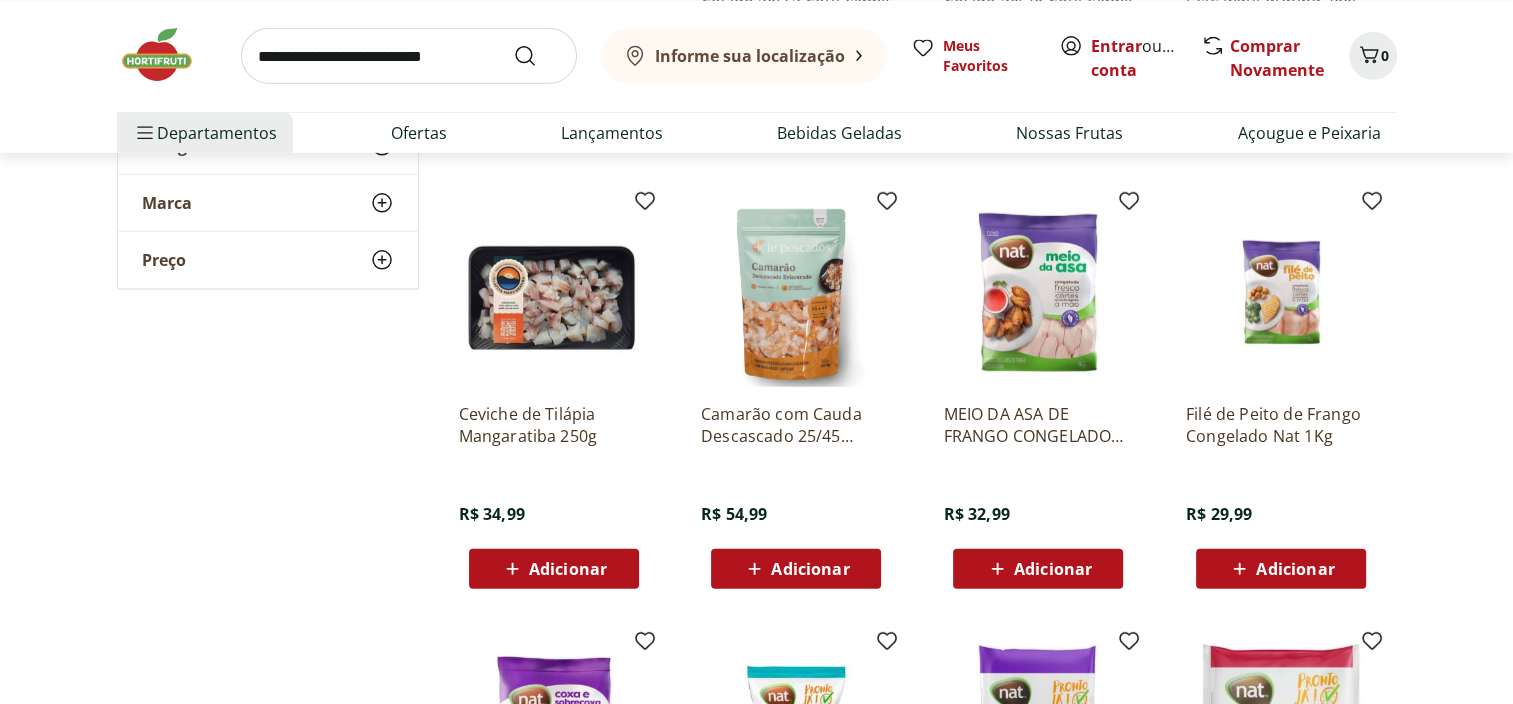 scroll, scrollTop: 28700, scrollLeft: 0, axis: vertical 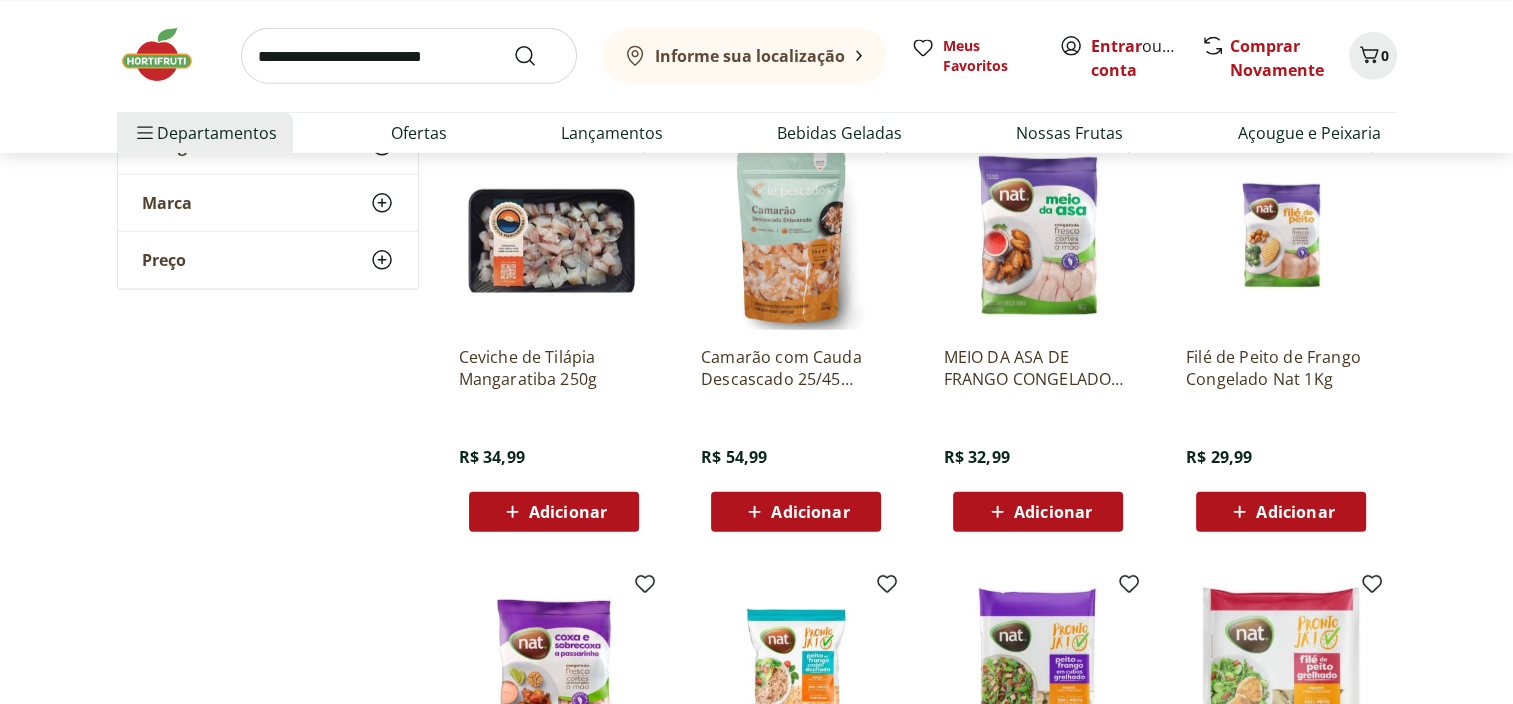 click on "Carregar mais produtos" at bounding box center [919, 1040] 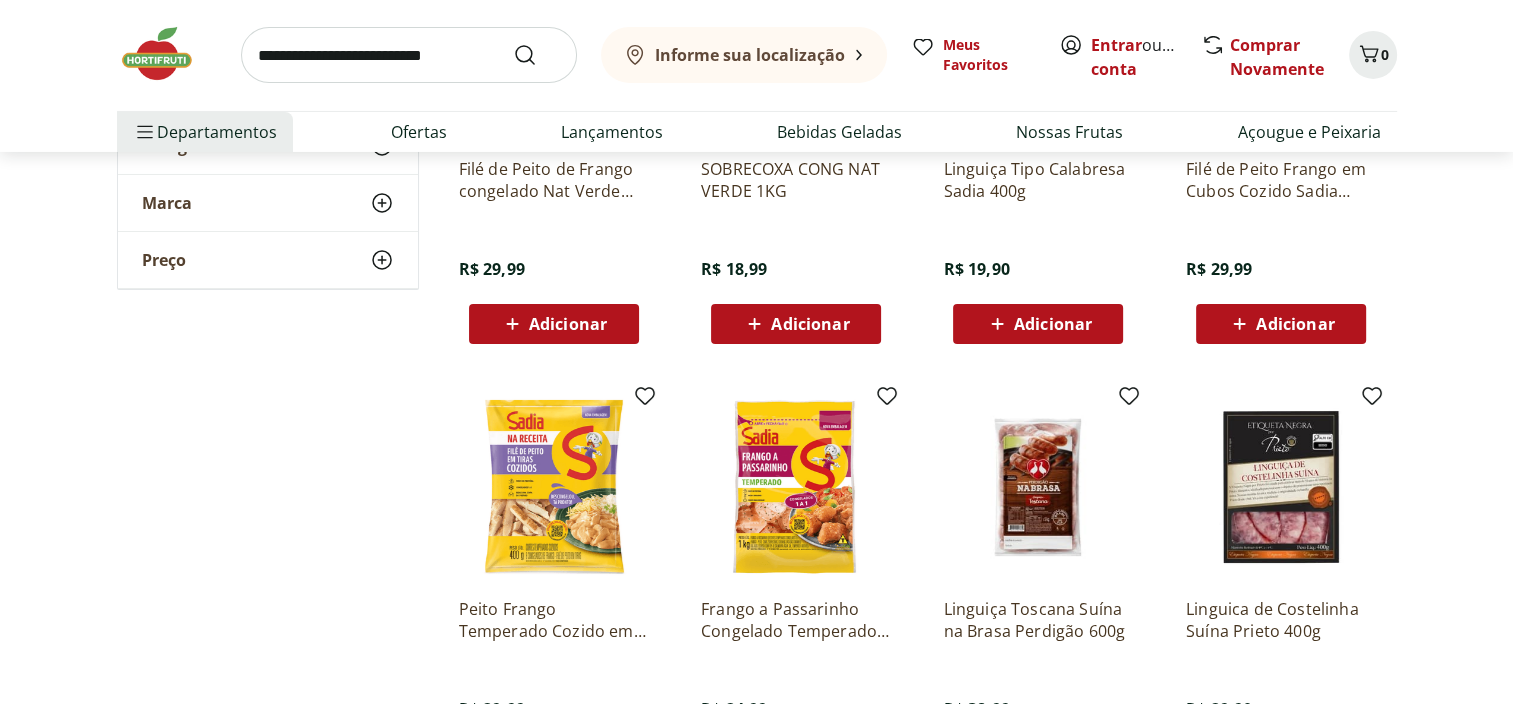scroll, scrollTop: 30000, scrollLeft: 0, axis: vertical 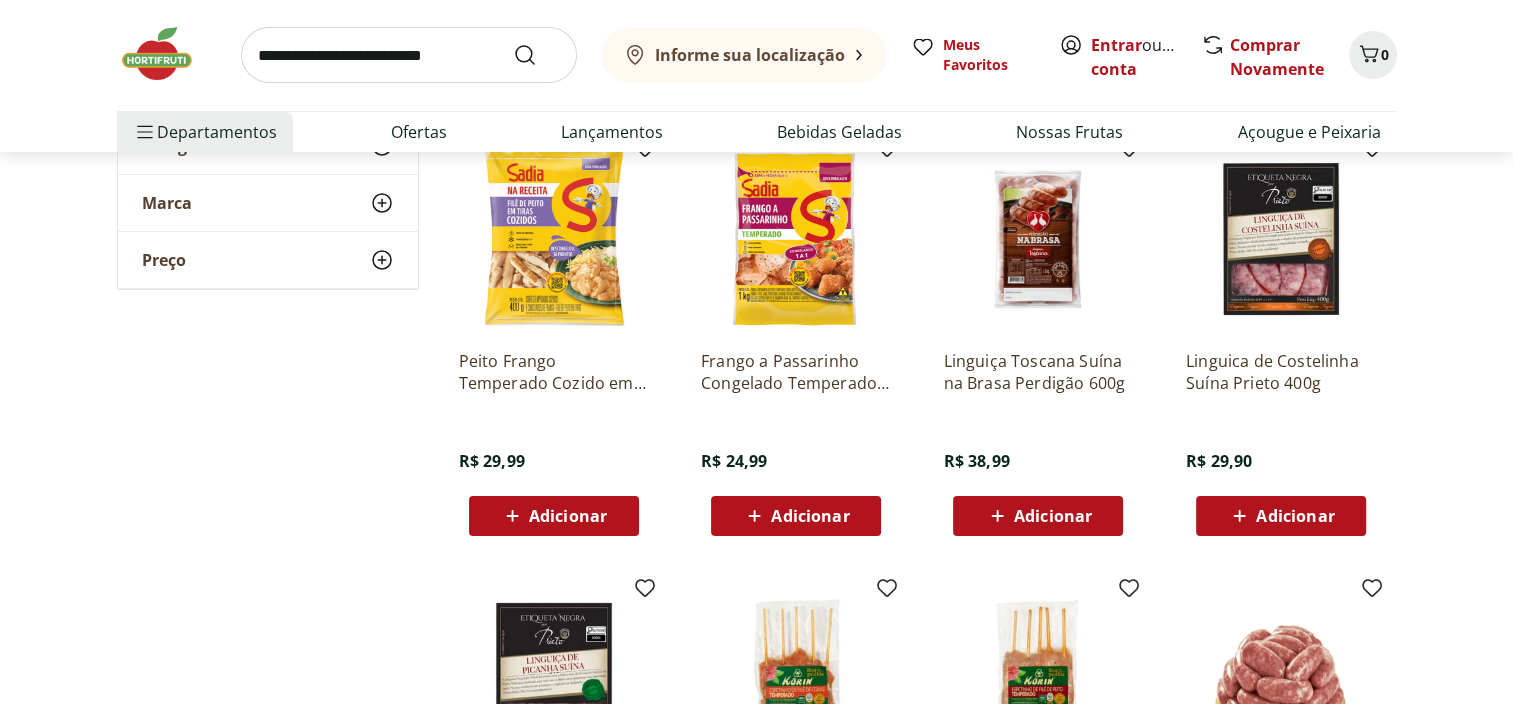 click on "Carregar mais produtos" at bounding box center (919, 1044) 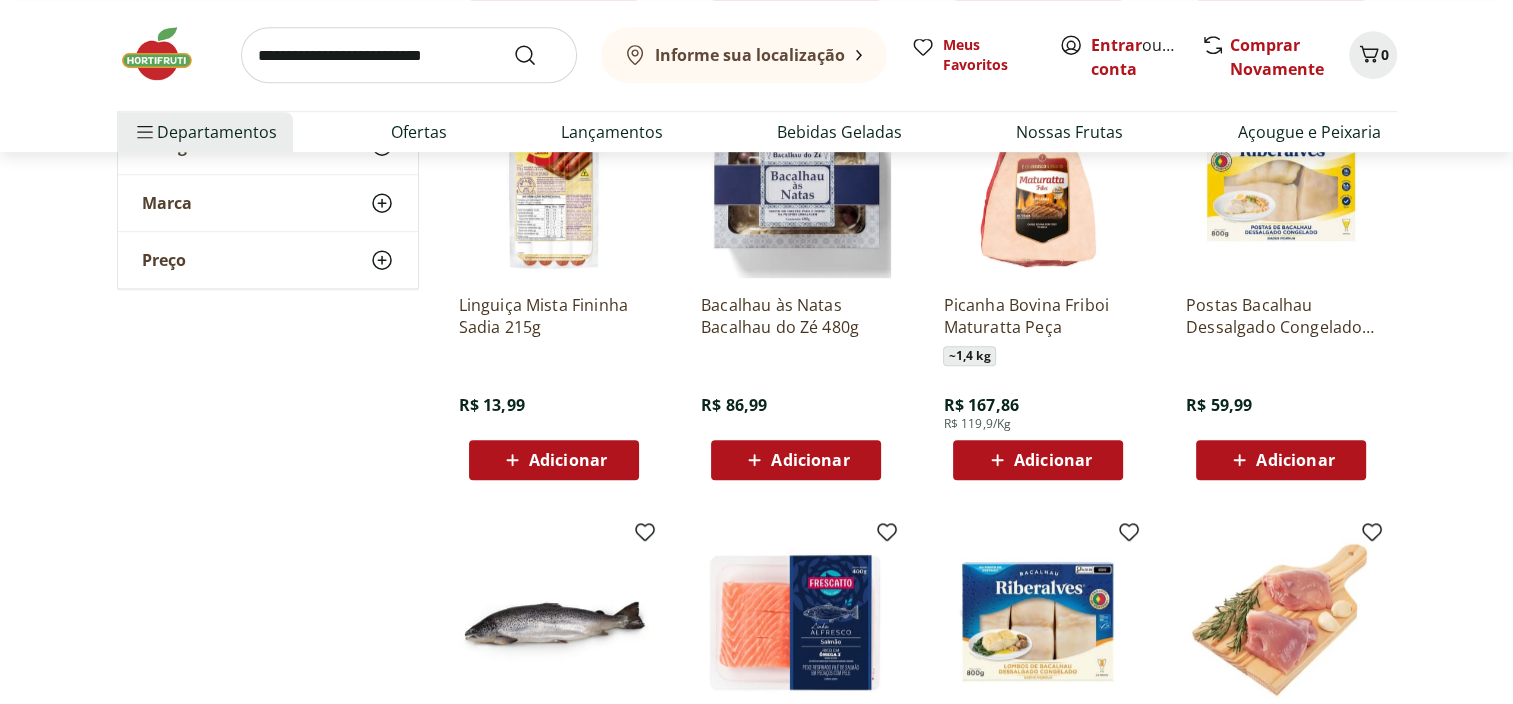 scroll, scrollTop: 31400, scrollLeft: 0, axis: vertical 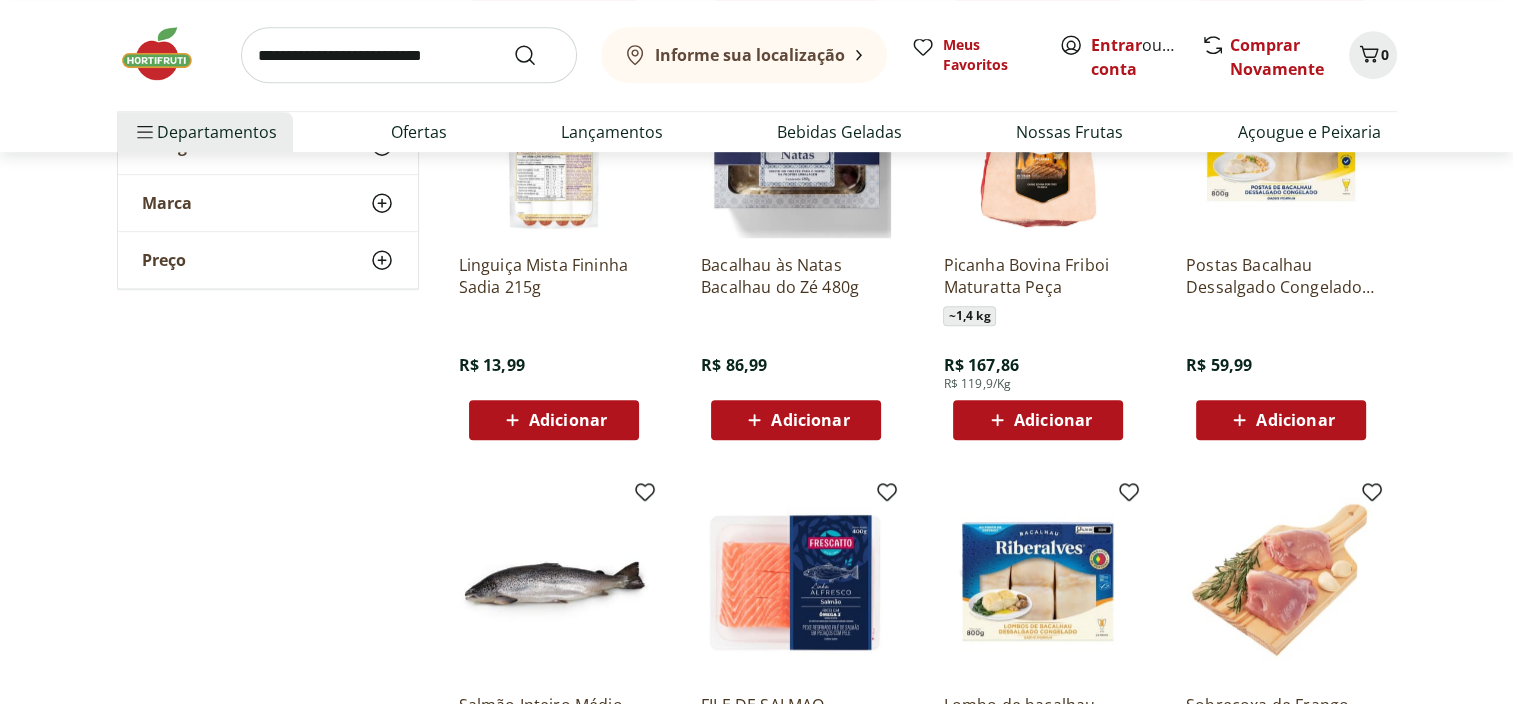 click on "Carregar mais produtos" at bounding box center (919, 948) 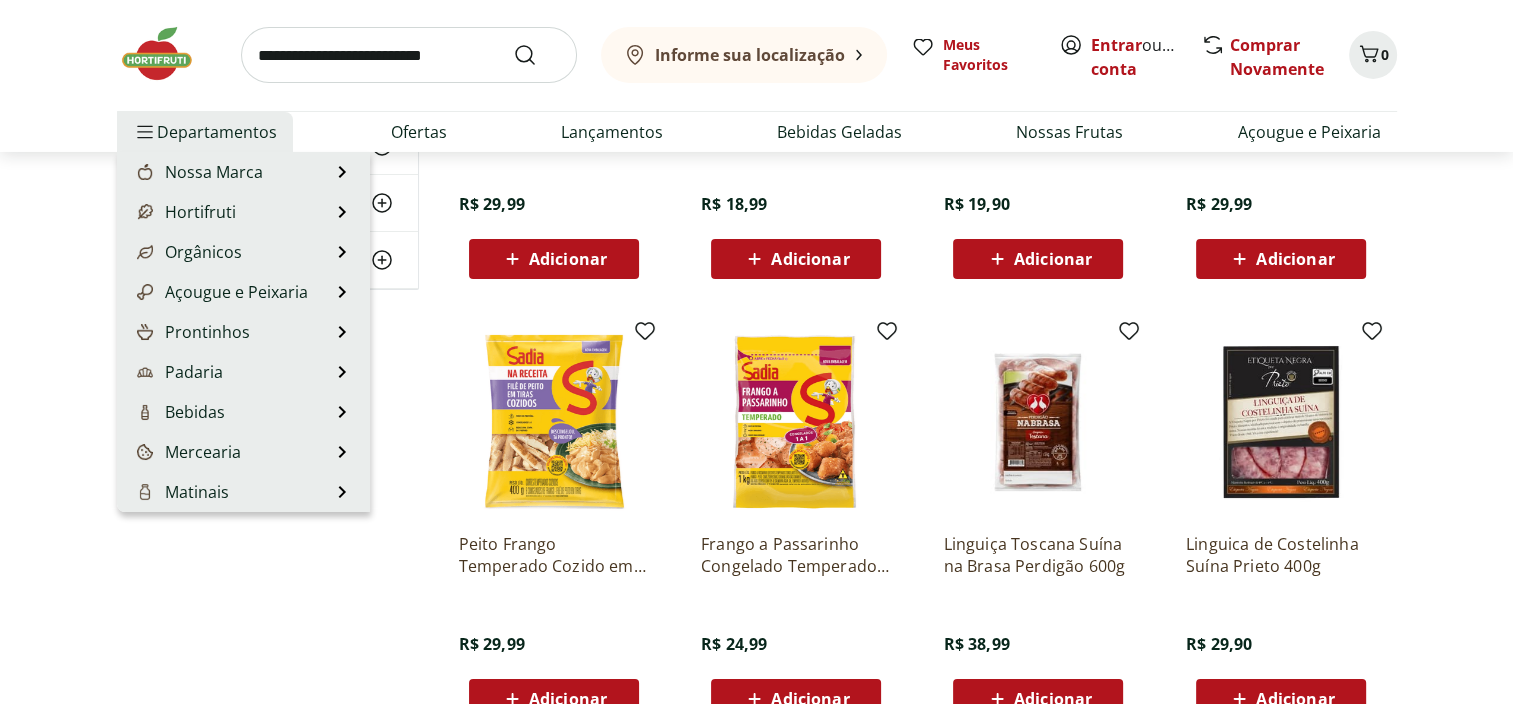 scroll, scrollTop: 29700, scrollLeft: 0, axis: vertical 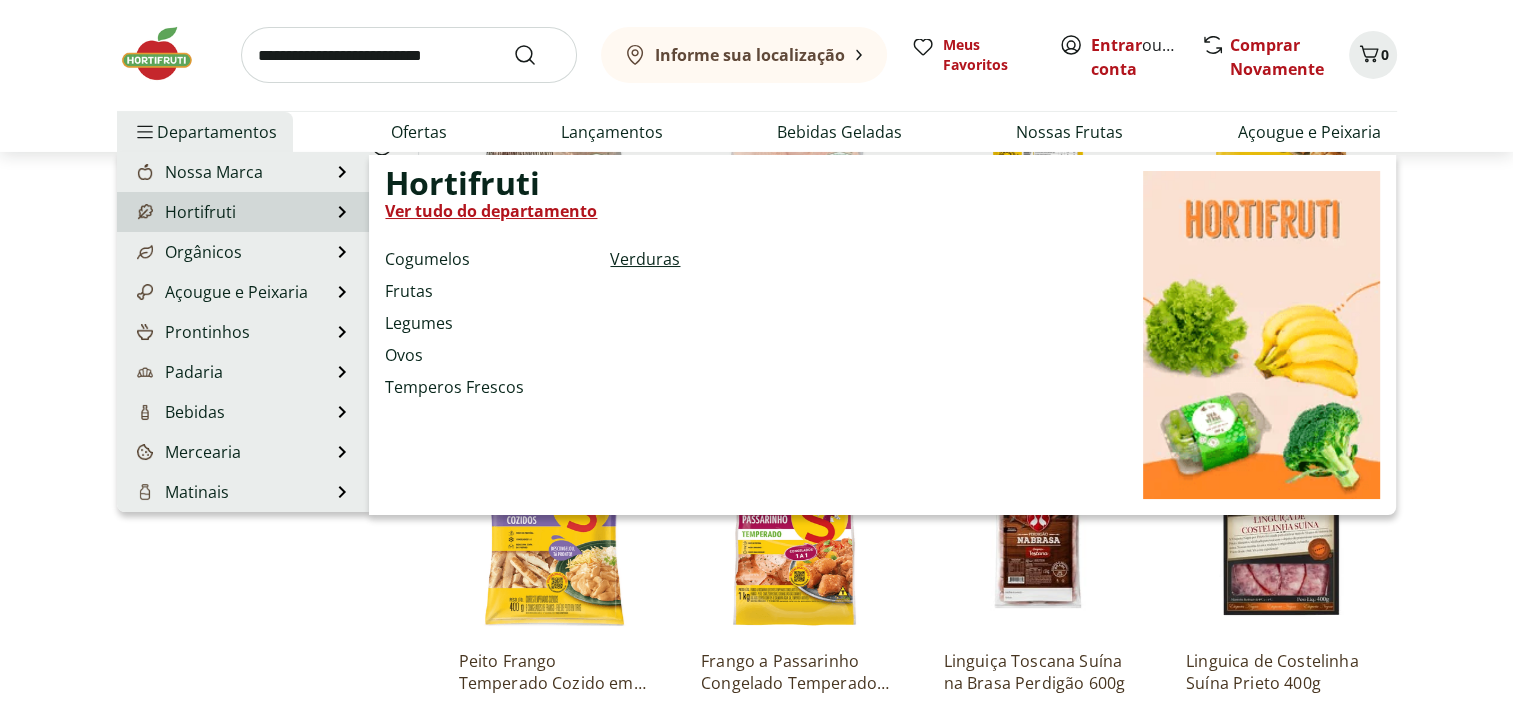 click on "Verduras" at bounding box center (645, 259) 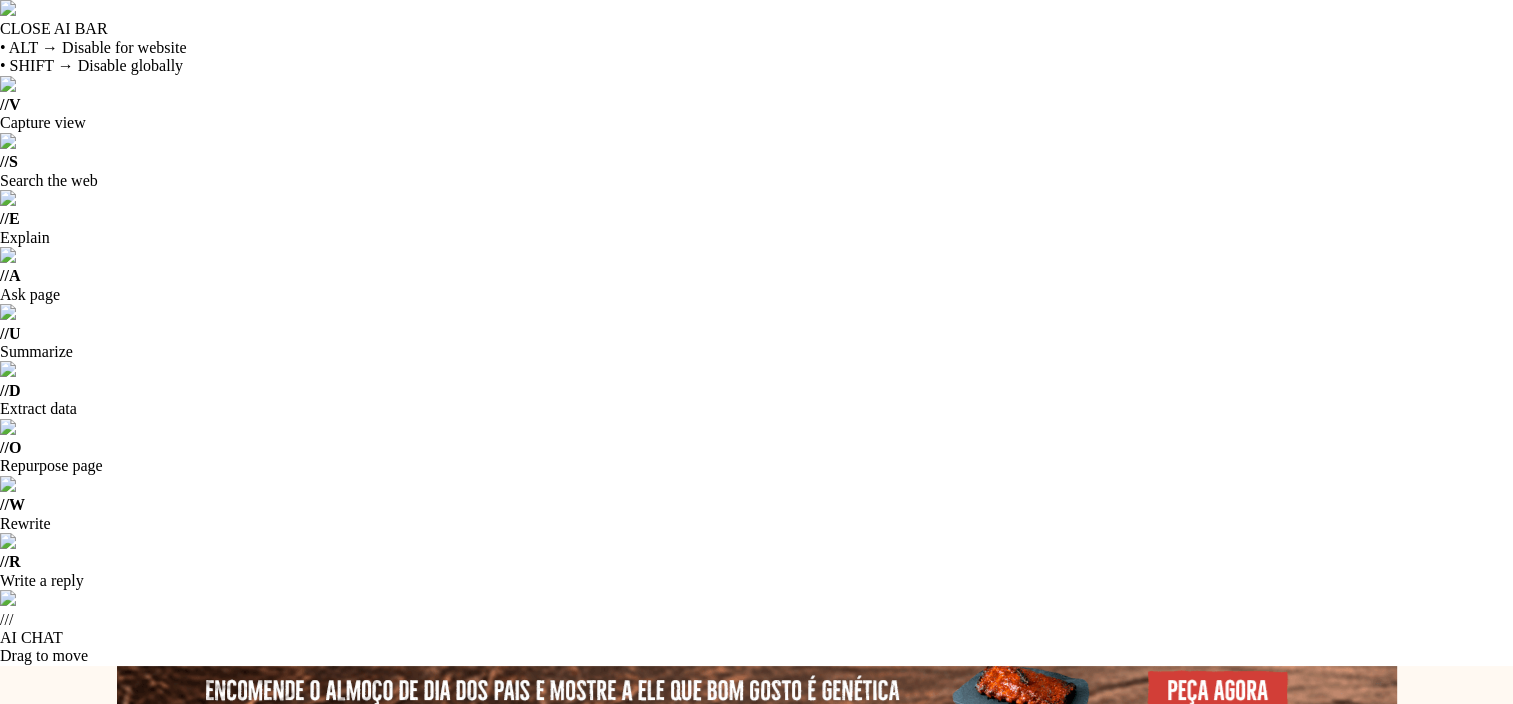 select on "**********" 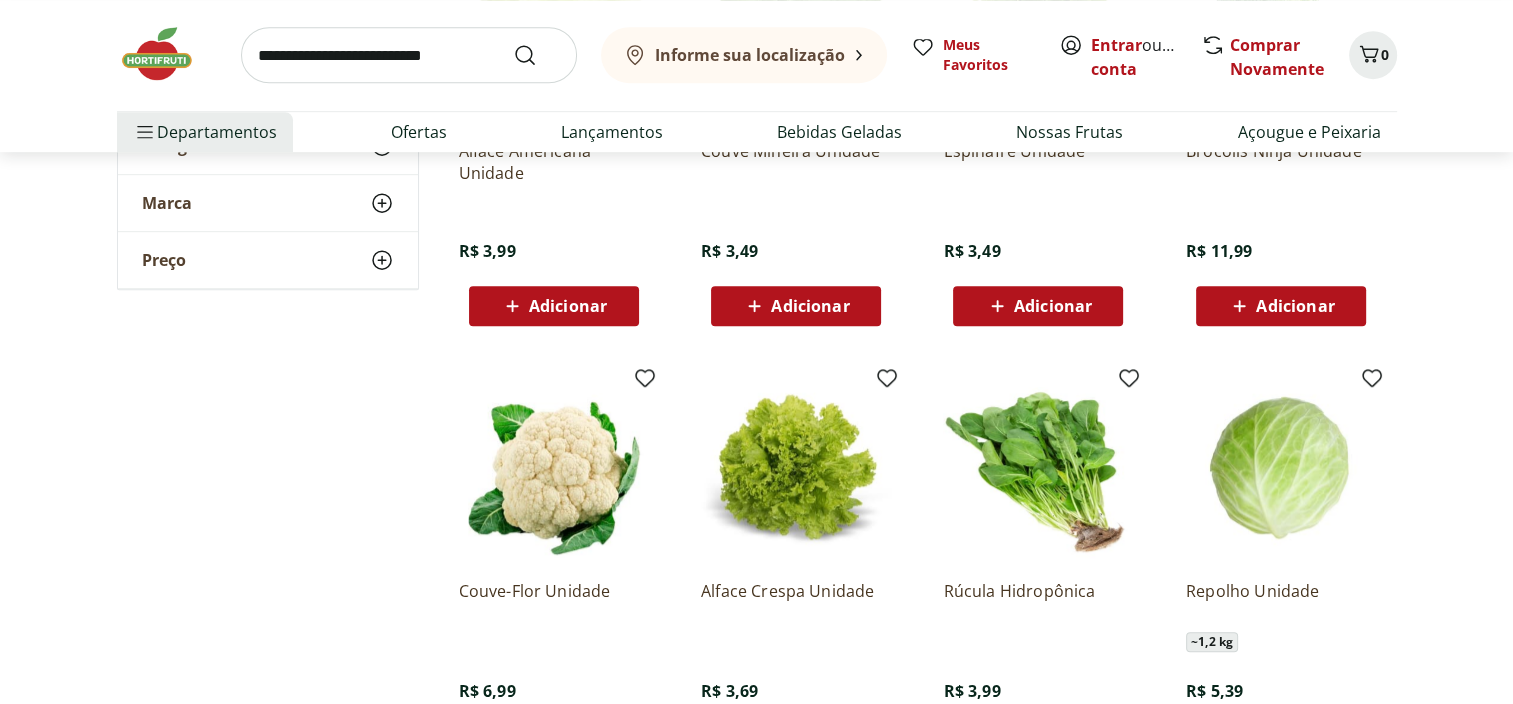 scroll, scrollTop: 1400, scrollLeft: 0, axis: vertical 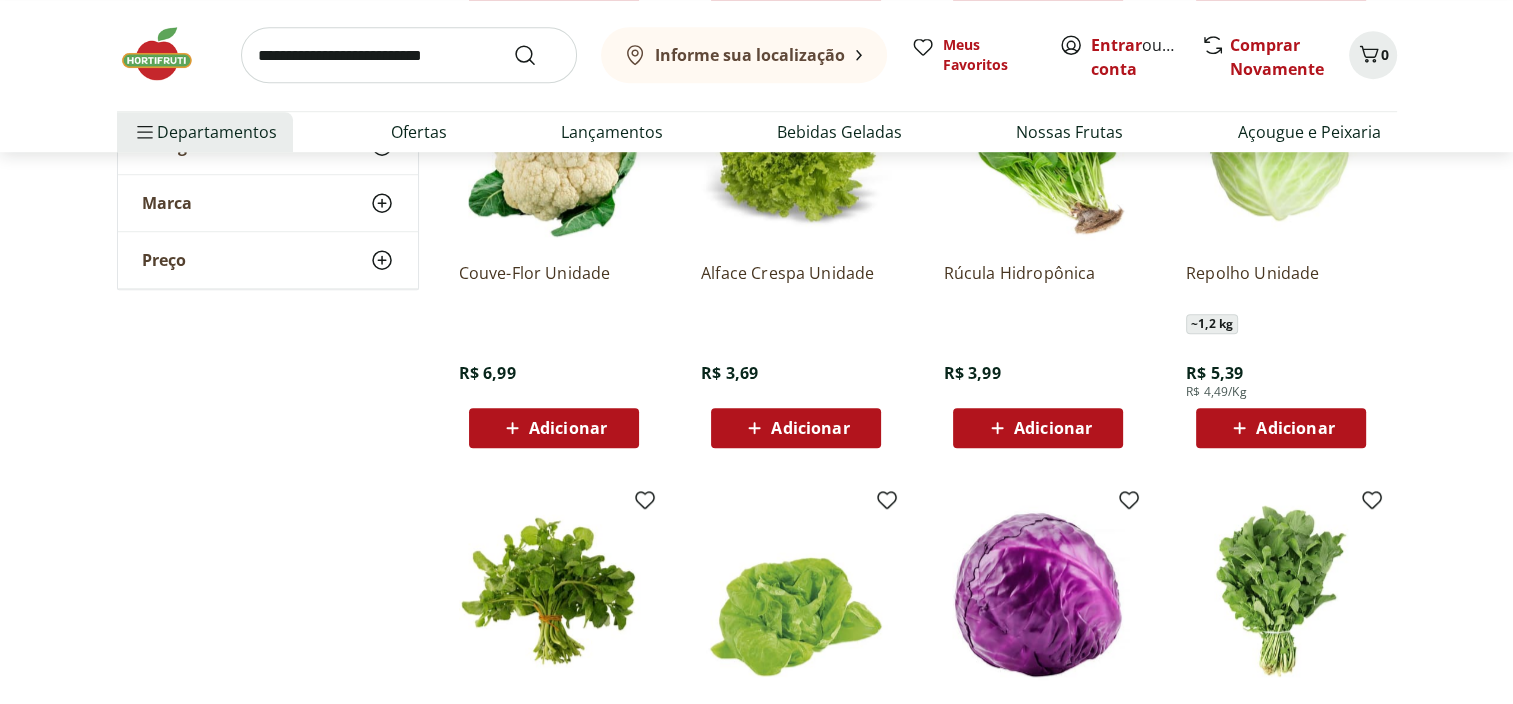 click on "Carregar mais produtos" at bounding box center [919, 956] 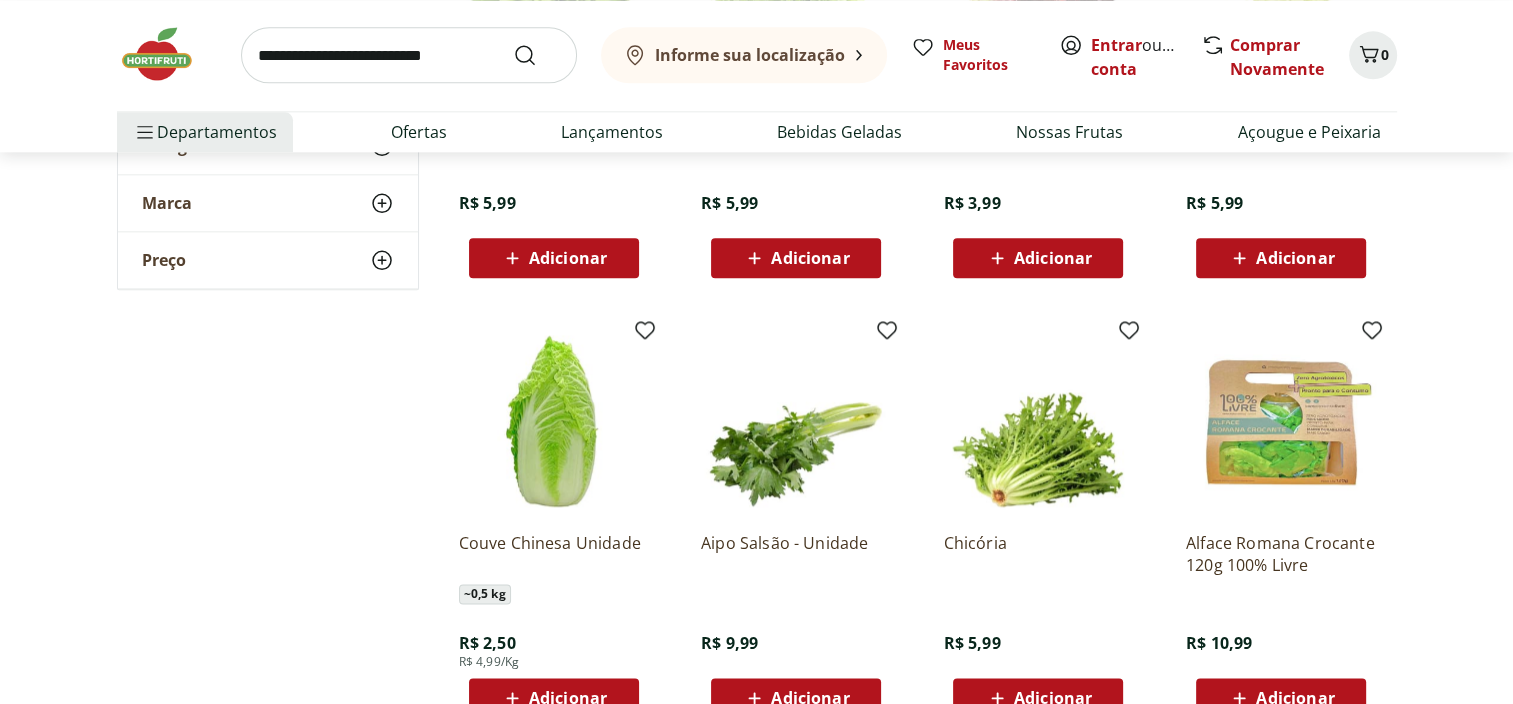 scroll, scrollTop: 2500, scrollLeft: 0, axis: vertical 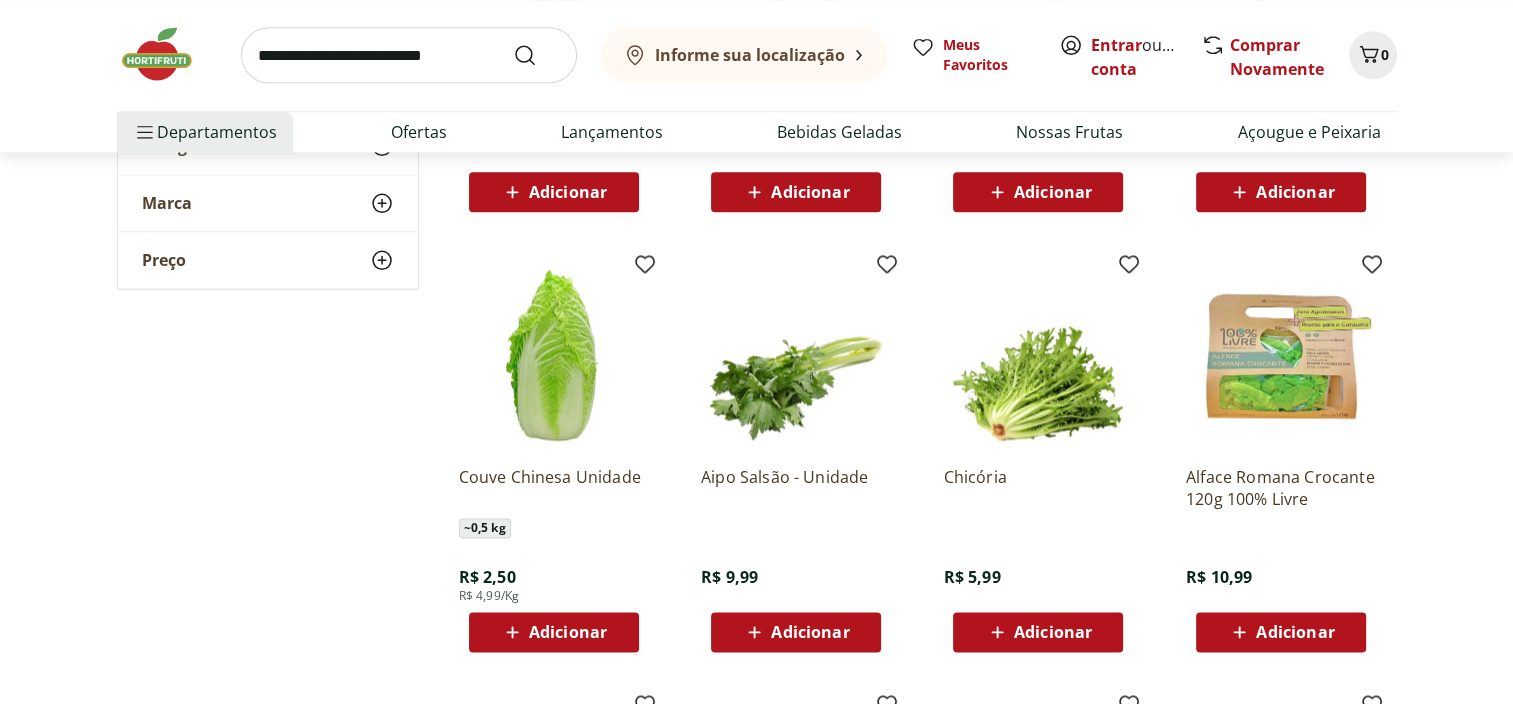 click on "Carregar mais produtos" at bounding box center [919, 1160] 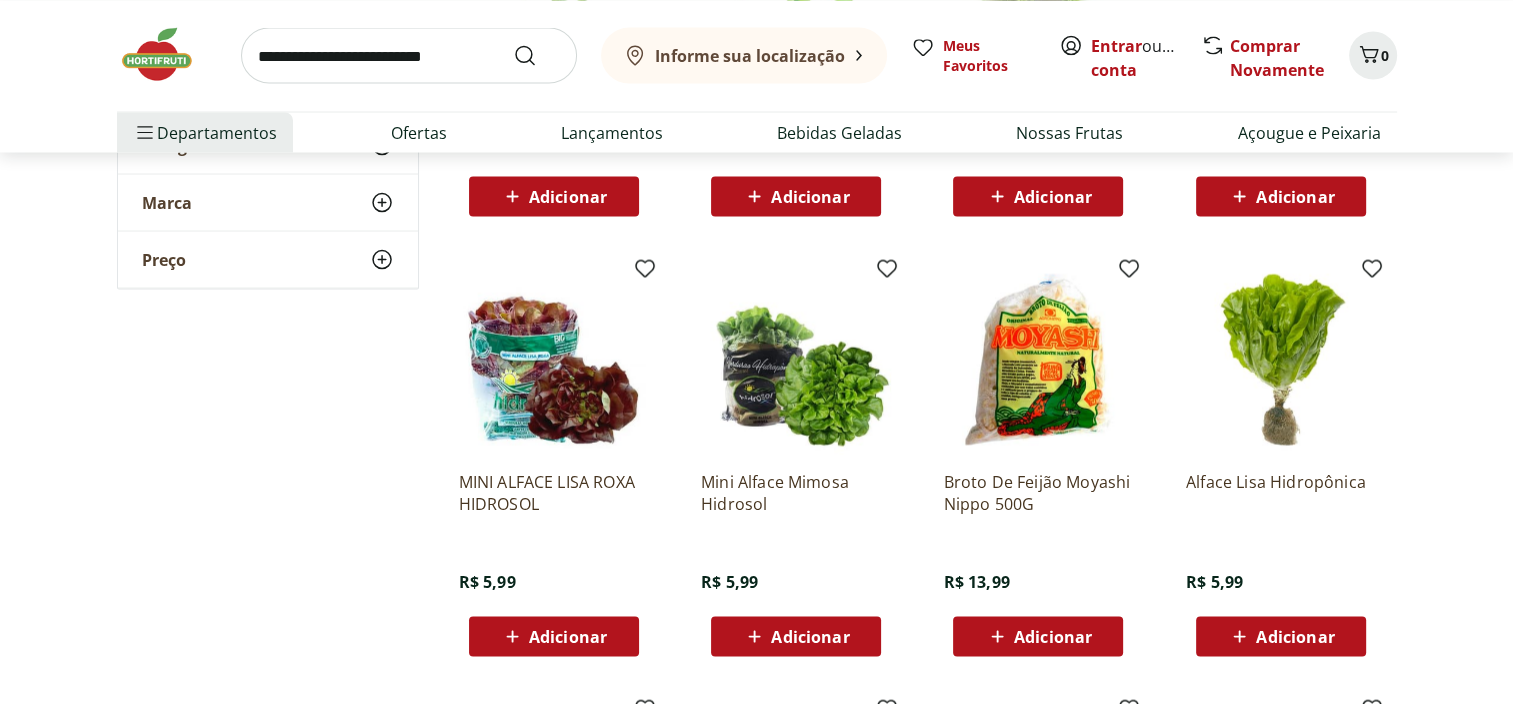 scroll, scrollTop: 3800, scrollLeft: 0, axis: vertical 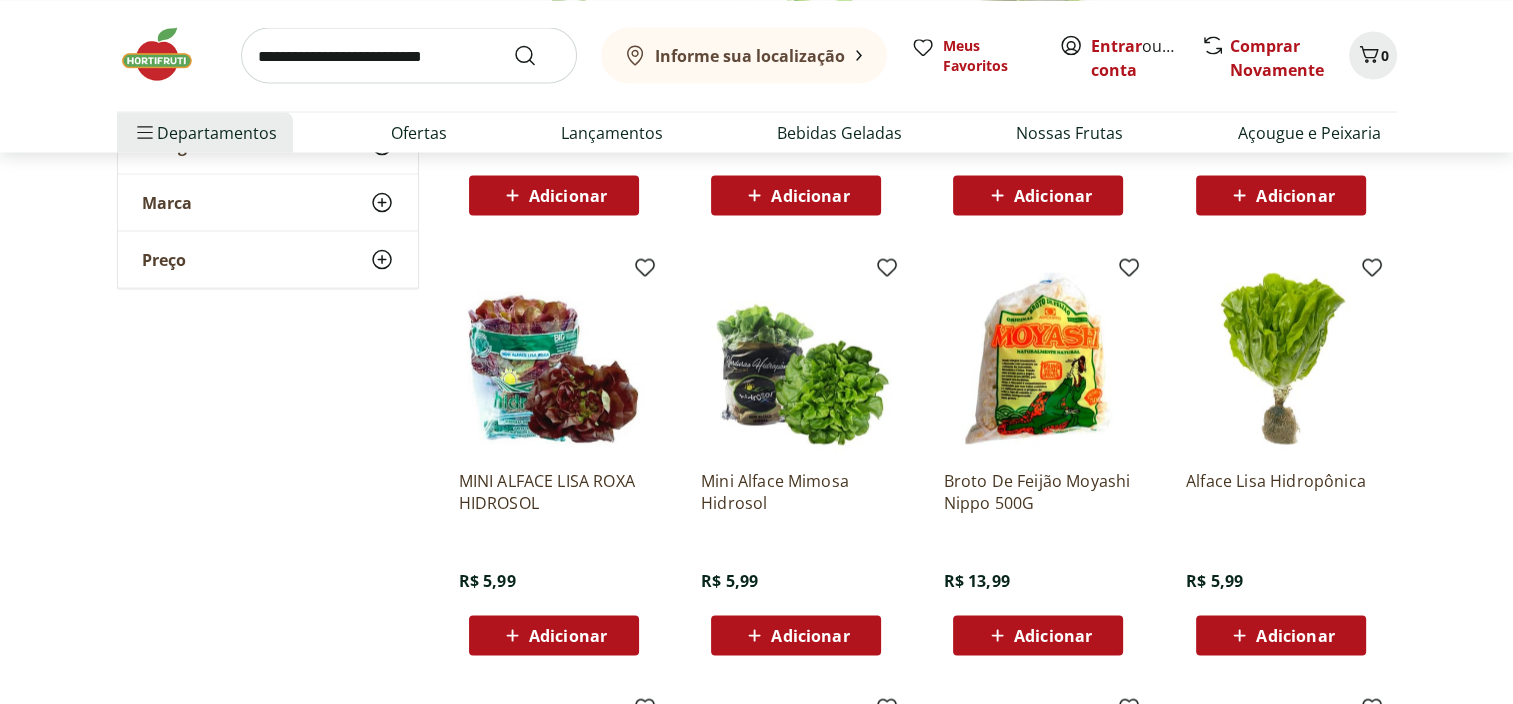 click on "Carregar mais produtos" at bounding box center [919, 1164] 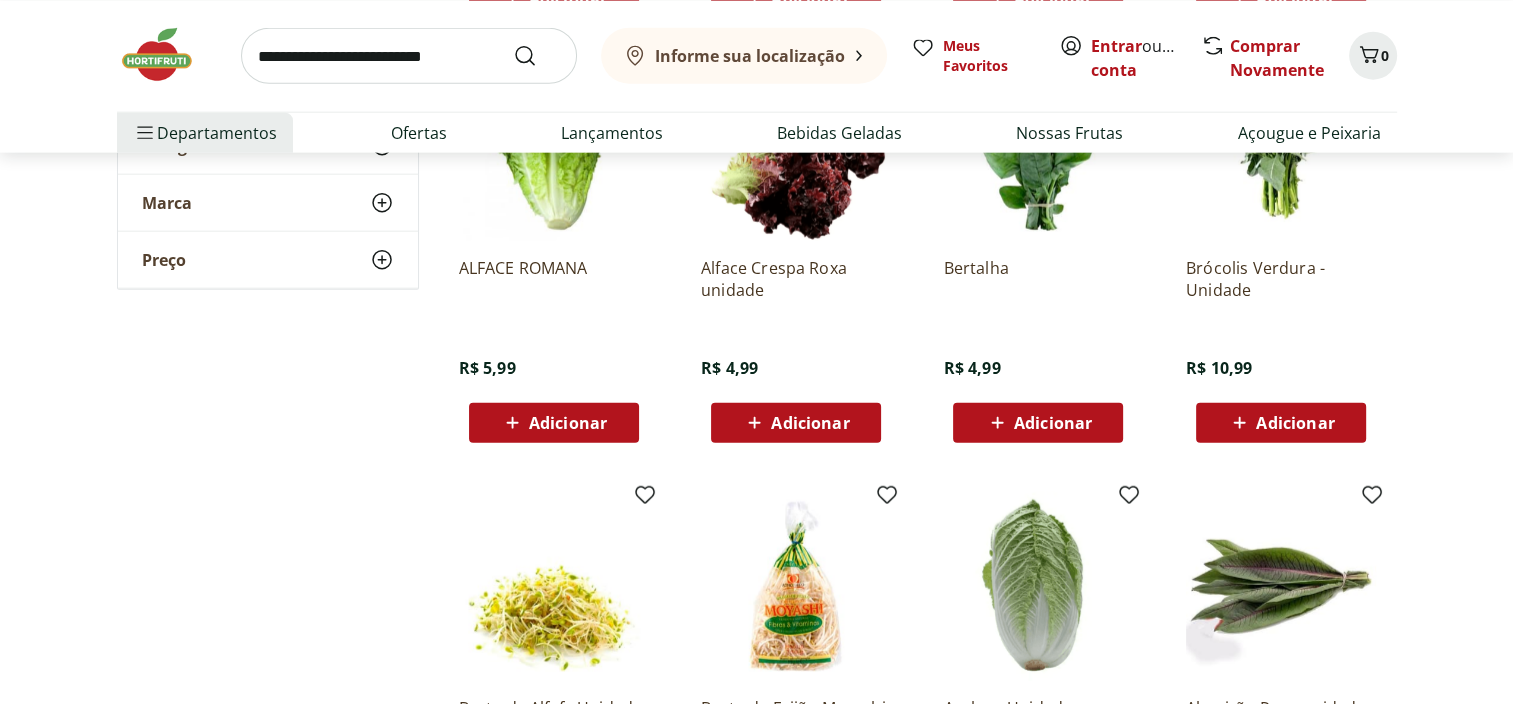 scroll, scrollTop: 4900, scrollLeft: 0, axis: vertical 